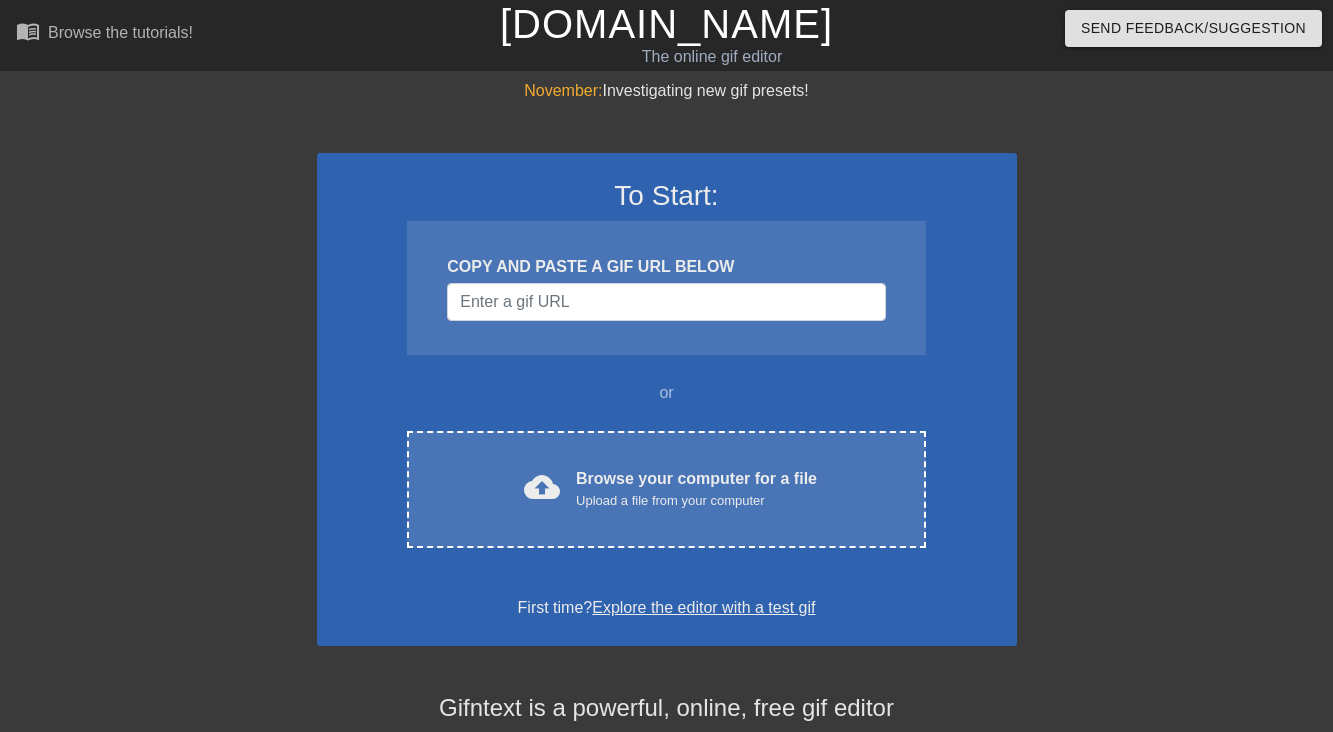 scroll, scrollTop: 0, scrollLeft: 0, axis: both 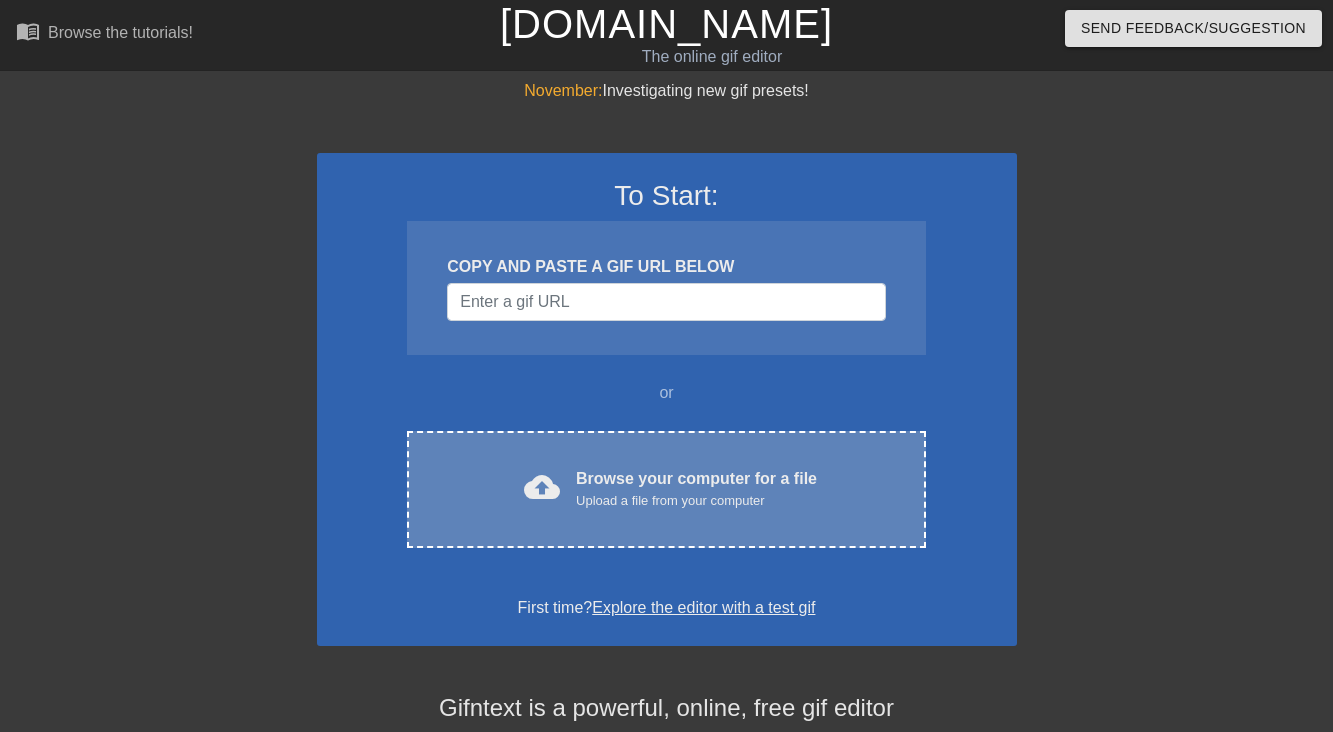 click on "Upload a file from your computer" at bounding box center (696, 501) 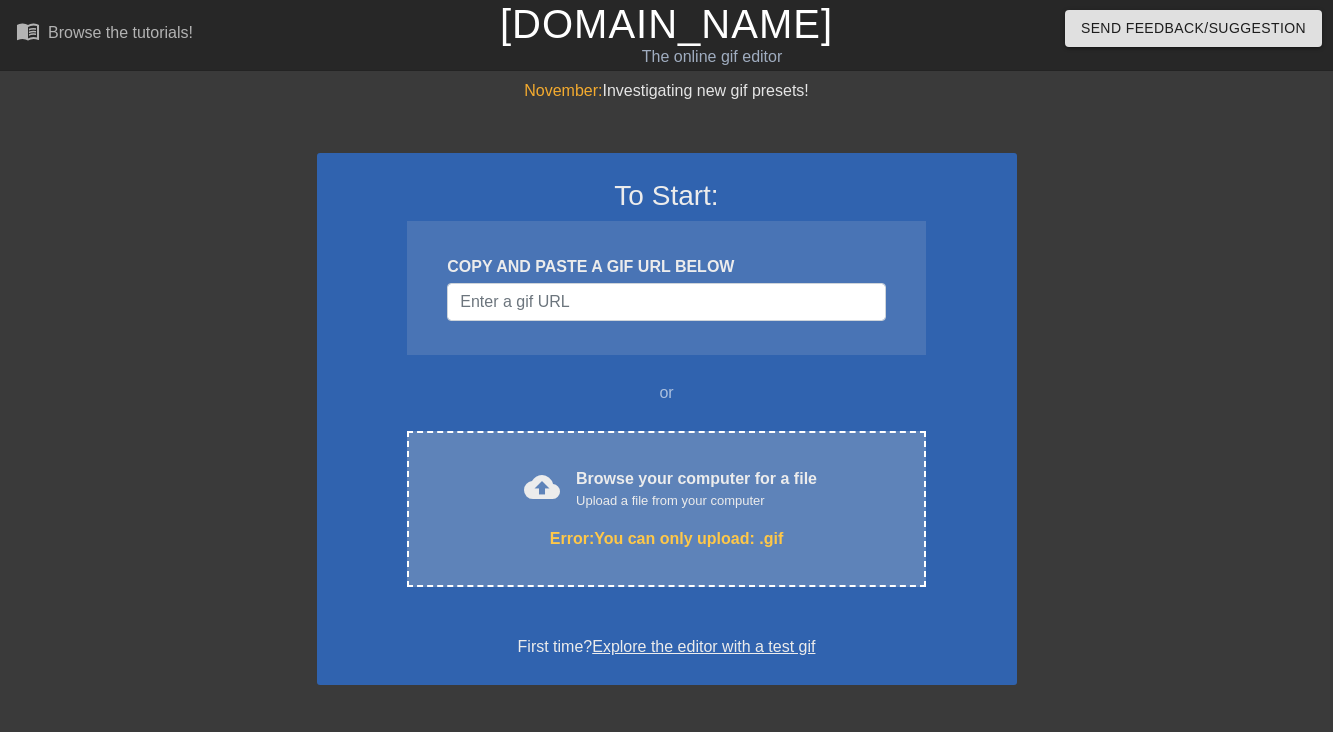 click on "Upload a file from your computer" at bounding box center [696, 501] 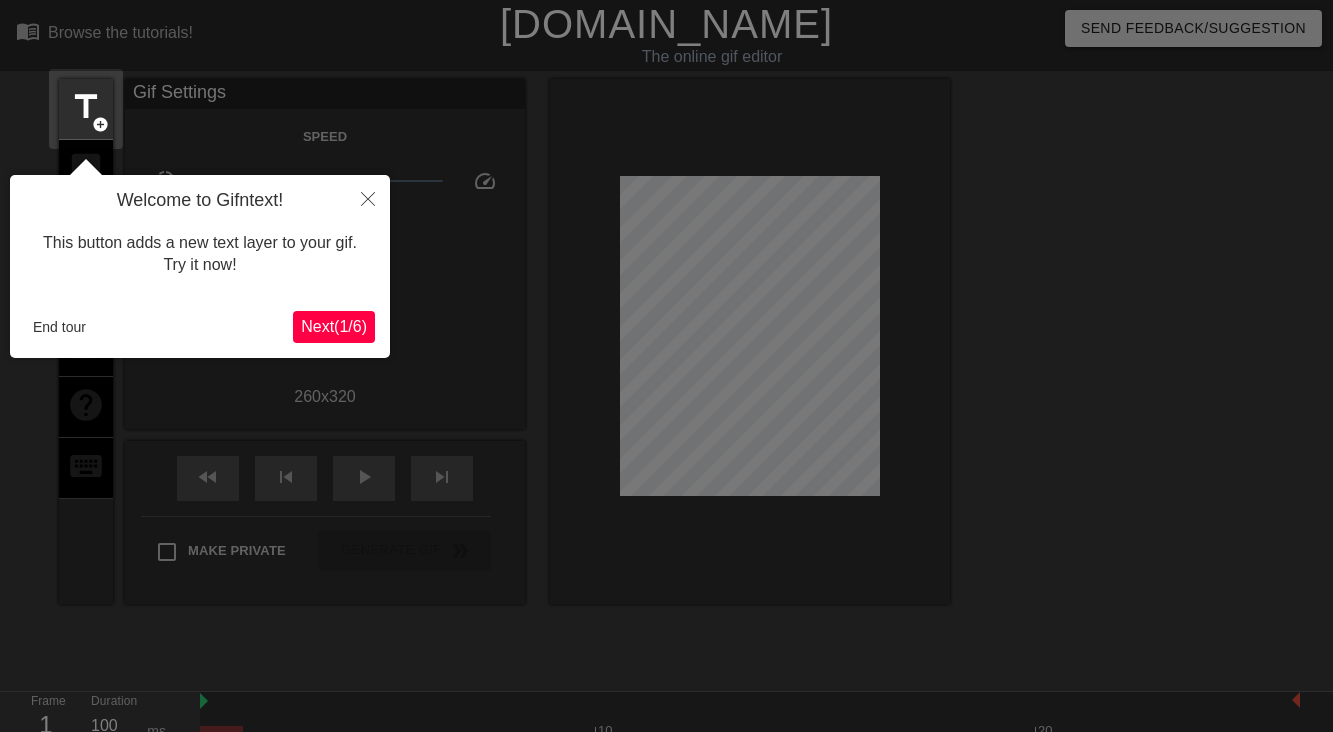 scroll, scrollTop: 49, scrollLeft: 0, axis: vertical 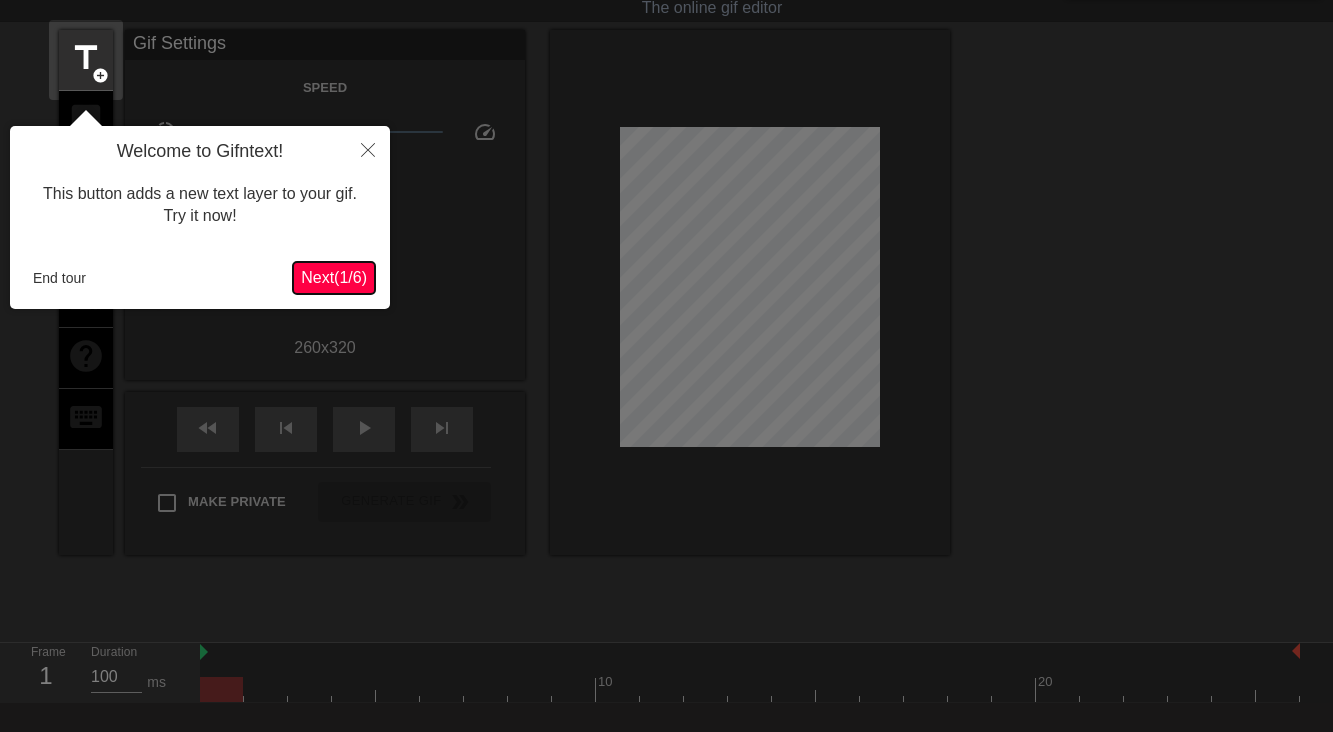 click on "Next  ( 1 / 6 )" at bounding box center (334, 277) 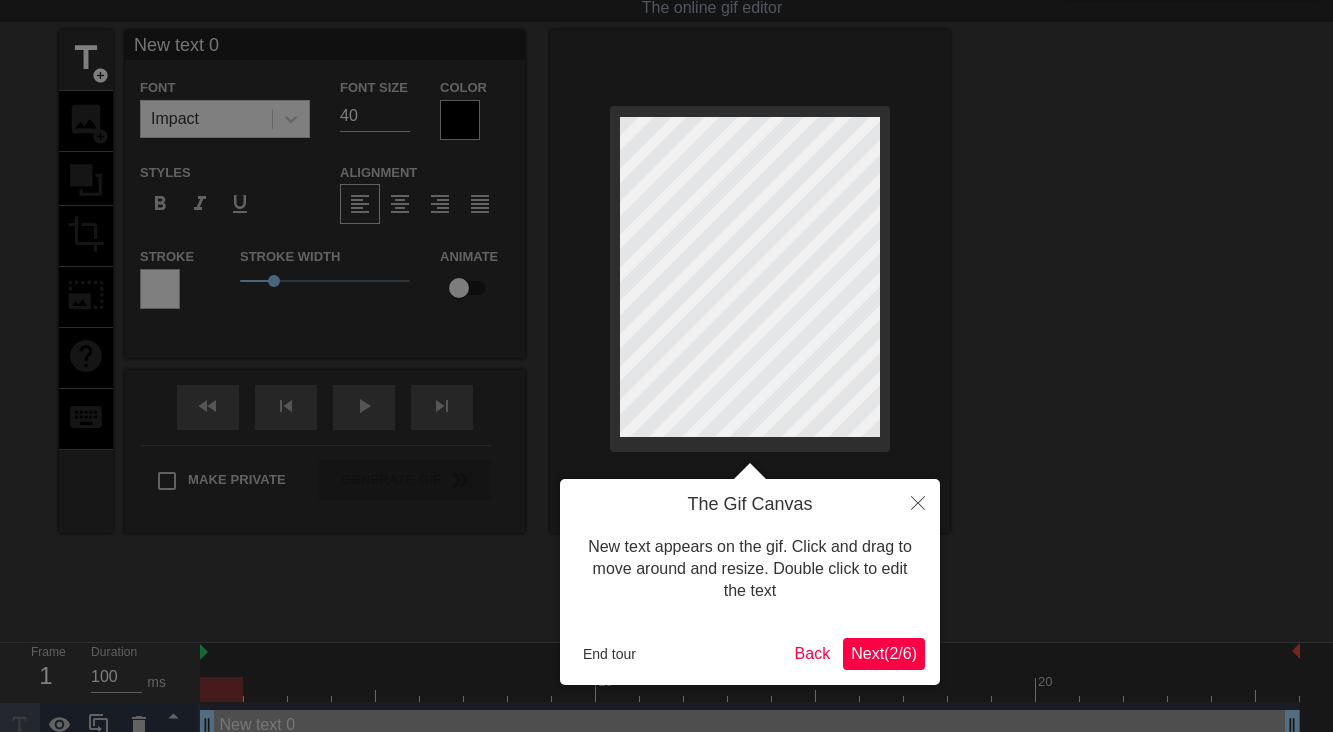 scroll, scrollTop: 0, scrollLeft: 0, axis: both 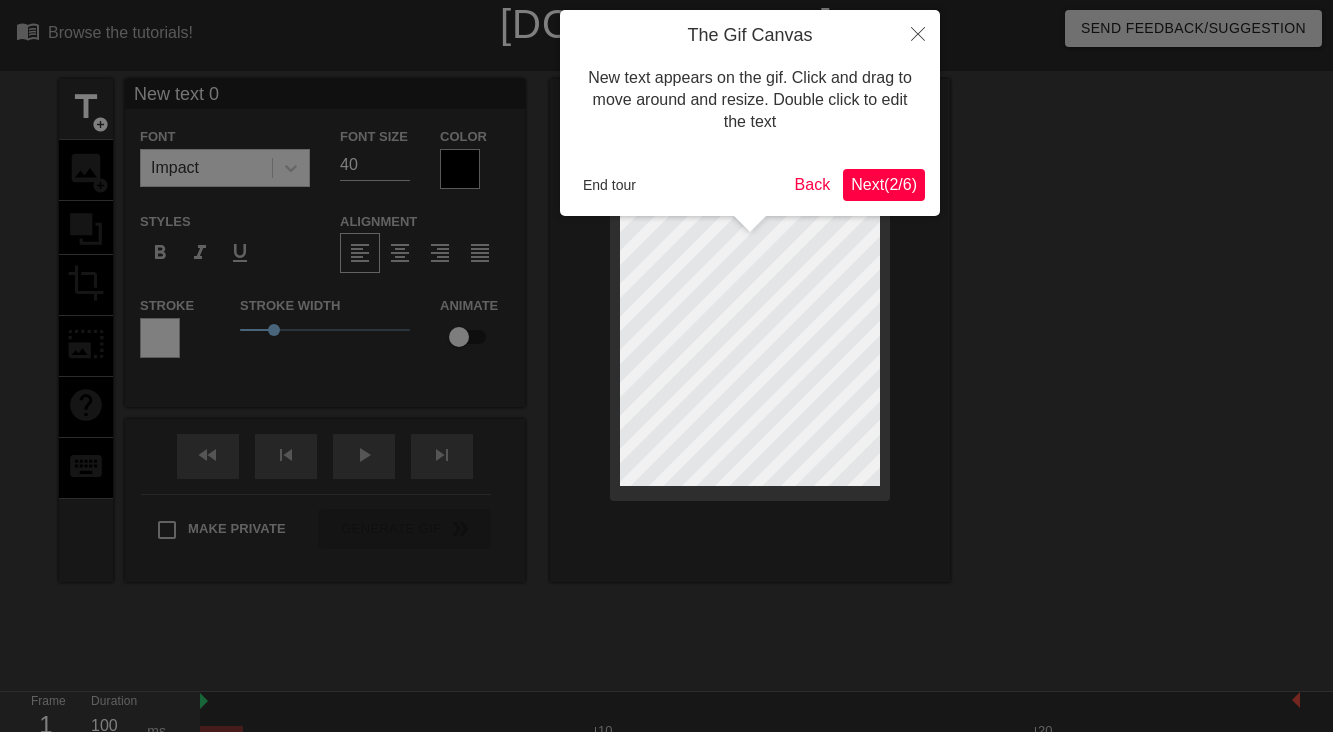 click on "Next  ( 2 / 6 )" at bounding box center [884, 184] 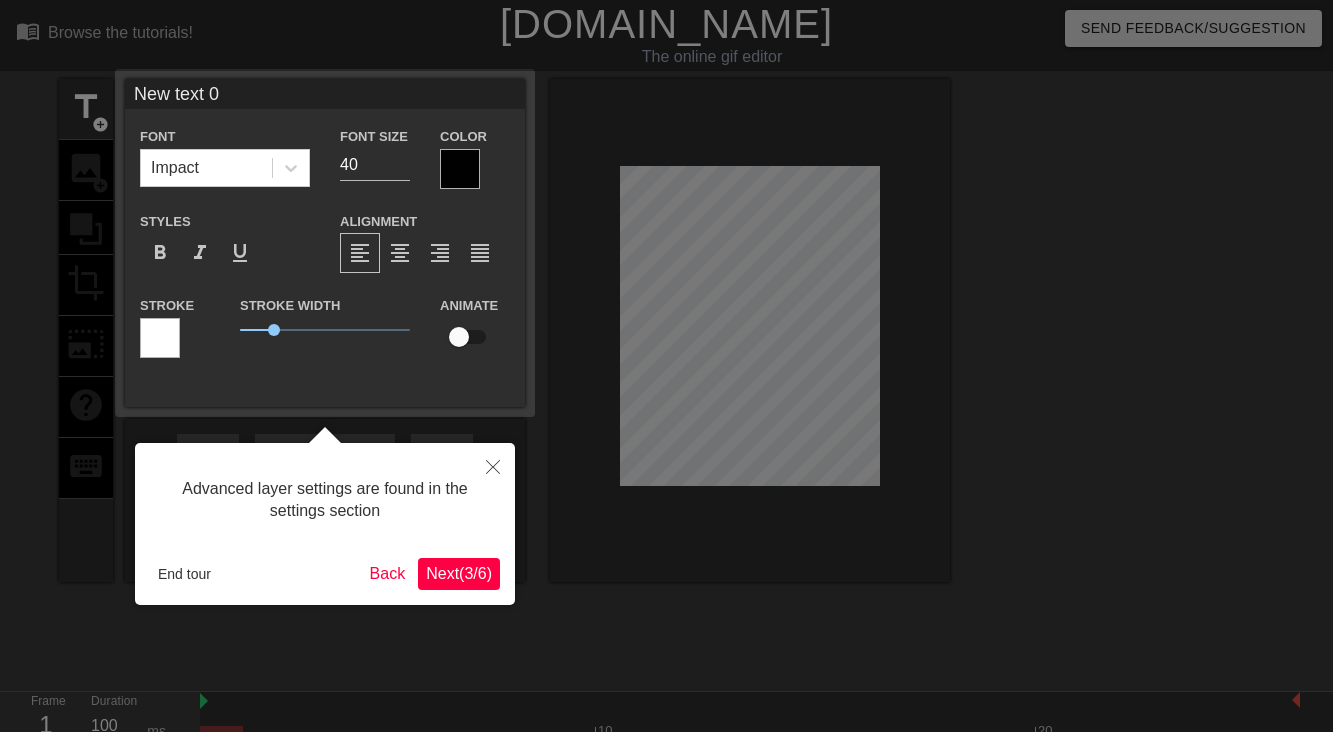 scroll, scrollTop: 49, scrollLeft: 0, axis: vertical 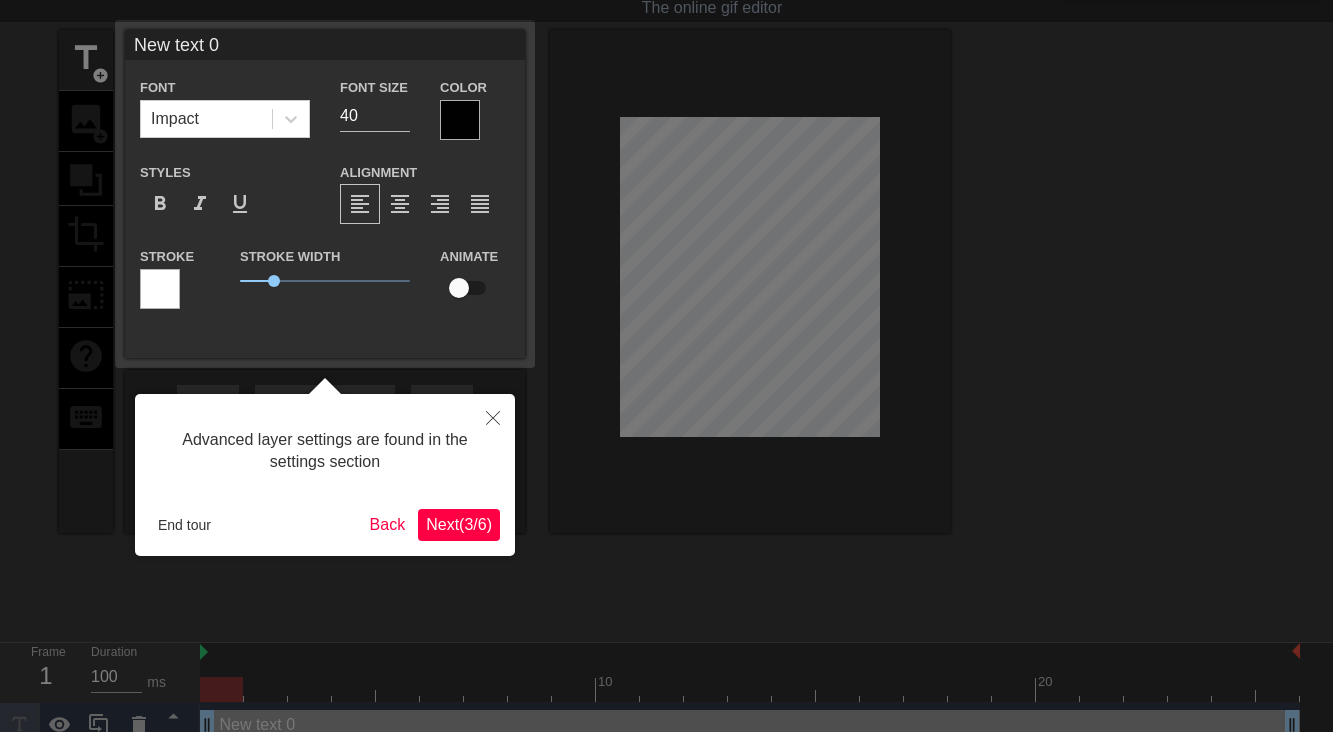 click on "Next  ( 3 / 6 )" at bounding box center (459, 524) 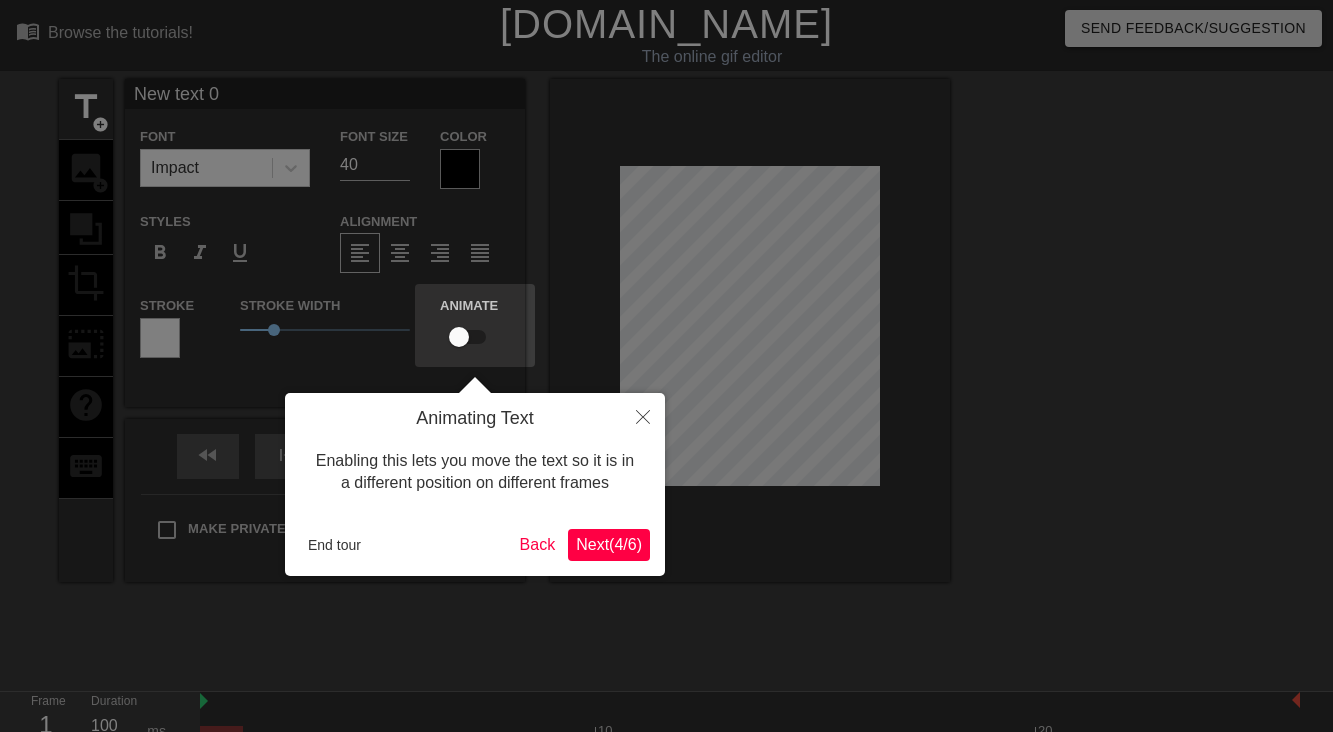 click on "Next  ( 4 / 6 )" at bounding box center [609, 544] 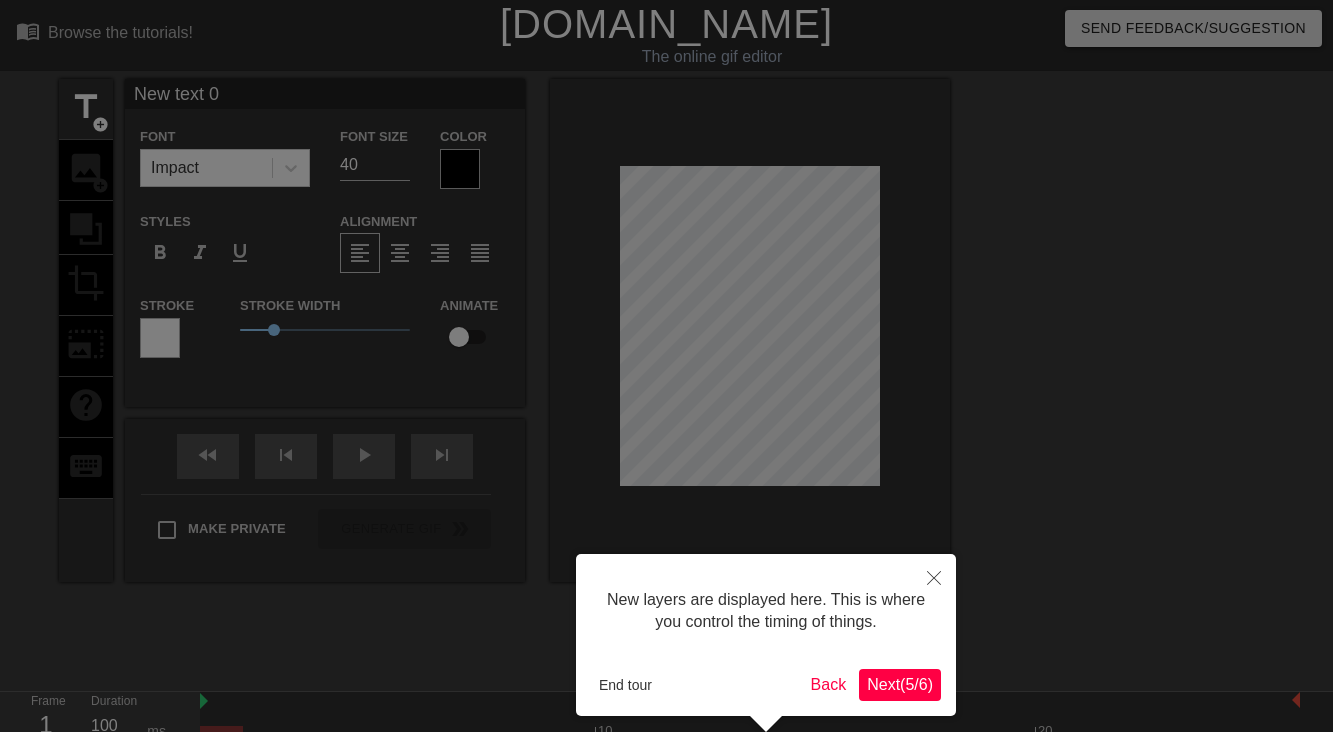 scroll, scrollTop: 83, scrollLeft: 0, axis: vertical 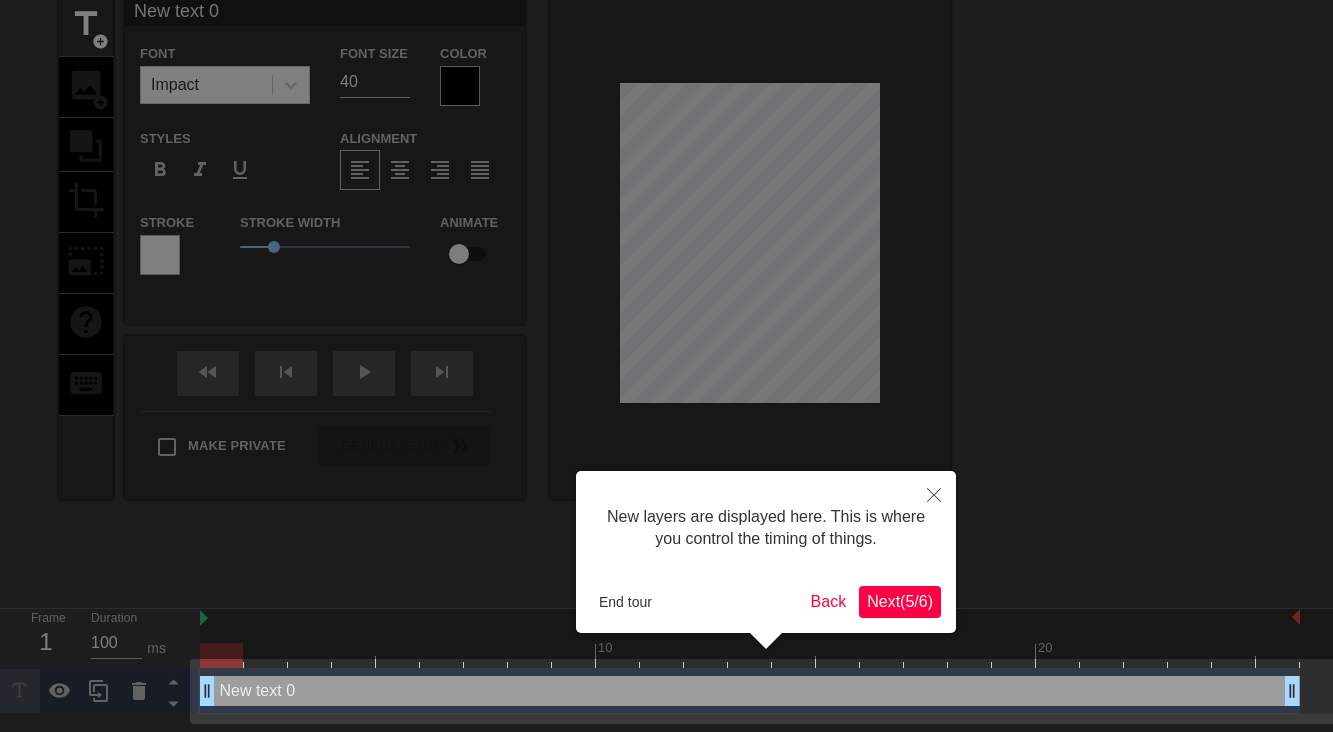 click on "Next  ( 5 / 6 )" at bounding box center (900, 601) 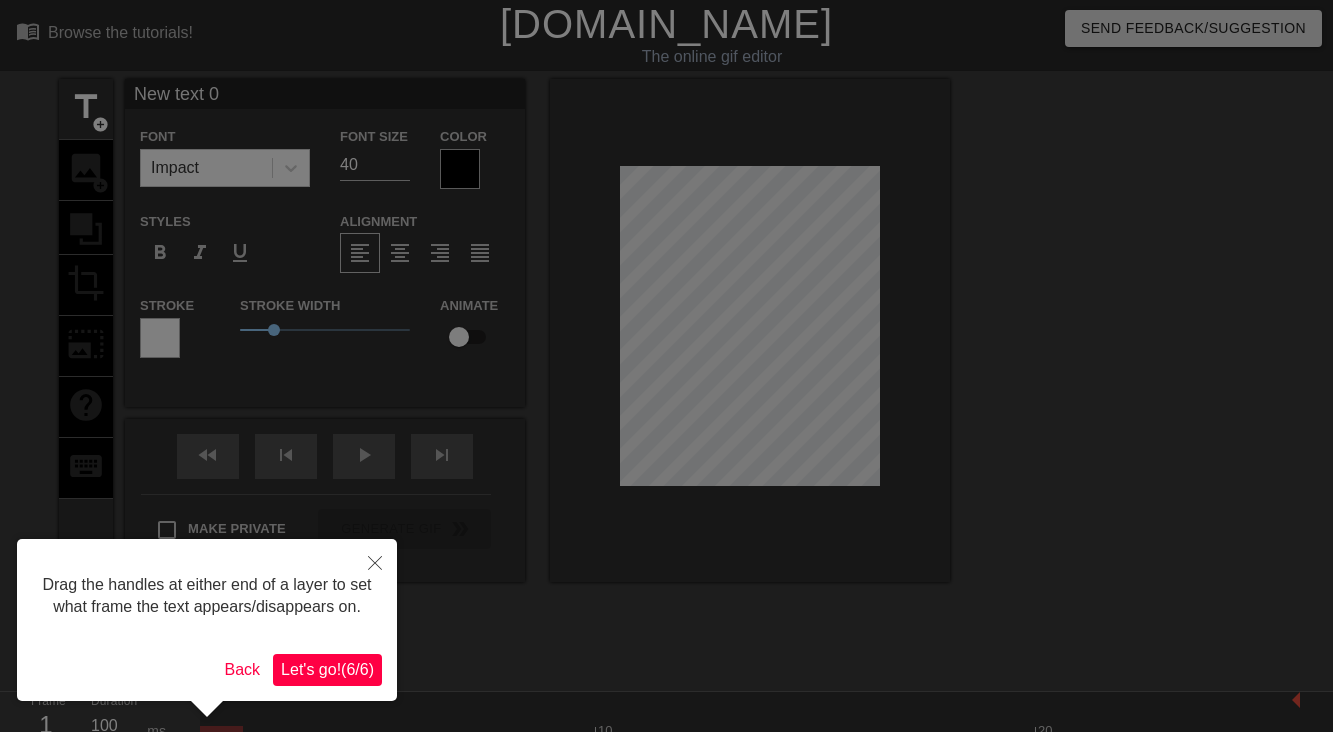 click on "Let's go!  ( 6 / 6 )" at bounding box center (327, 670) 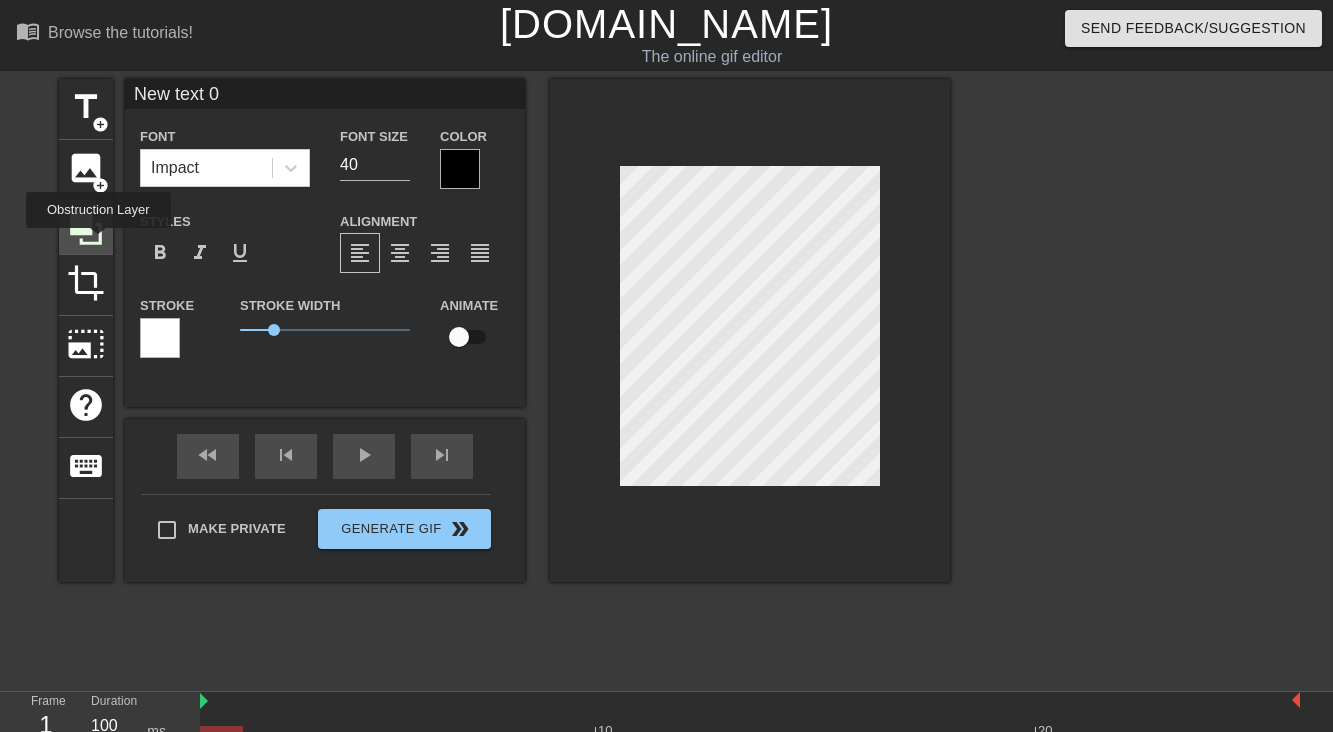 click 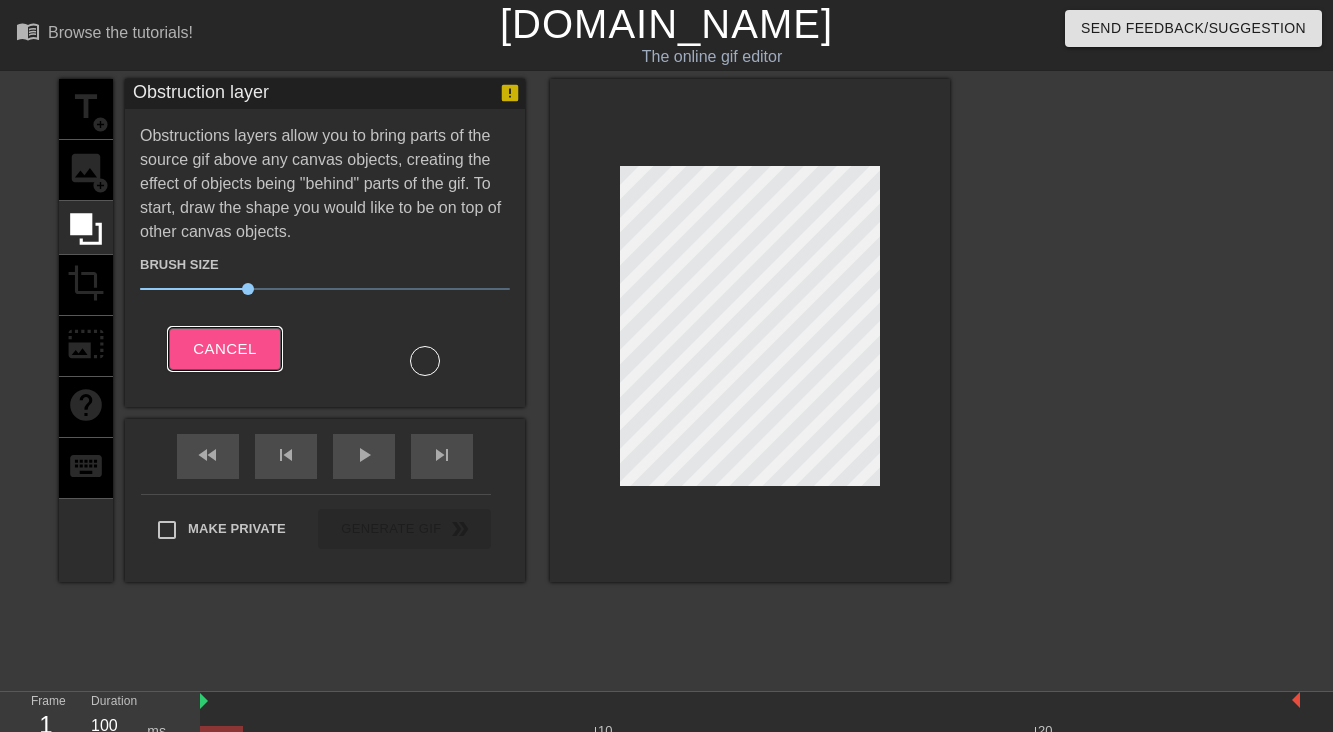 click on "Cancel" at bounding box center (224, 349) 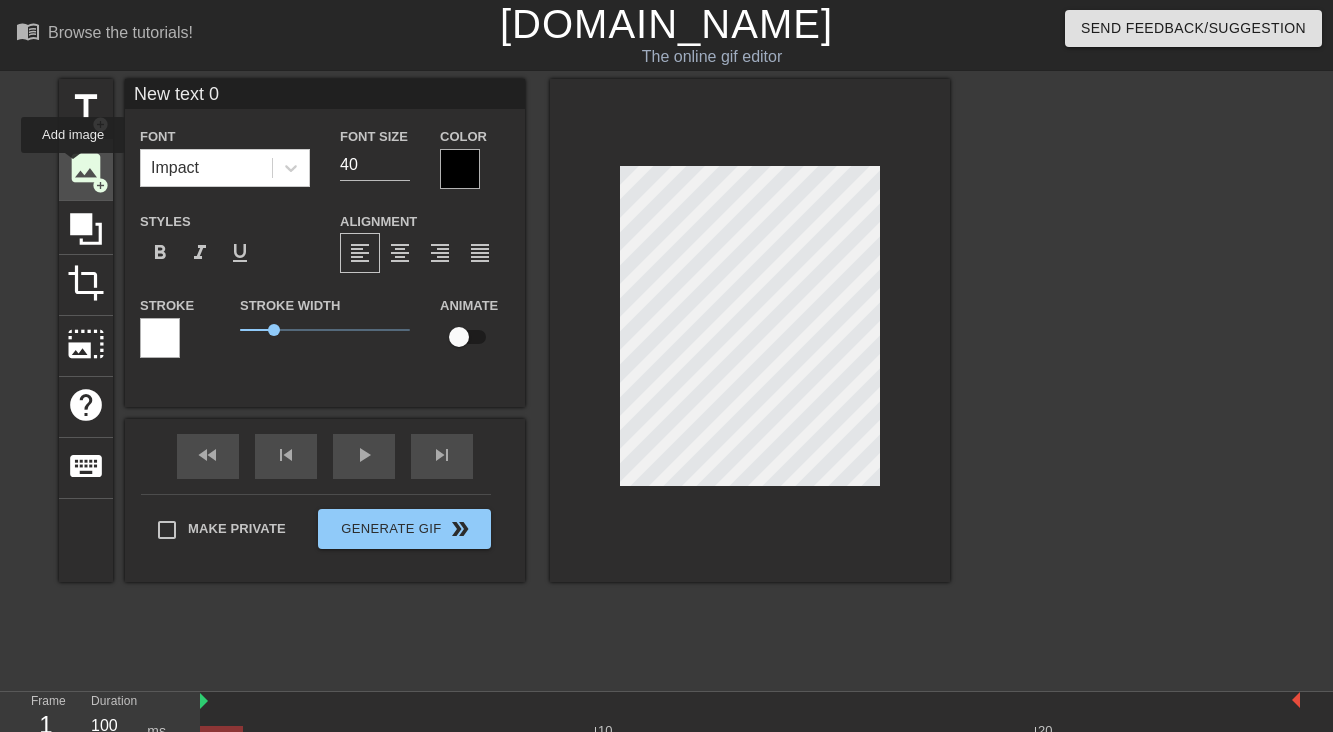 click on "image" at bounding box center (86, 168) 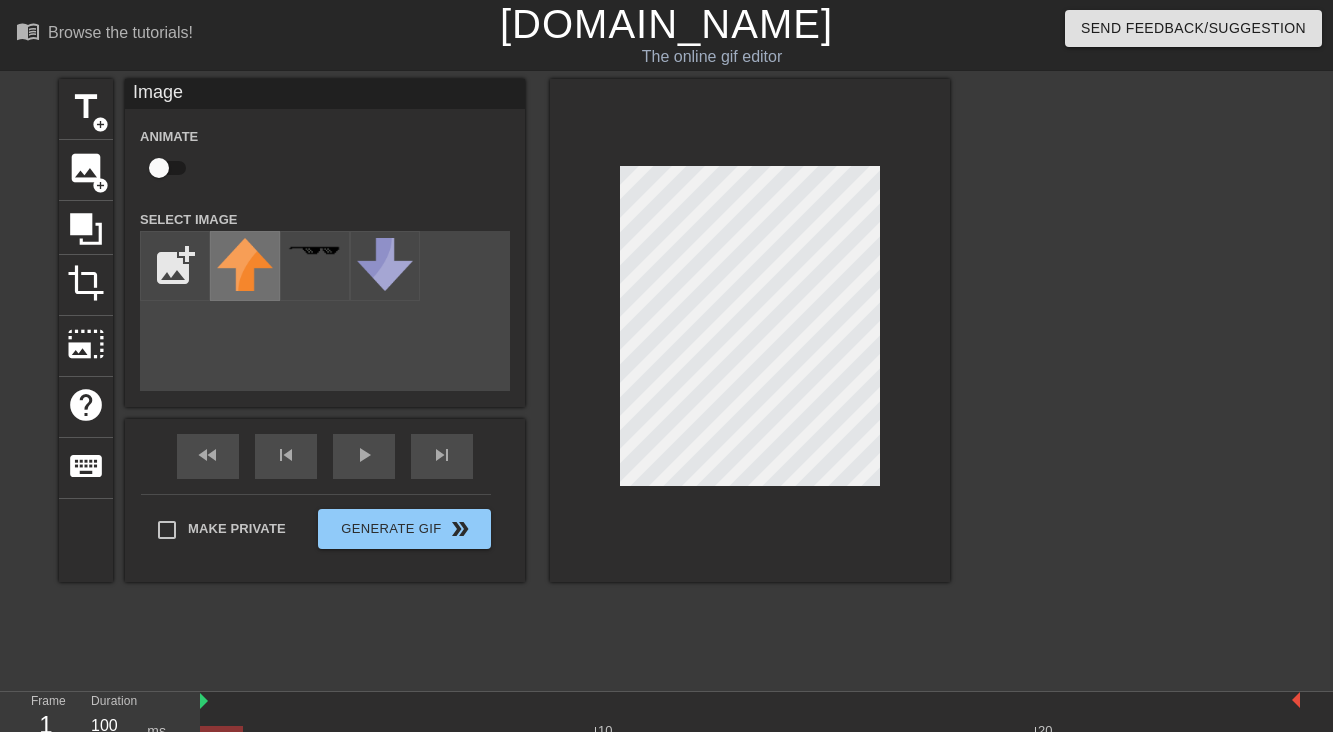 click at bounding box center [245, 264] 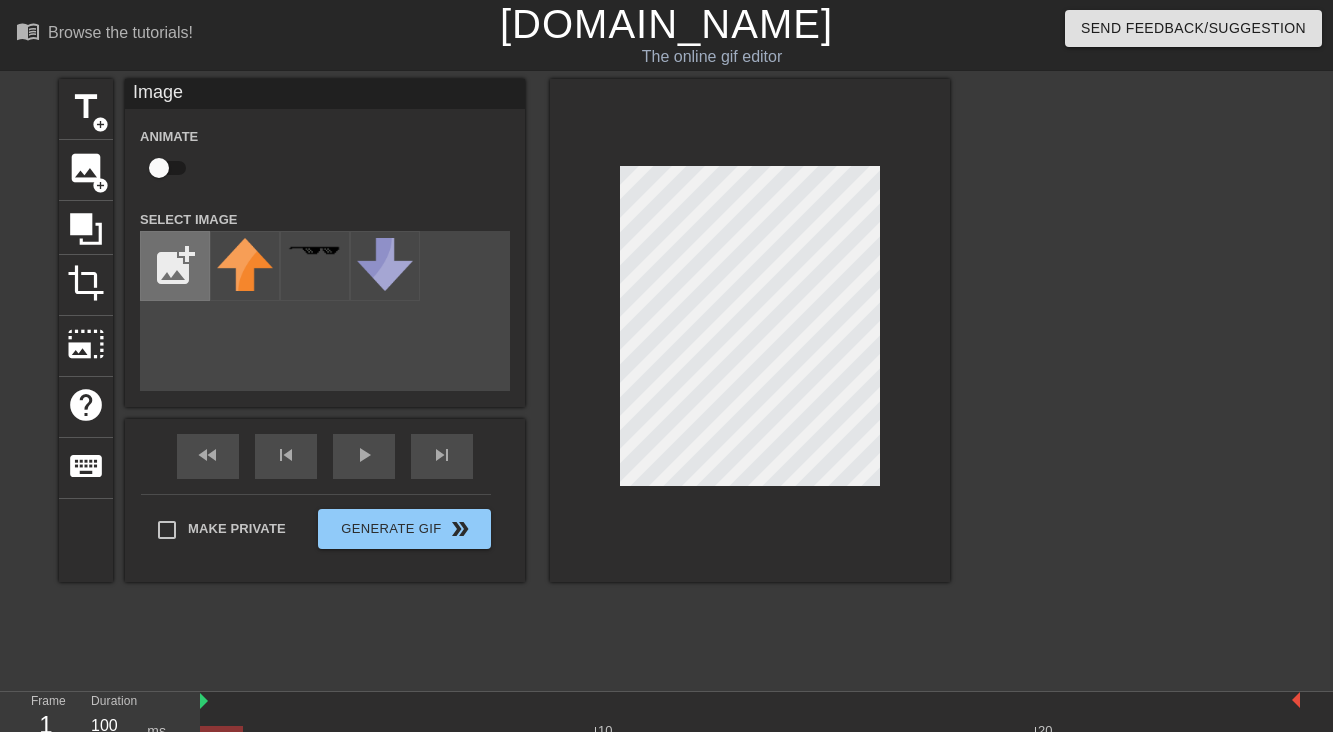 click at bounding box center (175, 266) 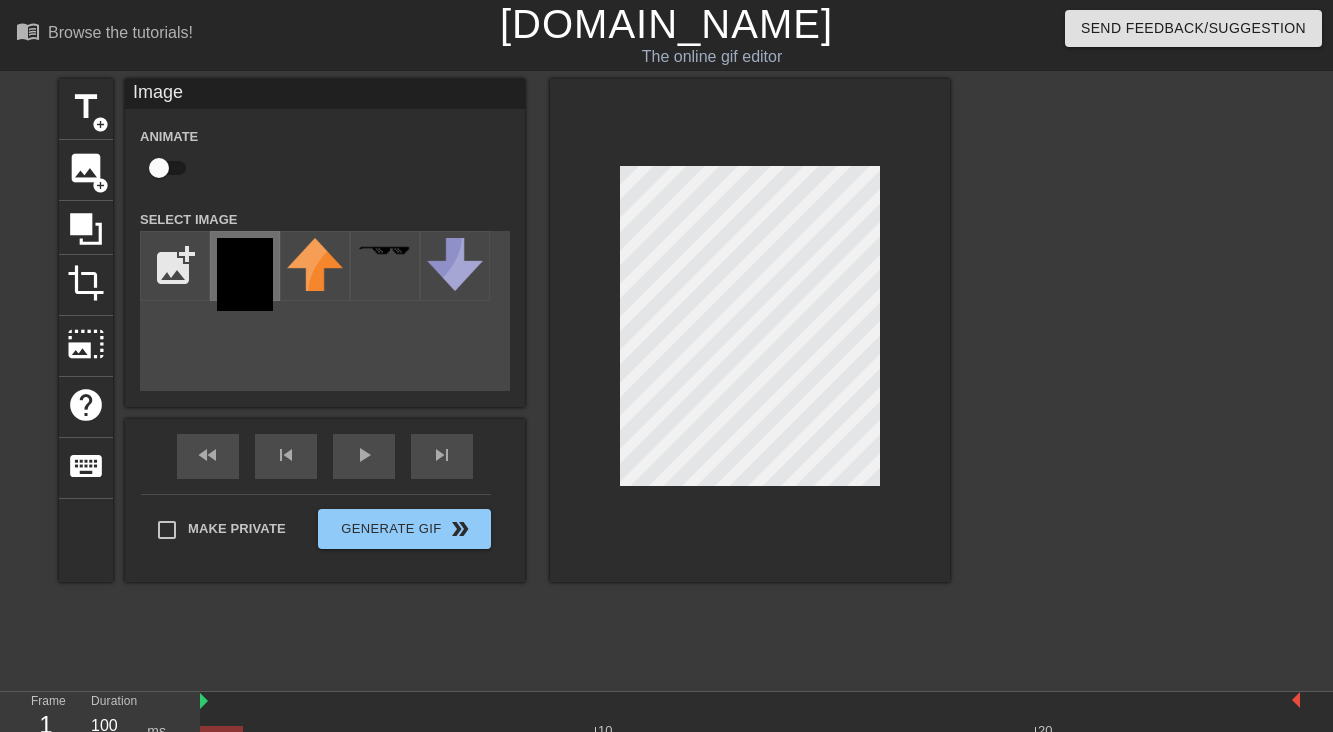 click at bounding box center (245, 274) 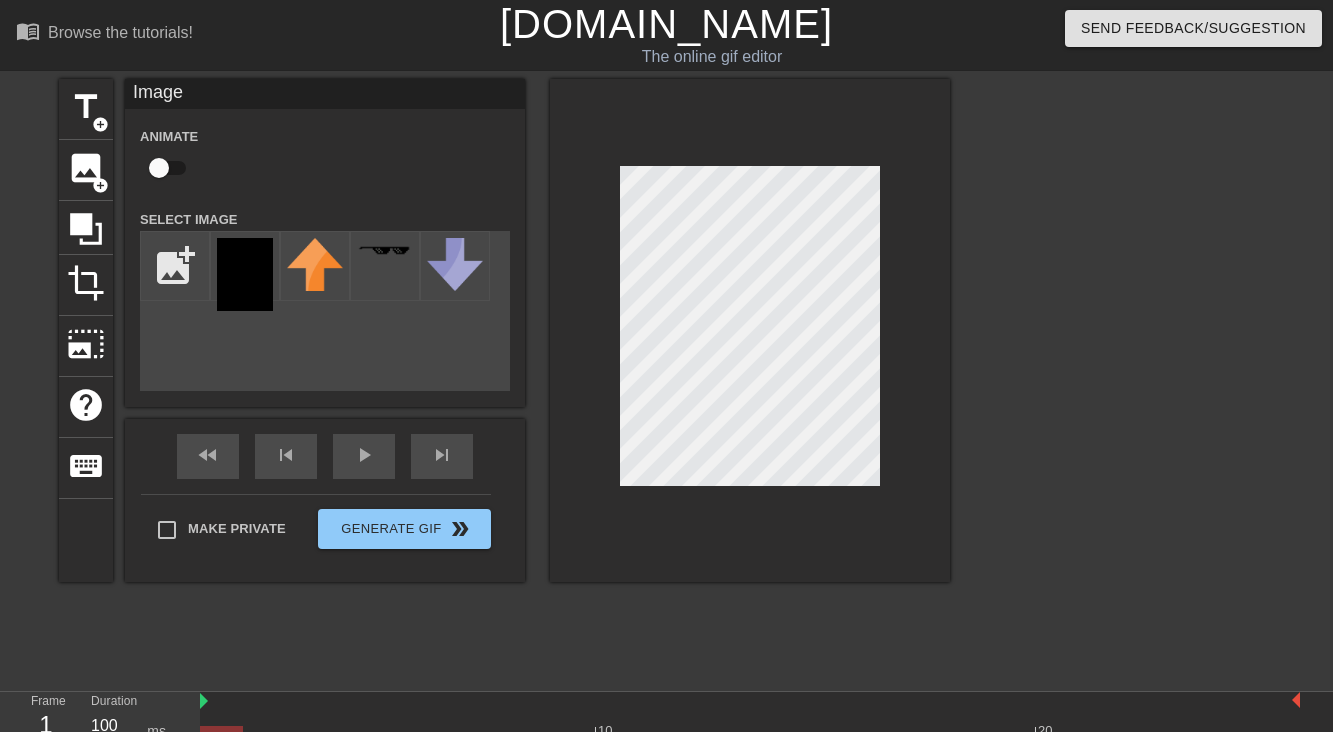 click at bounding box center (750, 330) 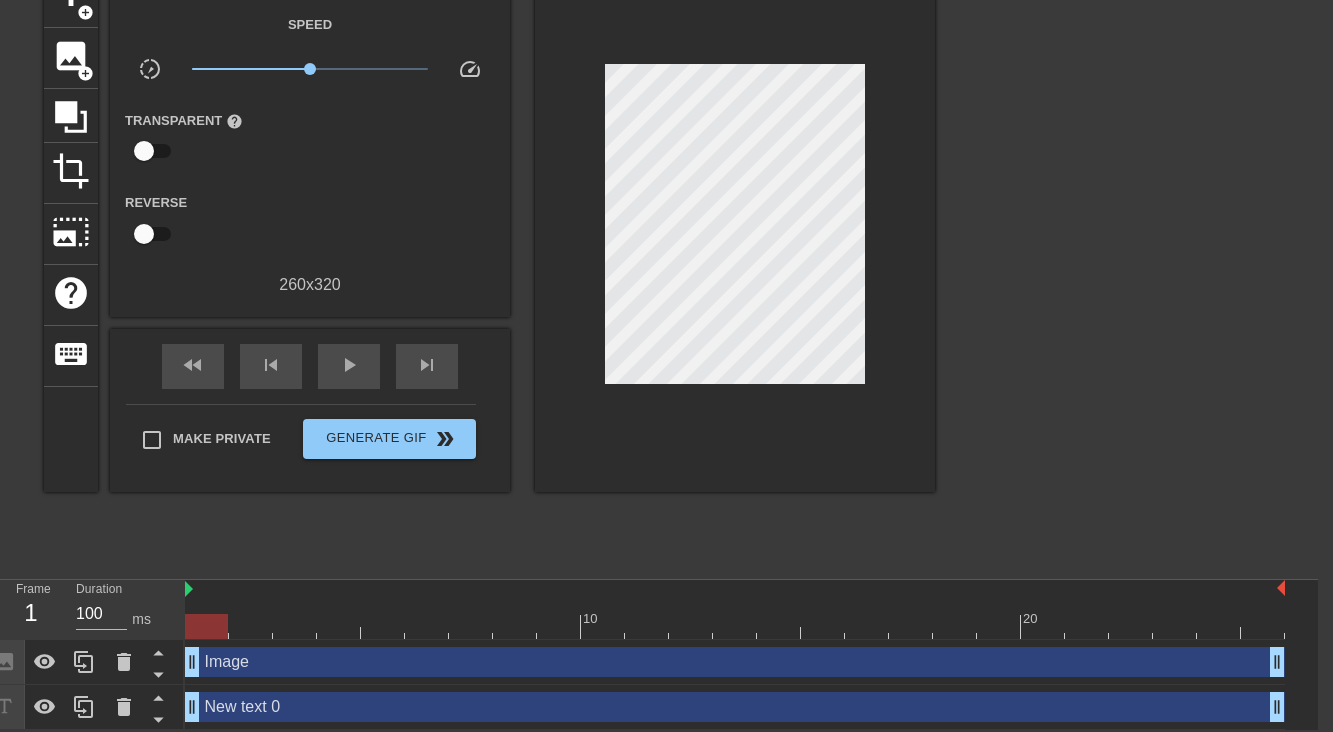 scroll, scrollTop: 113, scrollLeft: 0, axis: vertical 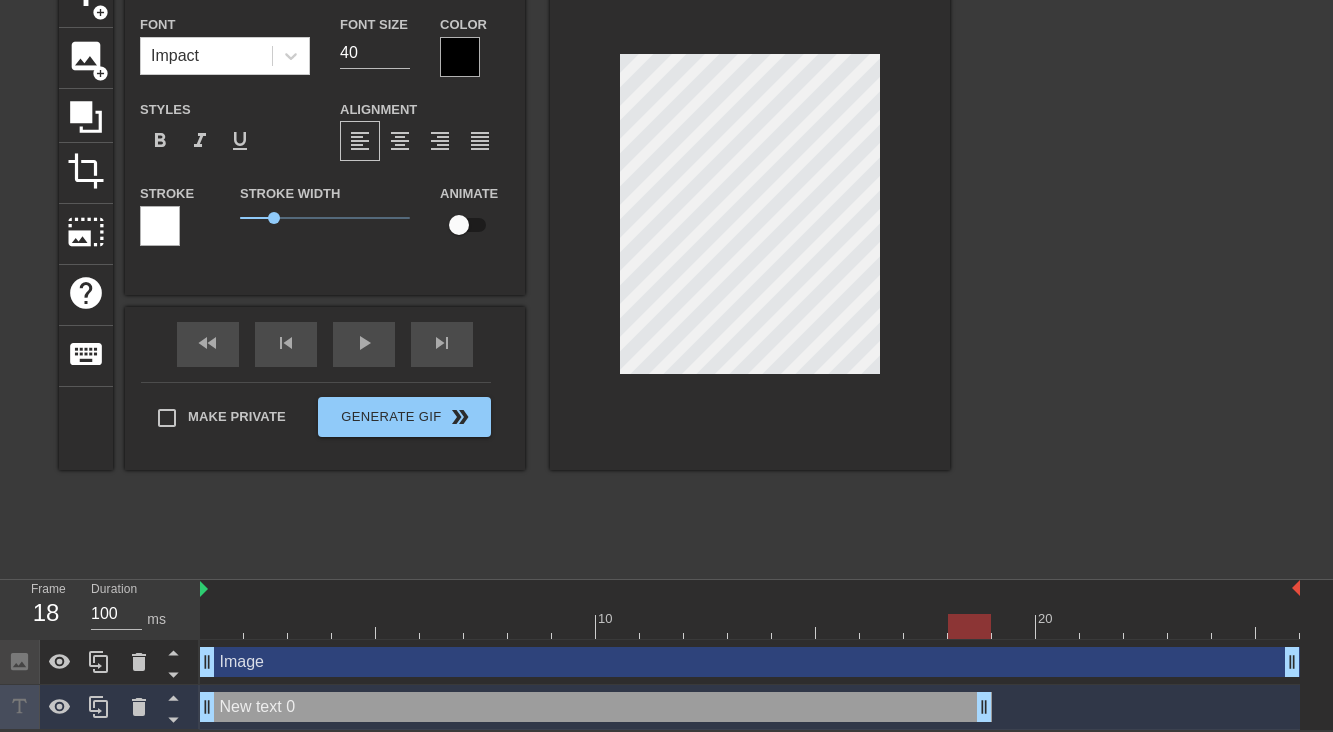 drag, startPoint x: 1291, startPoint y: 706, endPoint x: 993, endPoint y: 699, distance: 298.0822 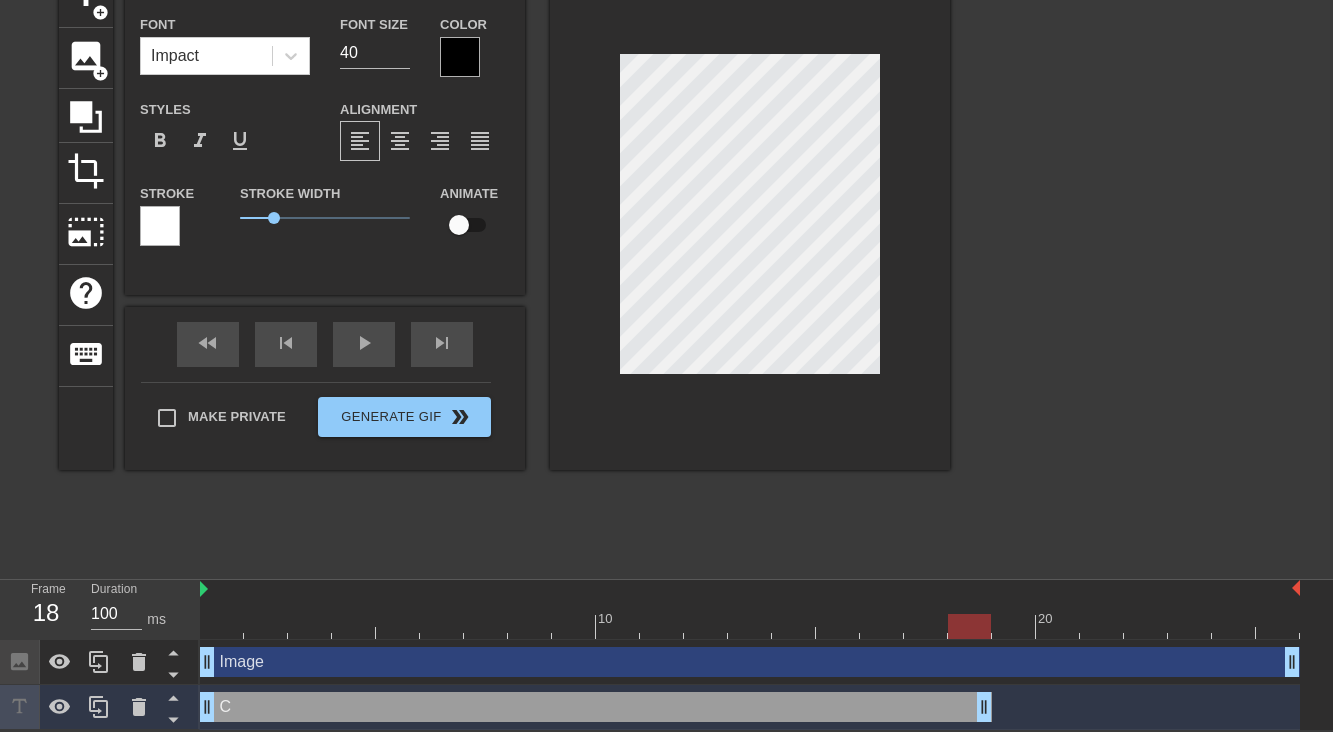 type on "Cl" 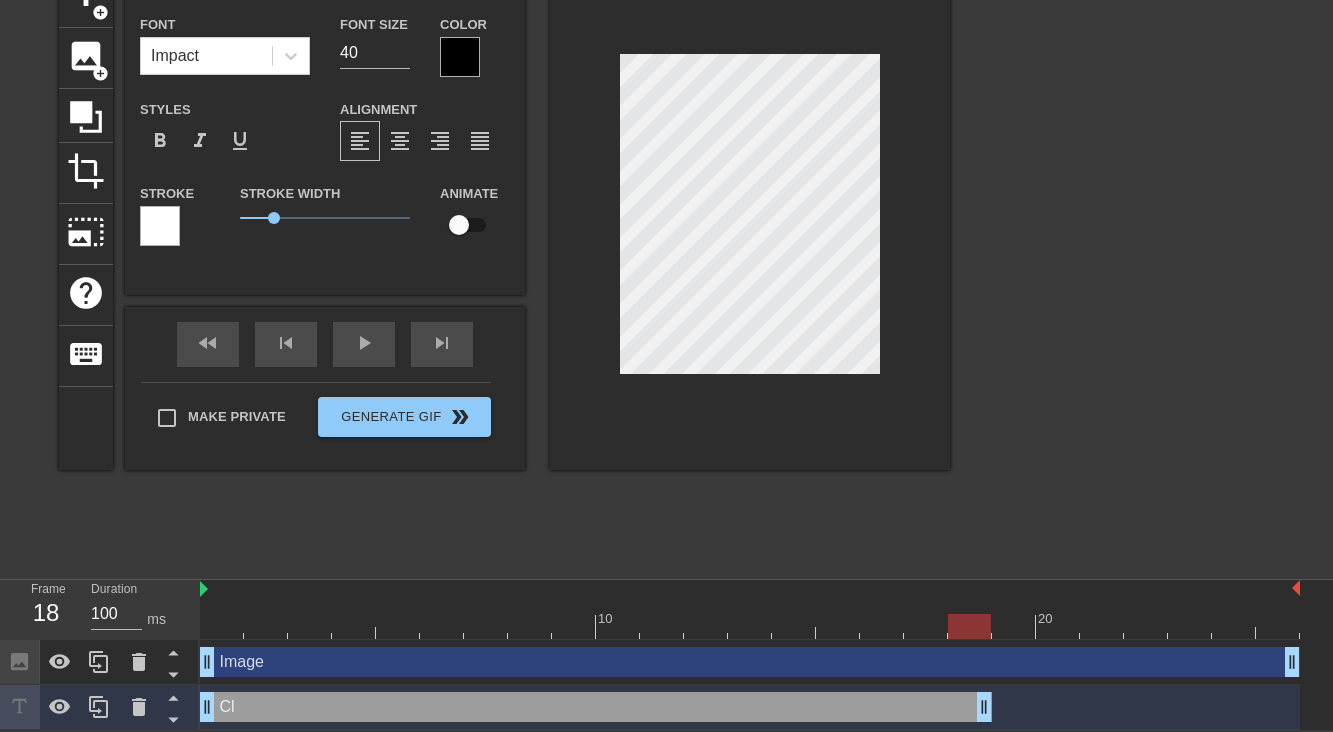 type on "Clo" 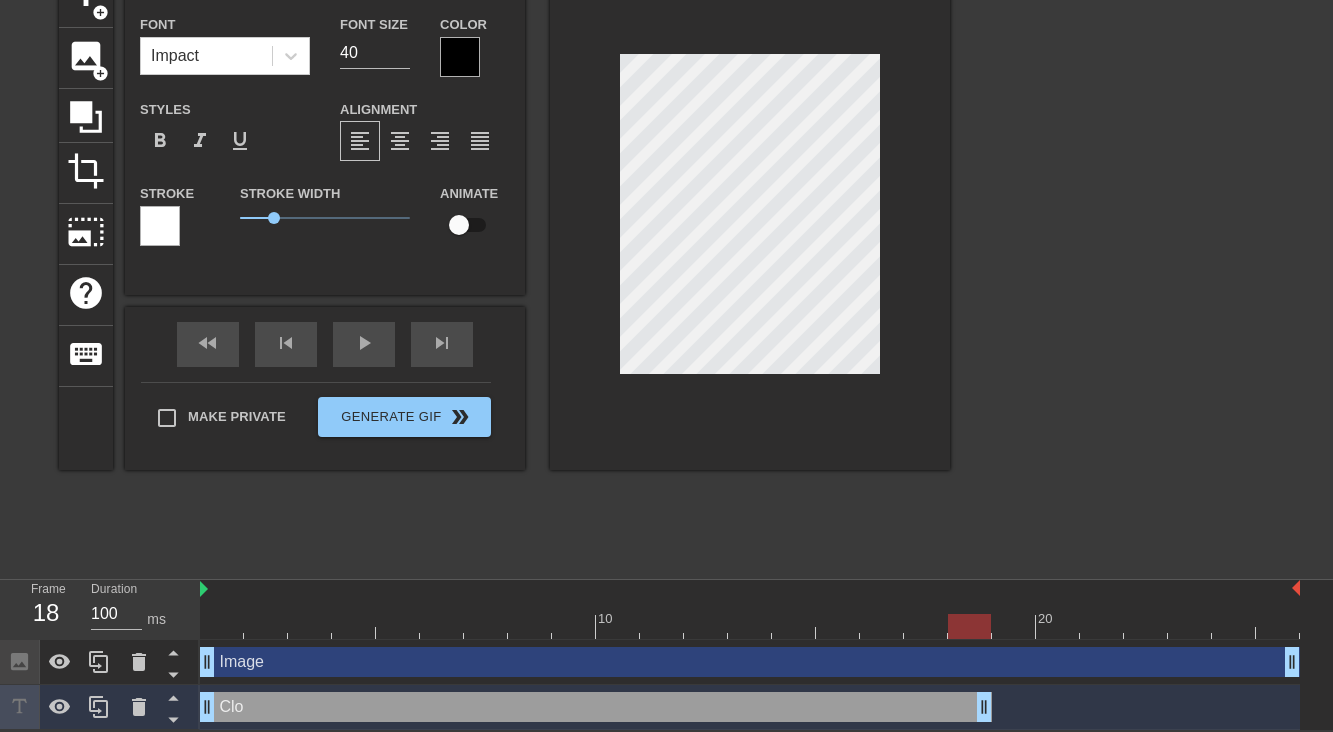 type on "Clos" 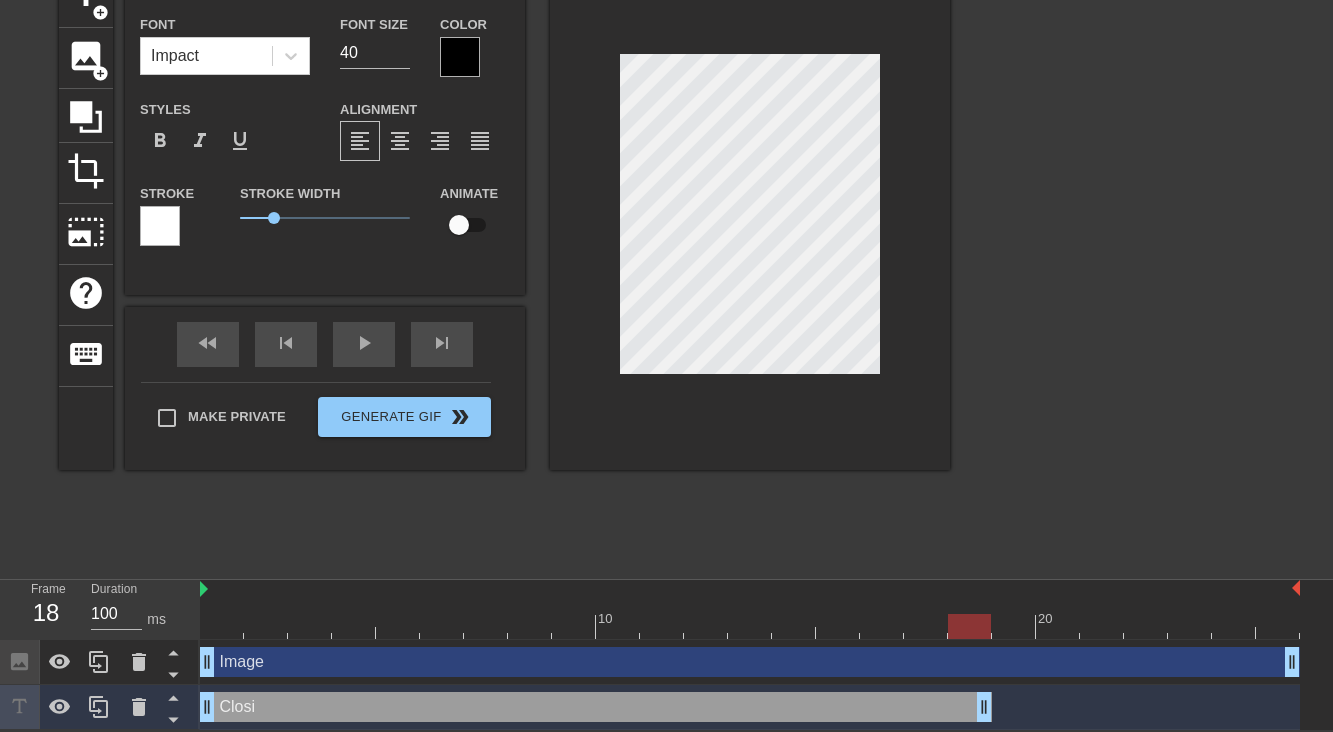type on "Closin" 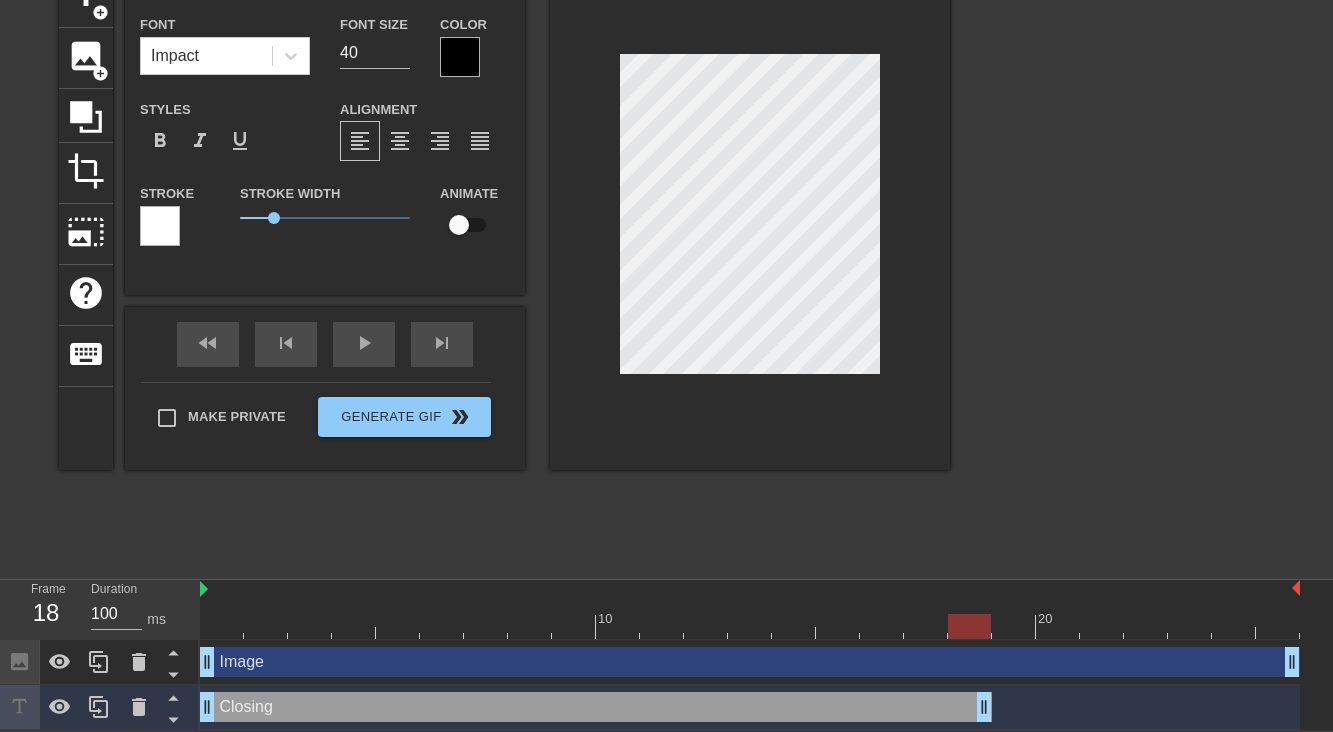 type on "Closing a" 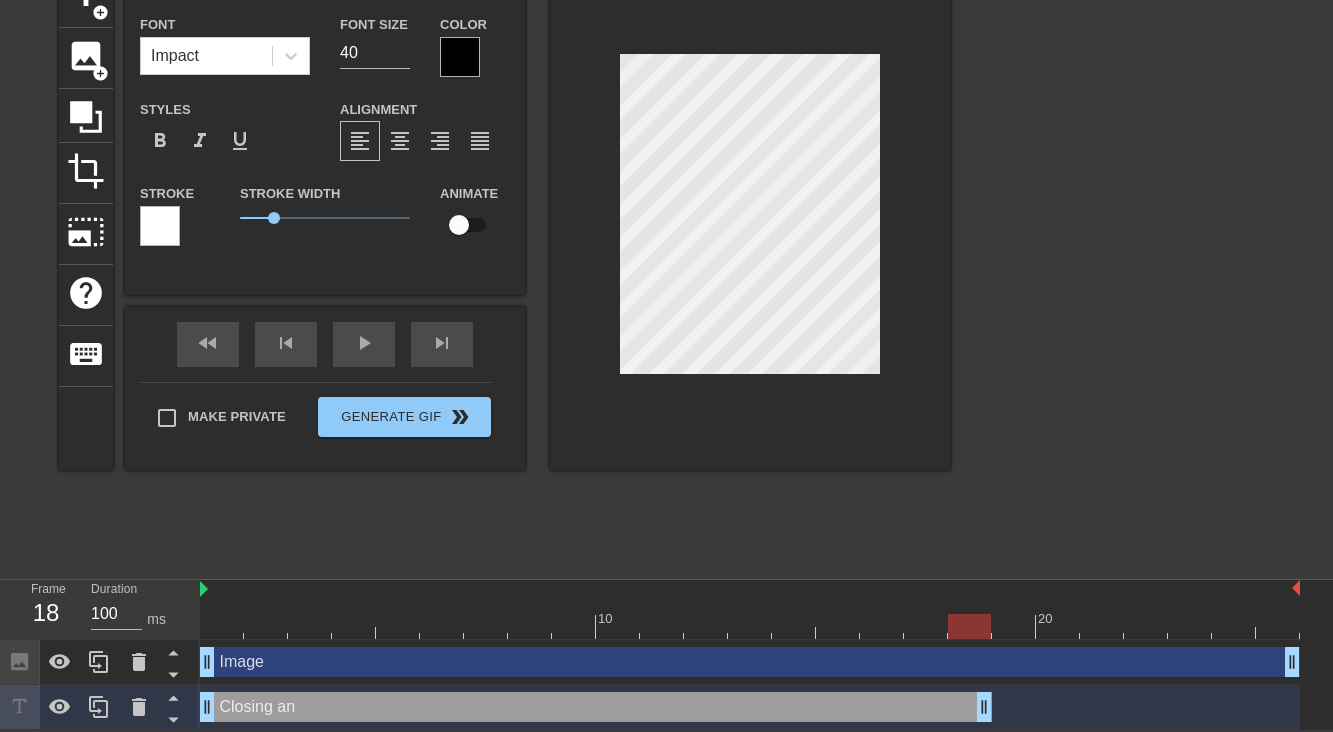 type on "Closing ano" 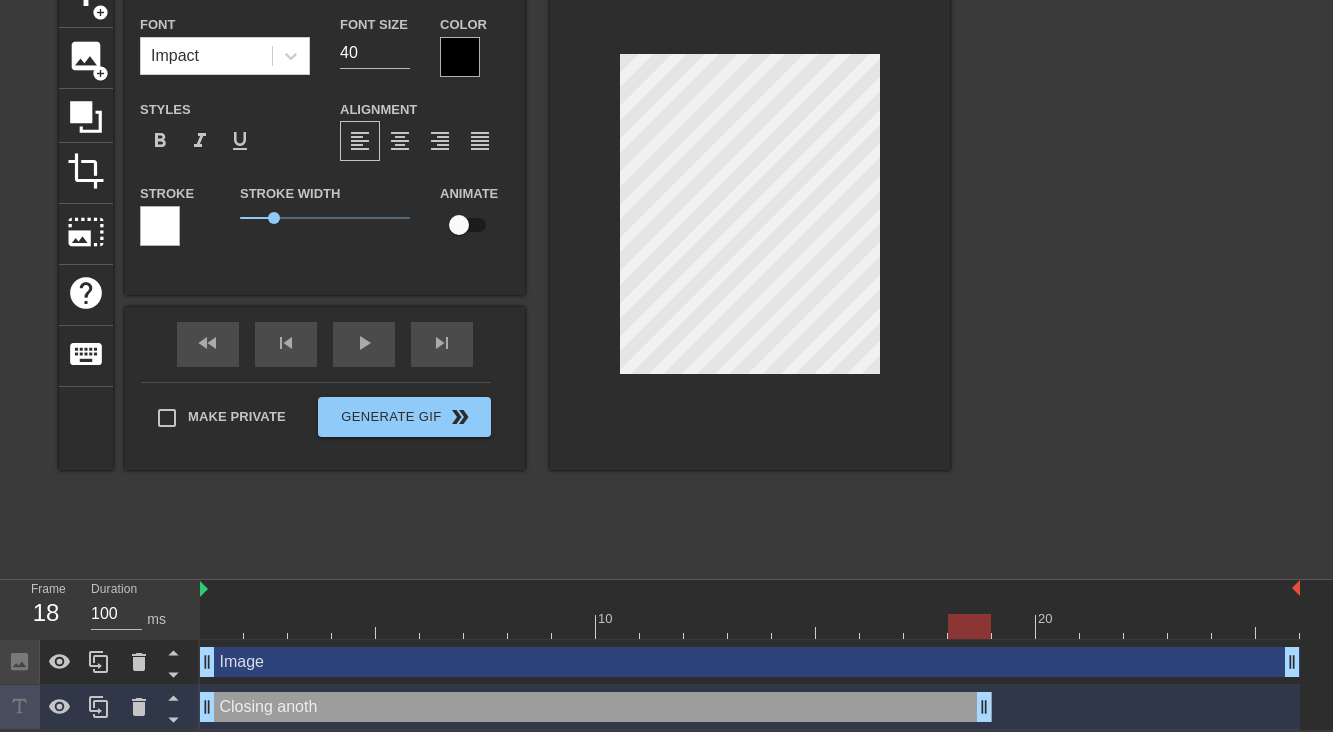 type on "Closing anothe" 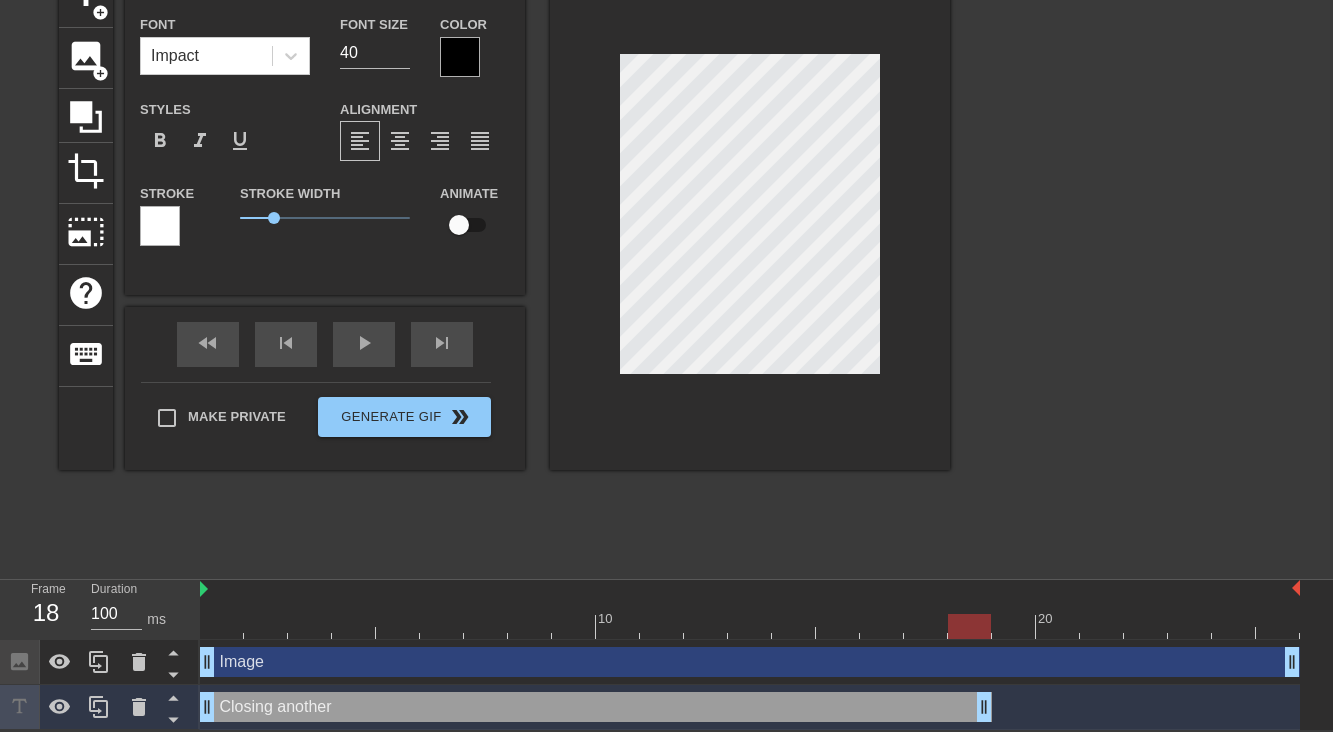 type on "Closing another" 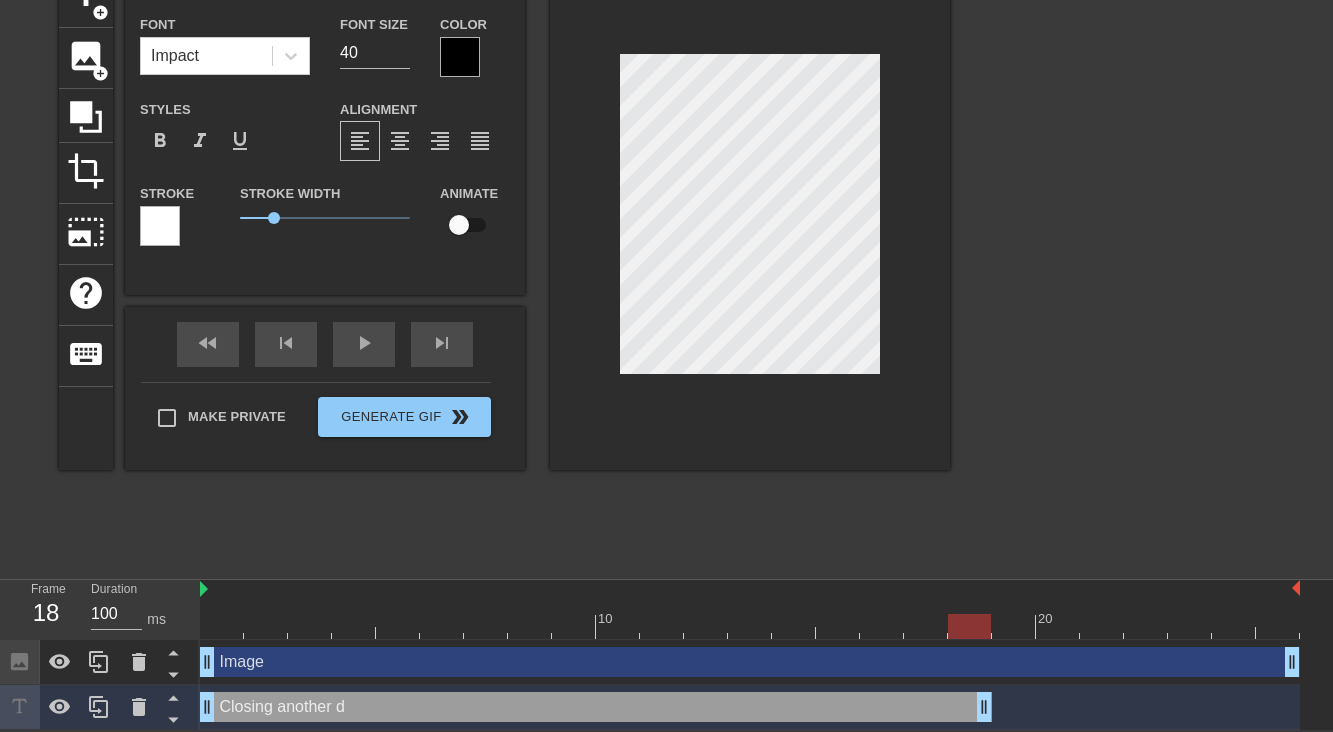 type on "Closing another de" 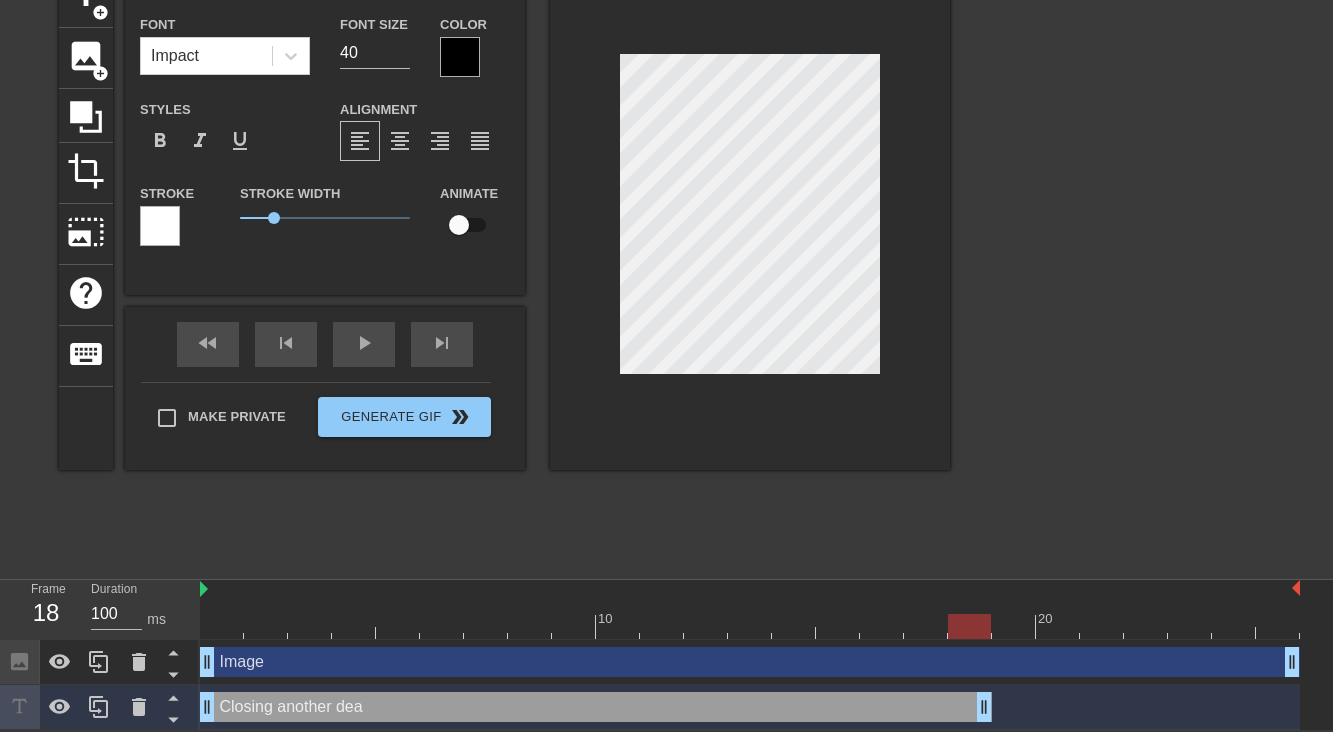type on "Closing another deal" 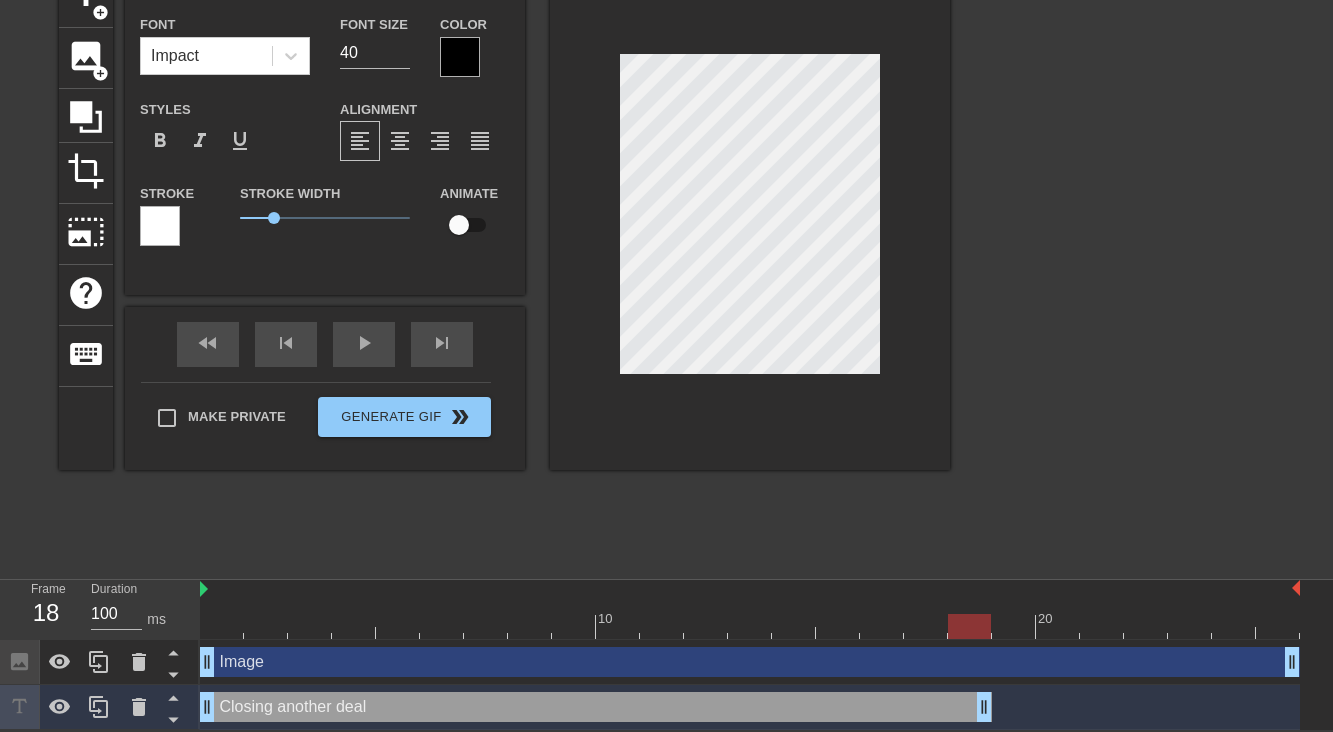 type on "Closing another deal!" 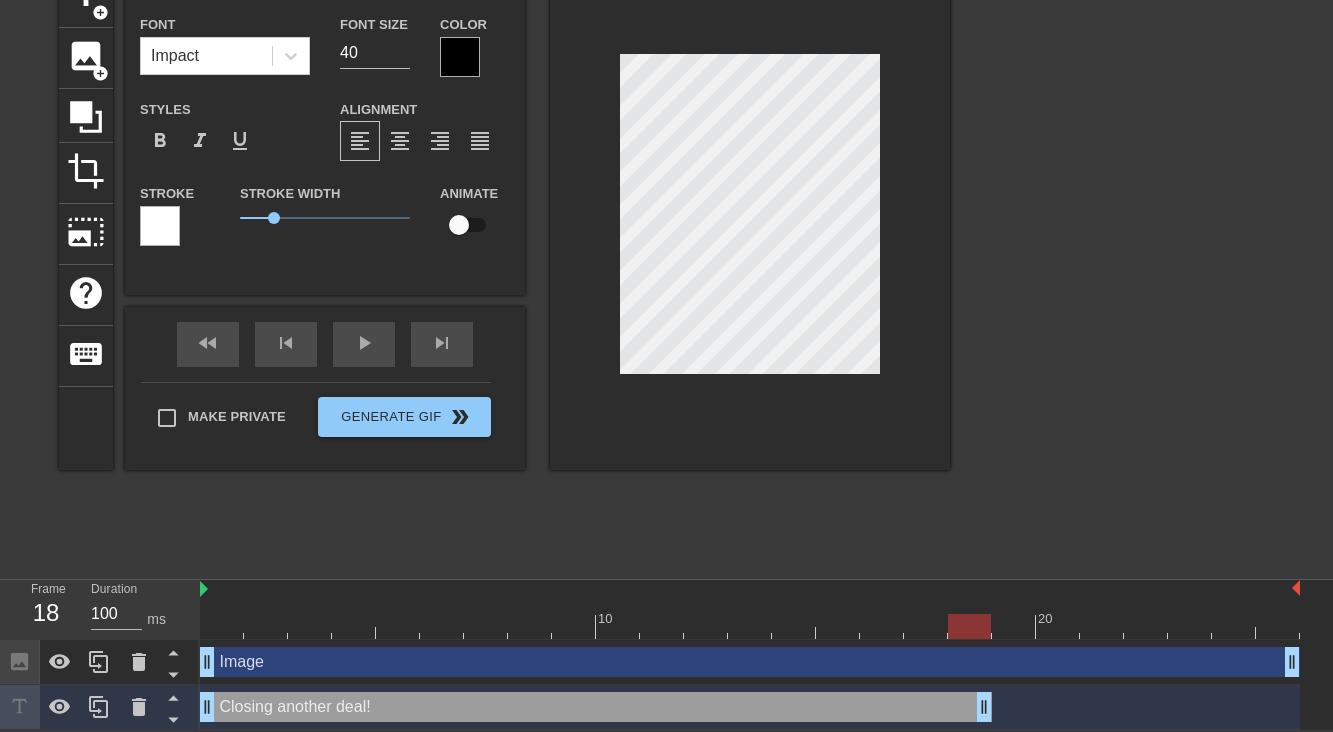 type on "Closing another deal!" 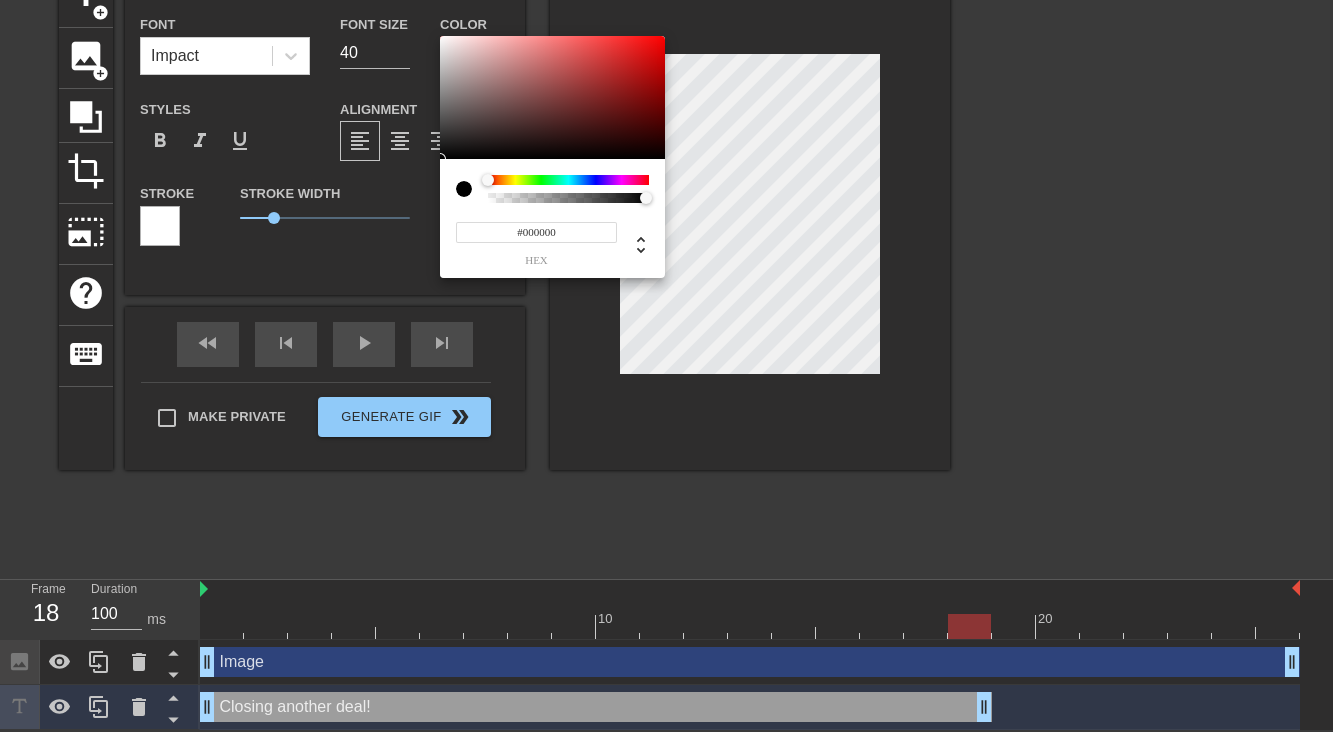 click at bounding box center (568, 198) 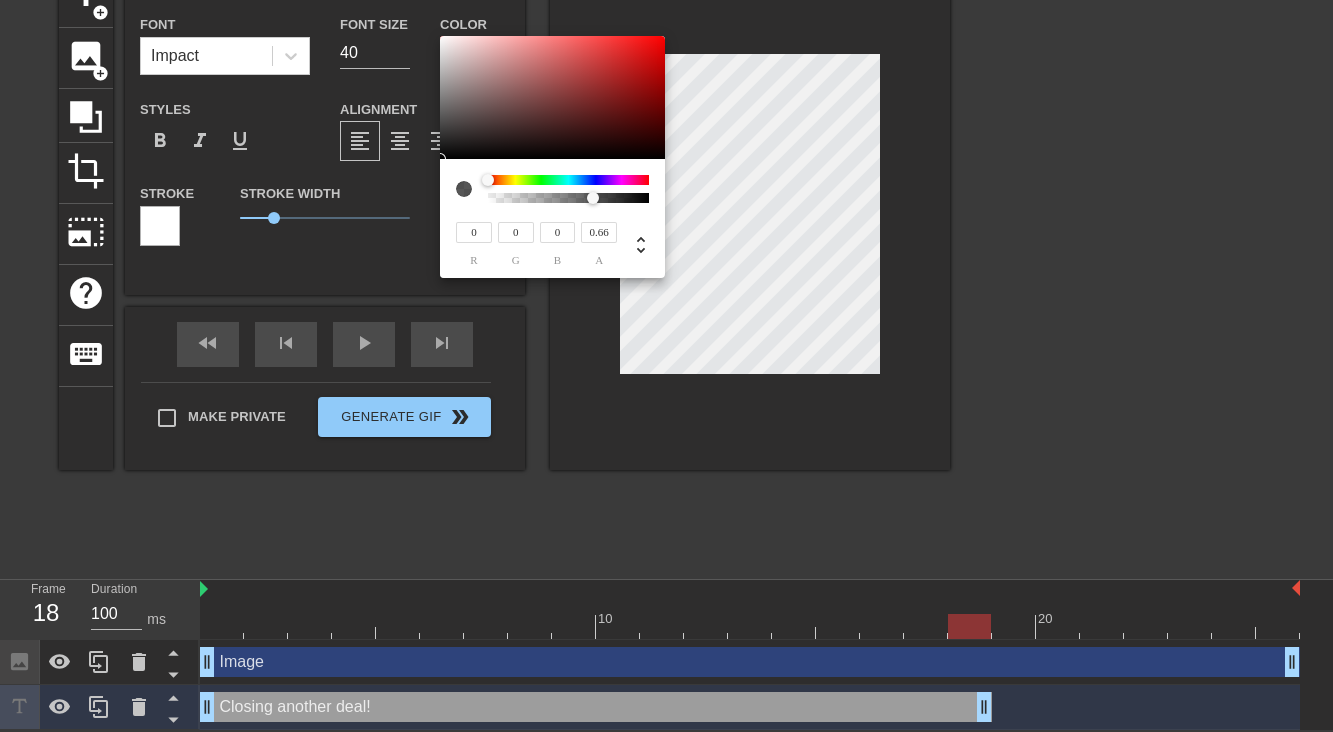 type on "Closing another deal!" 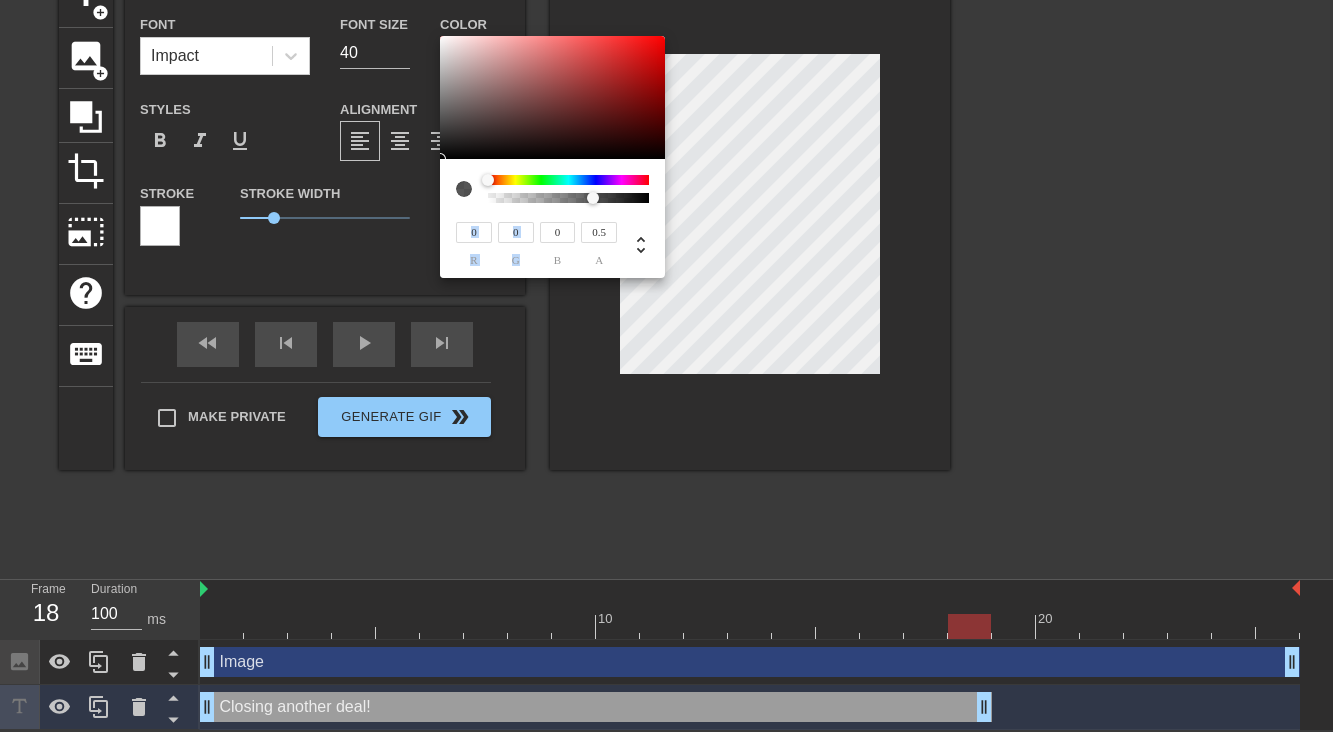 type on "Closing another deal!" 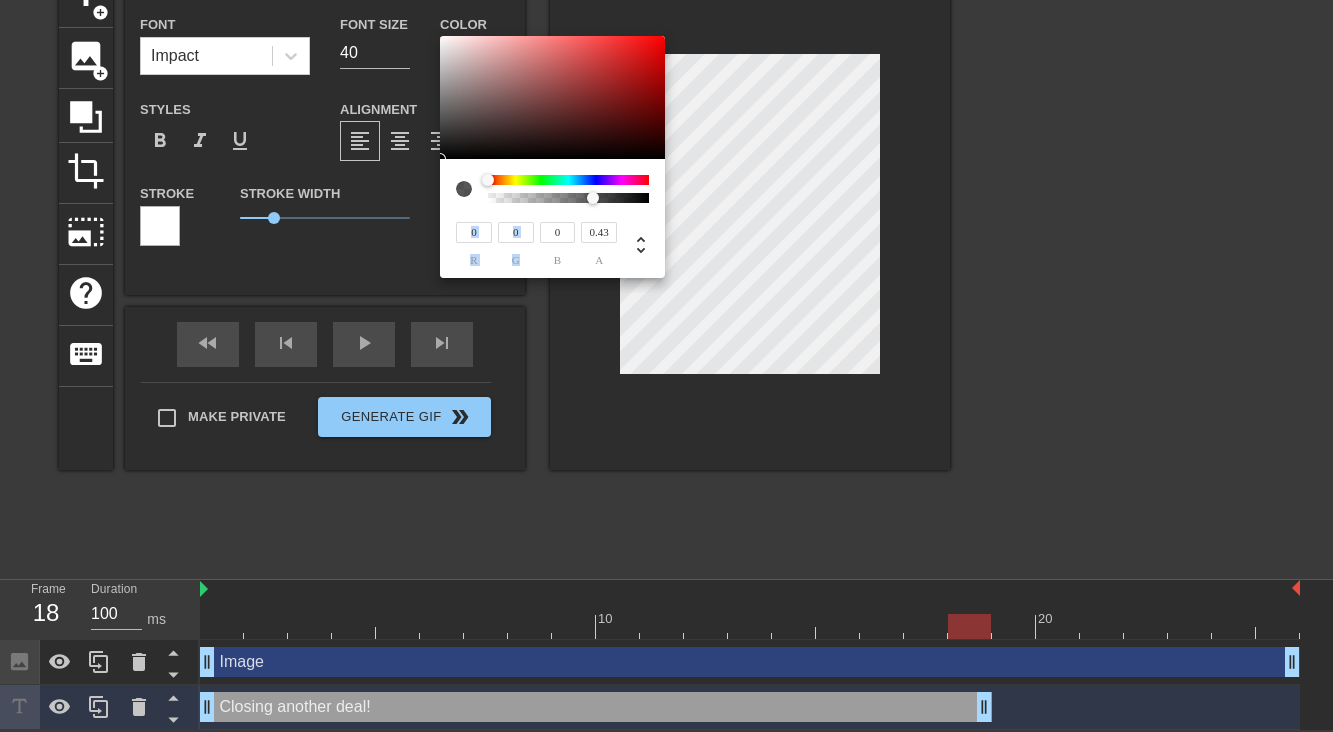 type on "Closing another deal!" 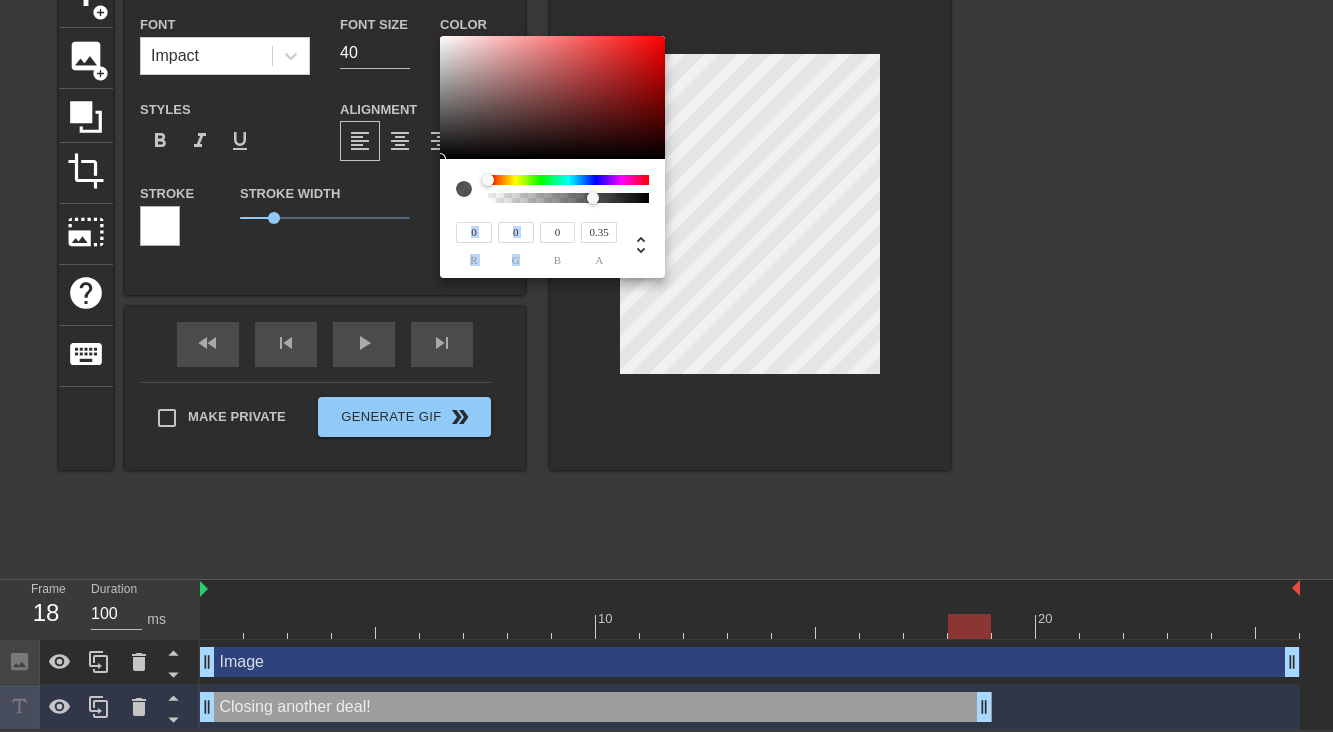 type on "Closing another deal!" 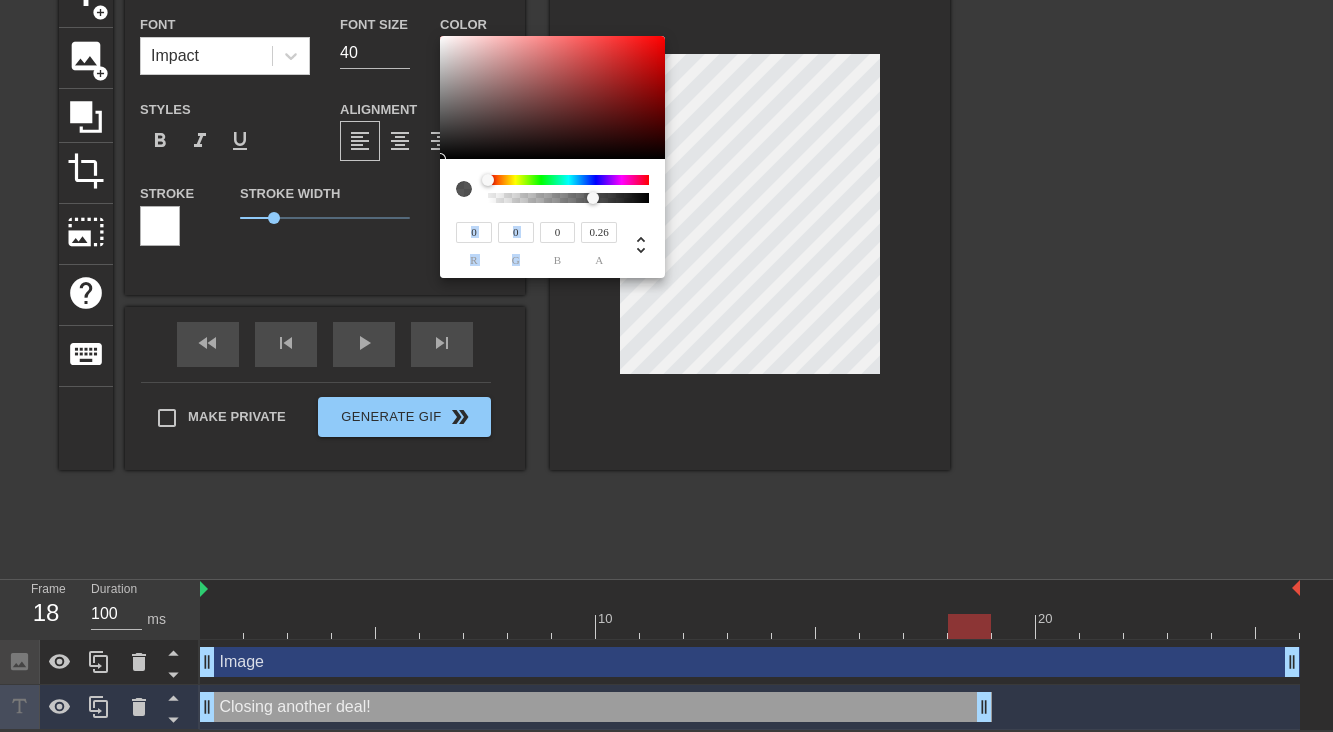 type on "Closing another deal!" 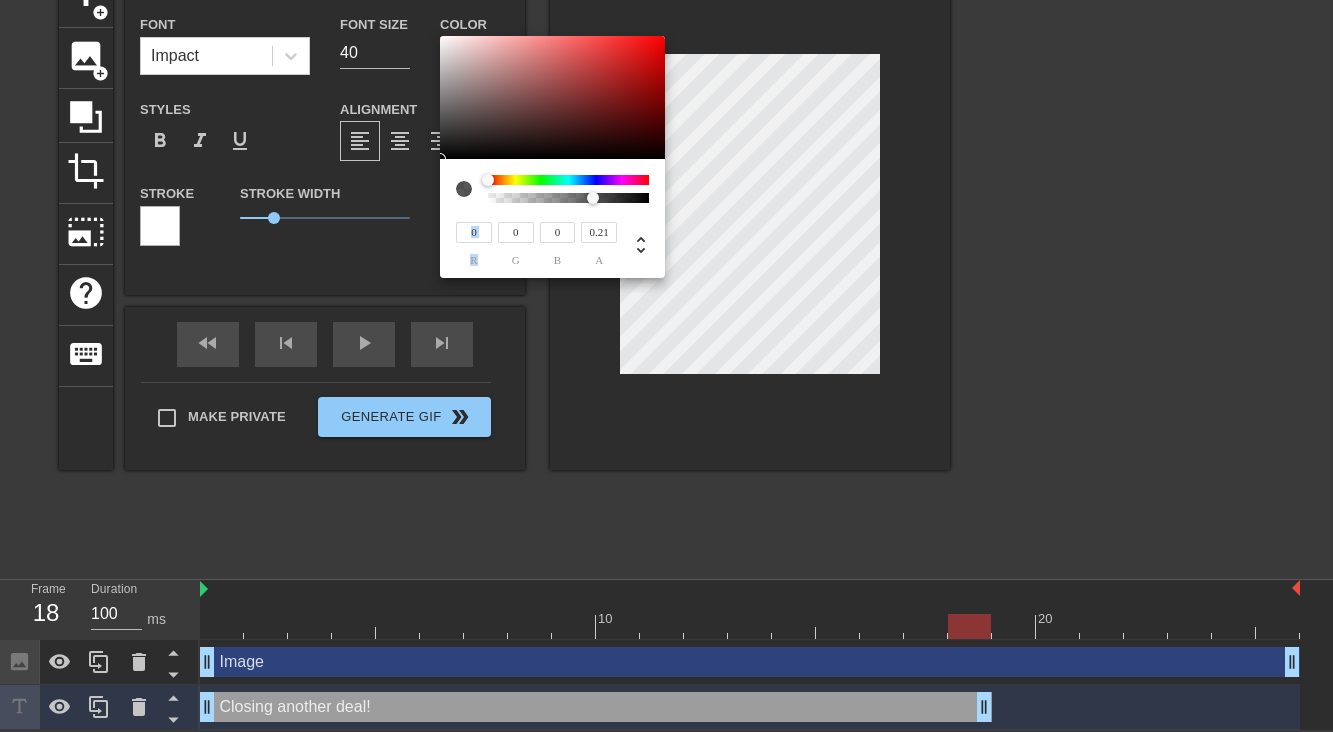 type on "Closing another deal!" 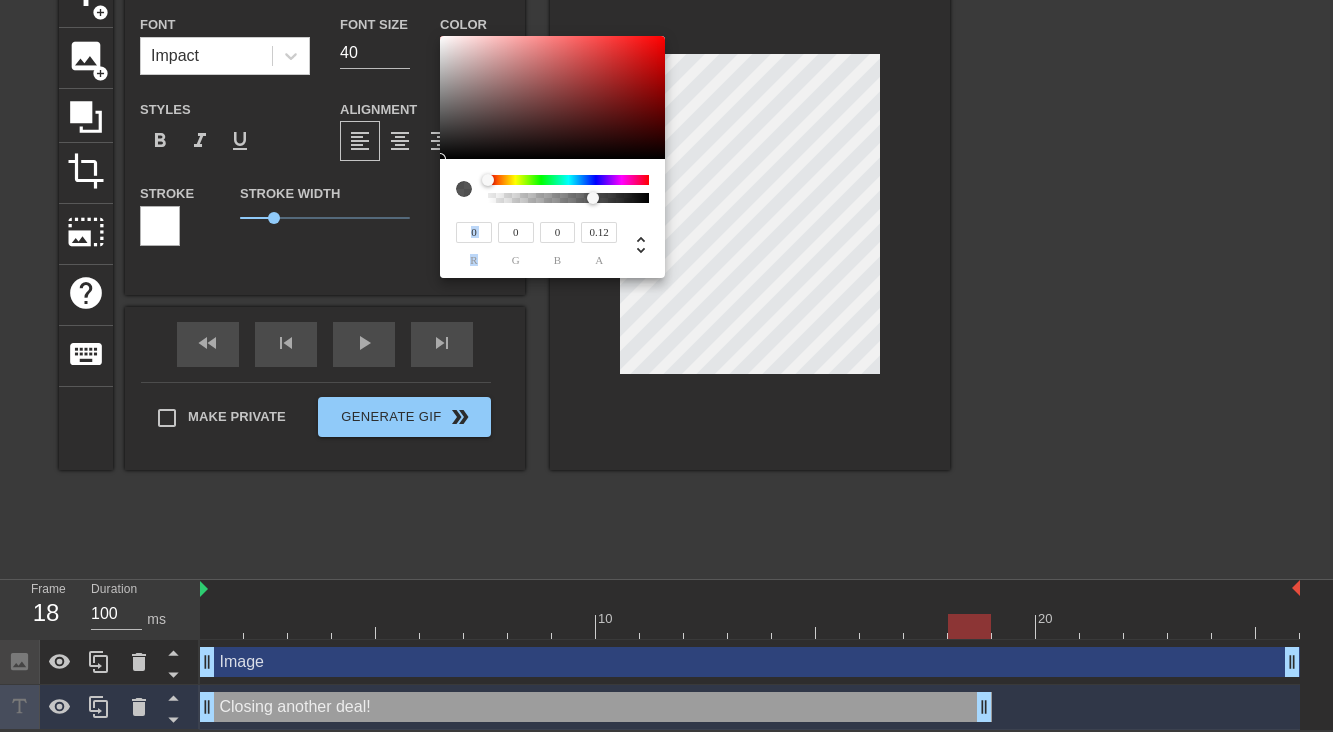type on "Closing another deal!" 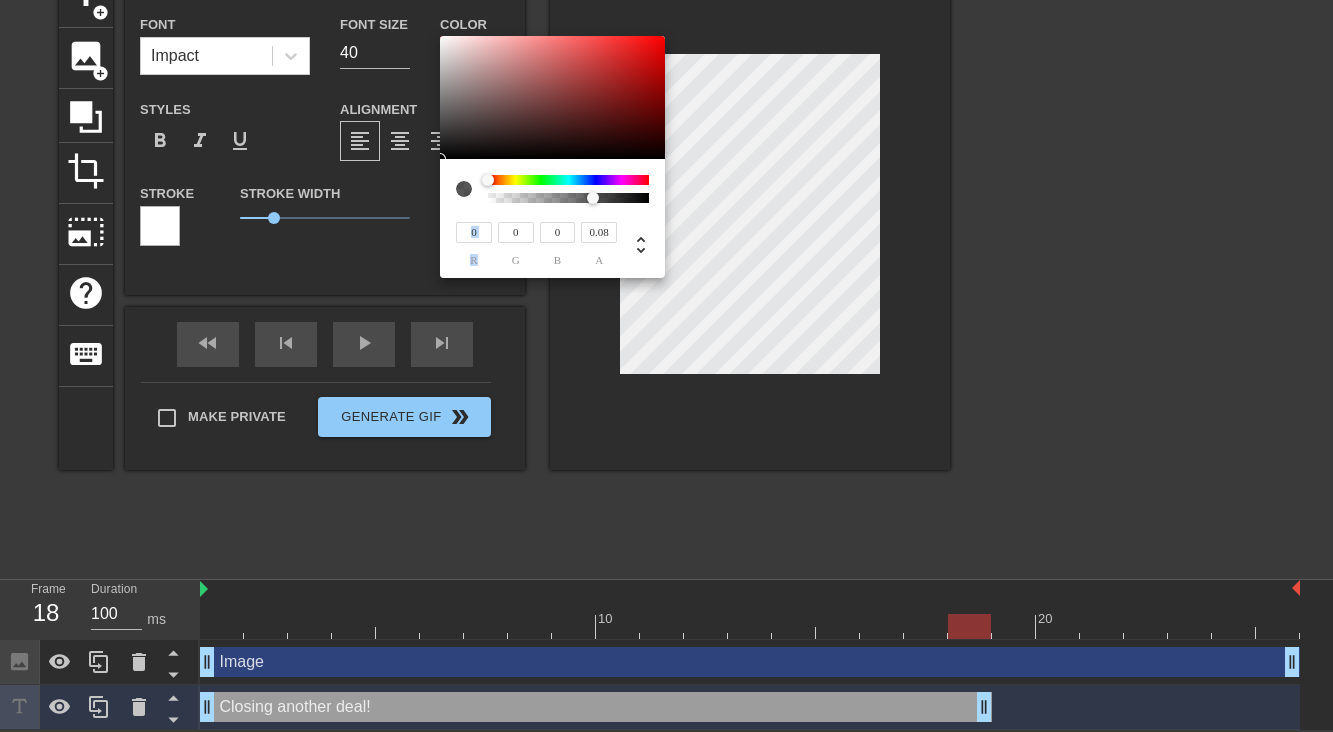 type on "Closing another deal!" 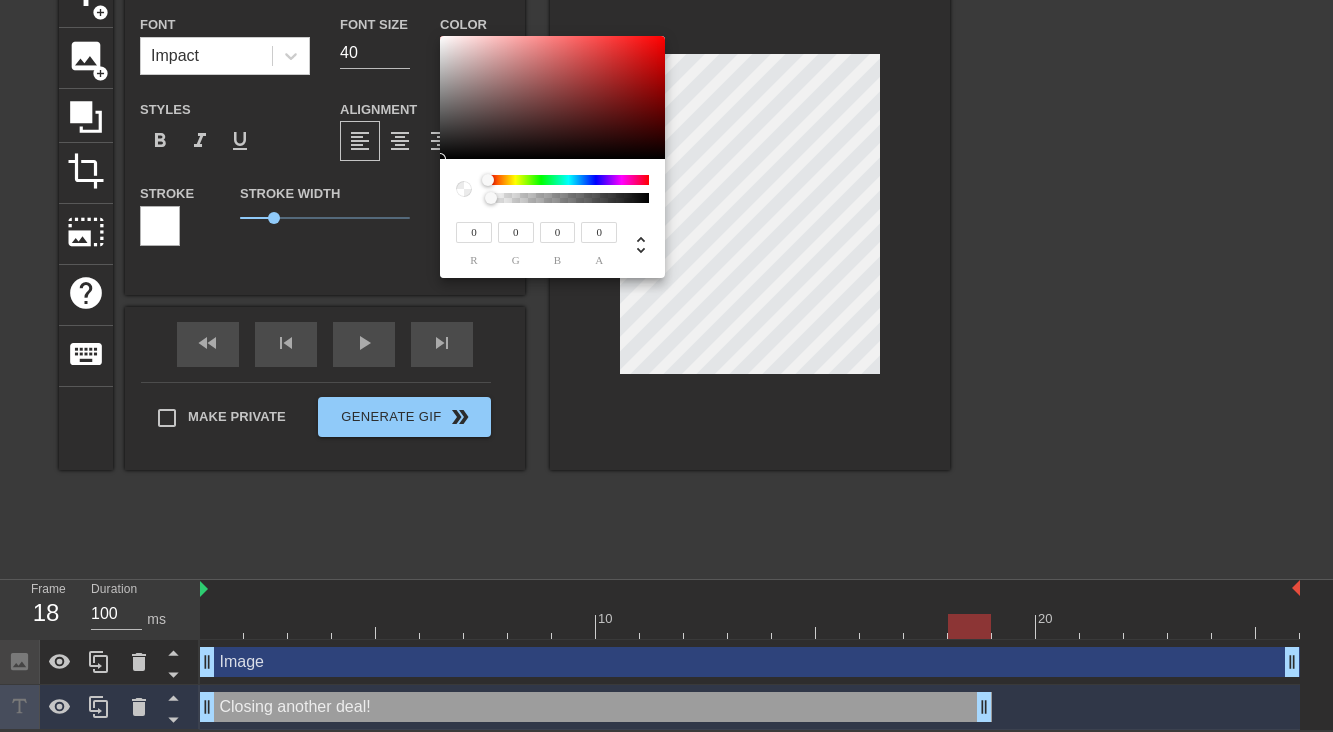 type on "Closing another deal!" 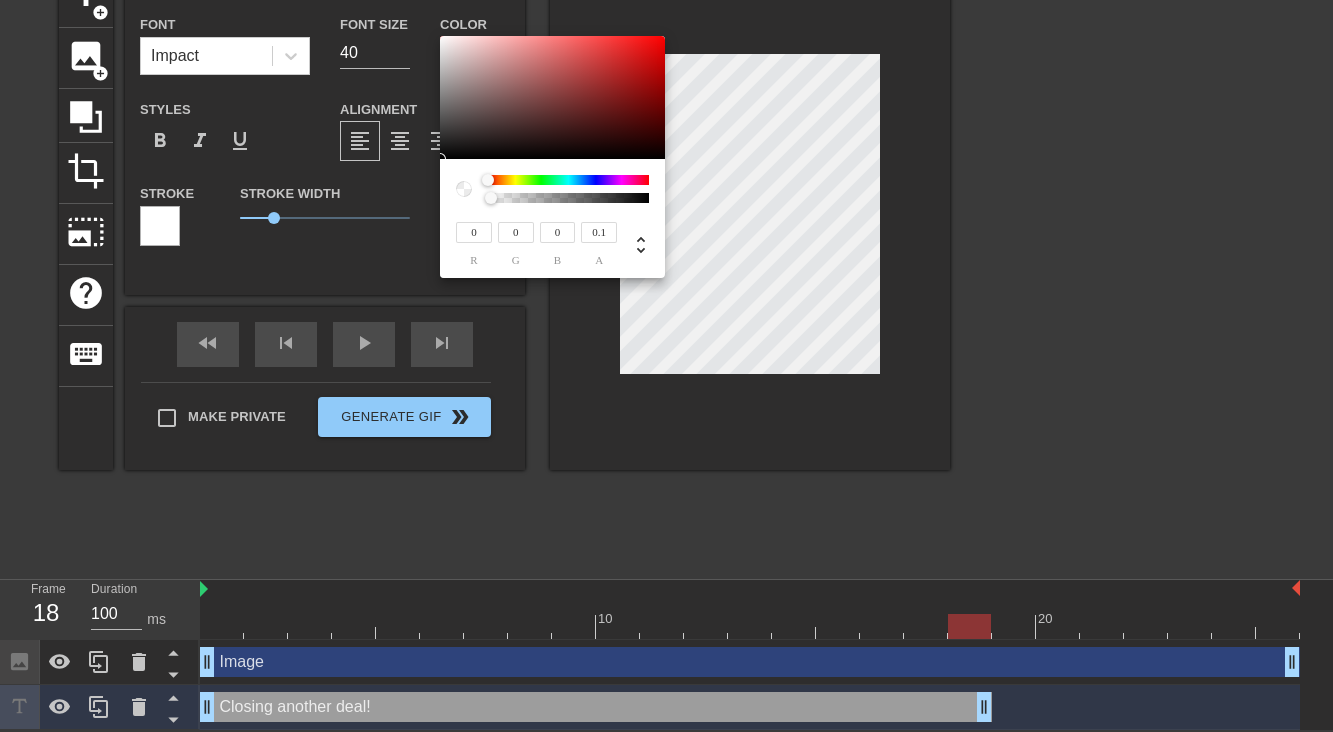 type on "Closing another deal!" 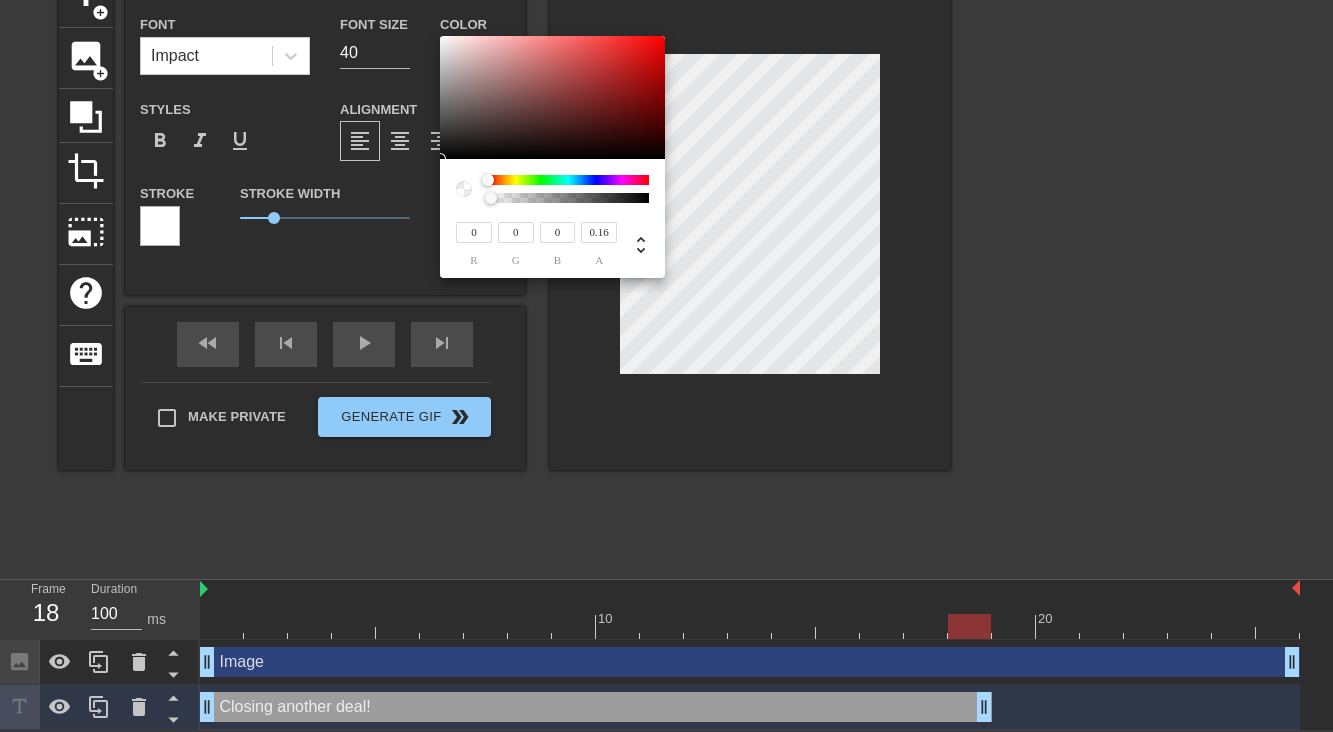 type on "Closing another deal!" 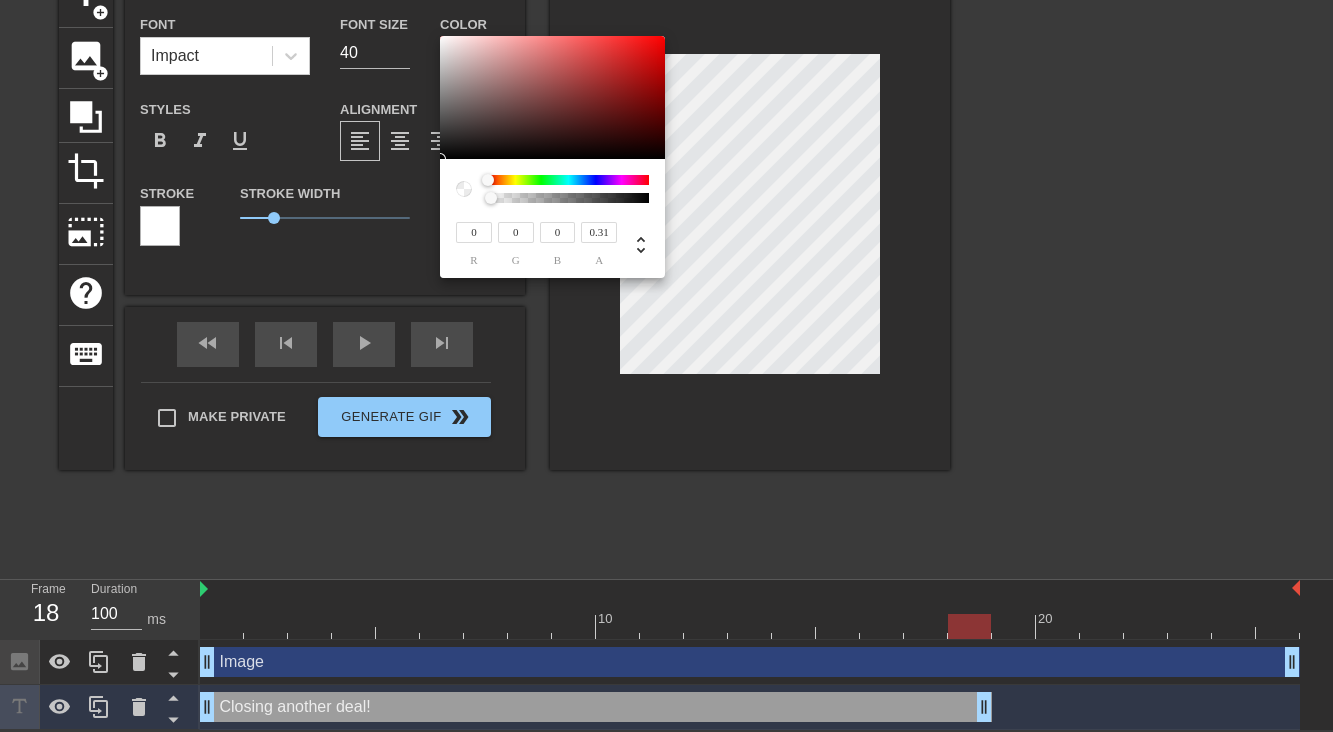 type on "Closing another deal!" 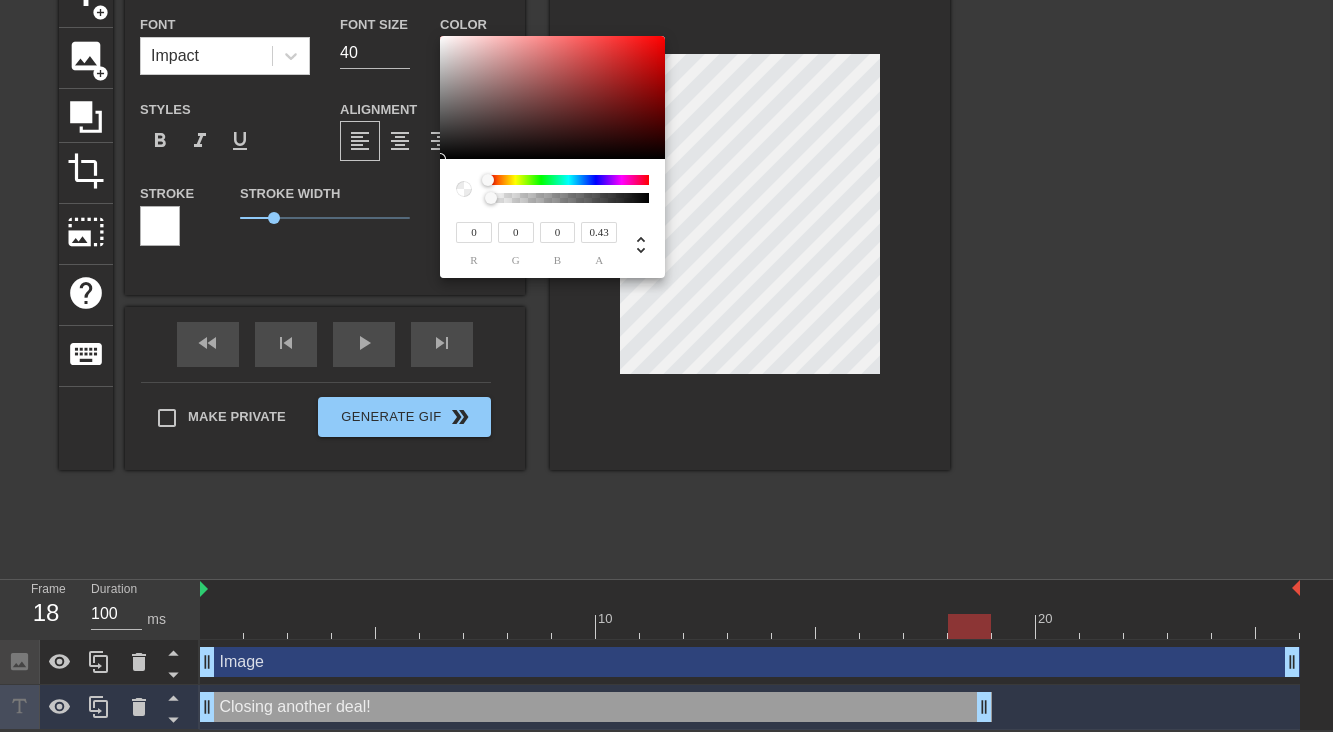 type on "Closing another deal!" 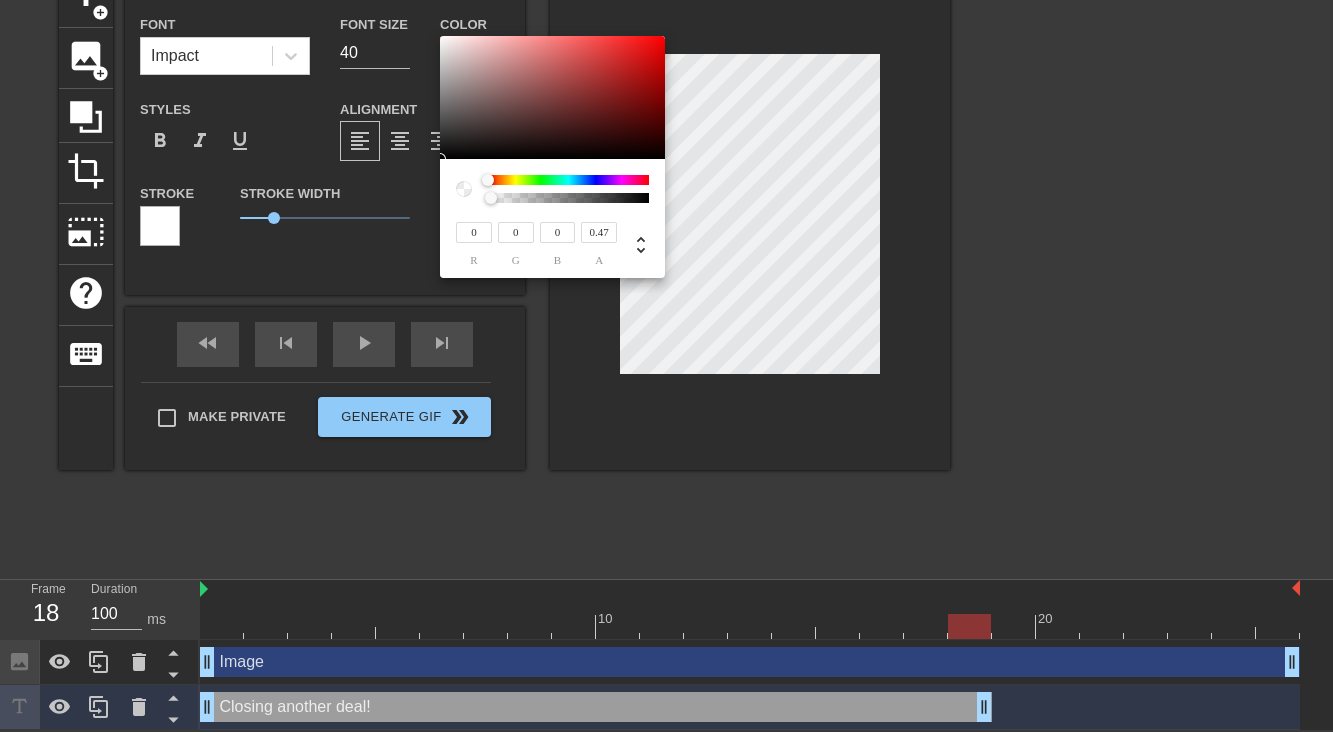 type on "Closing another deal!" 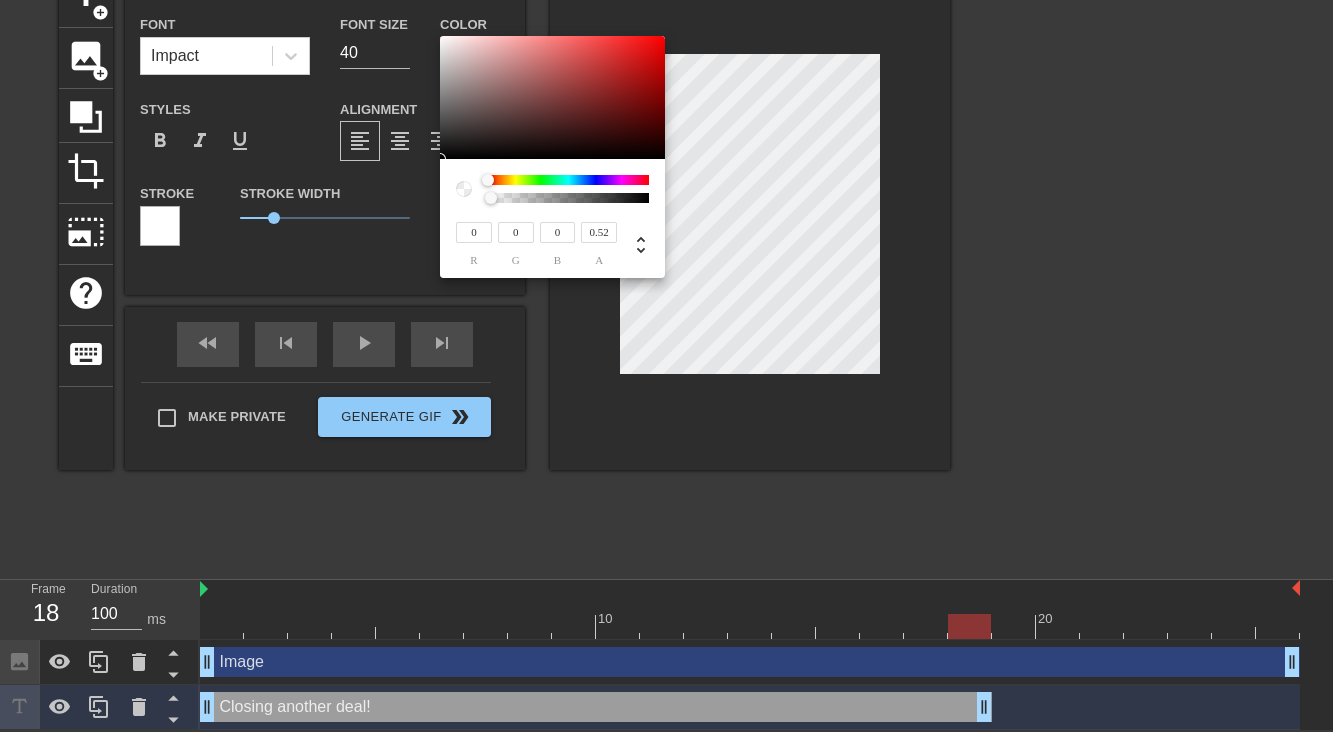 type on "Closing another deal!" 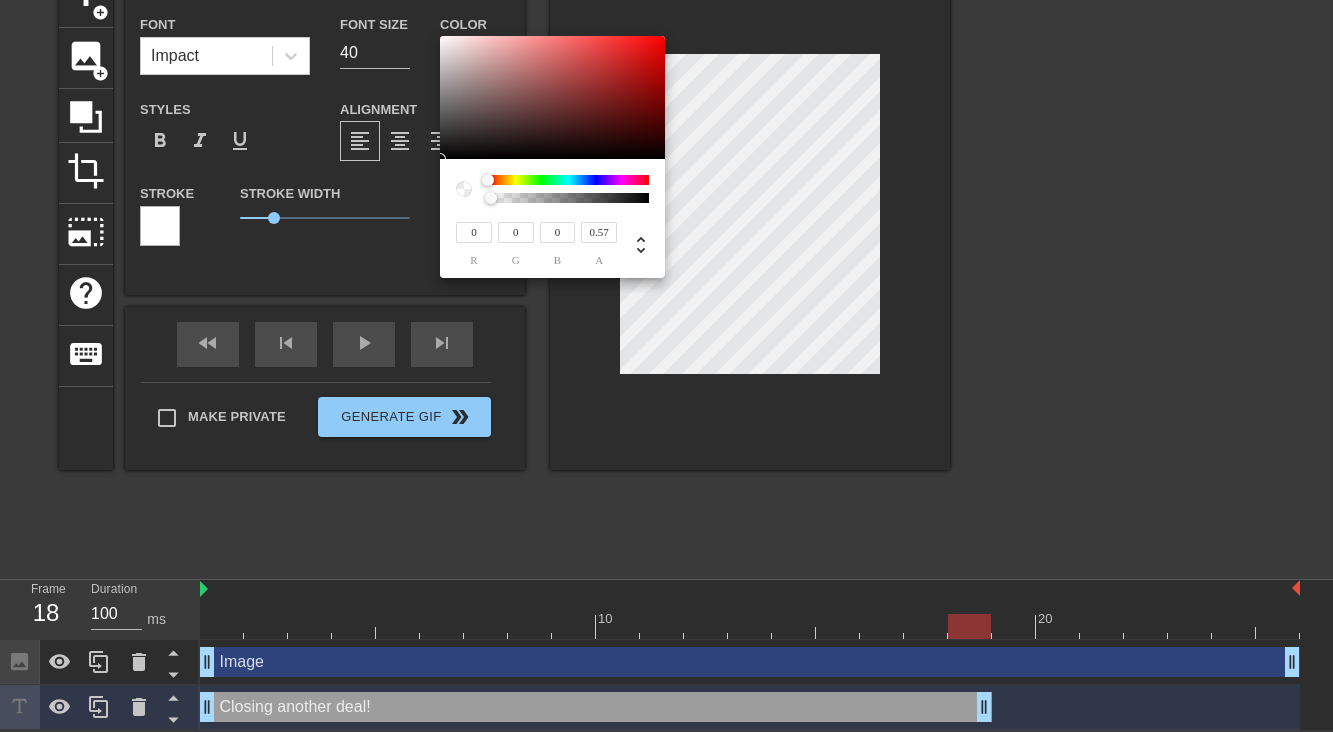 type on "Closing another deal!" 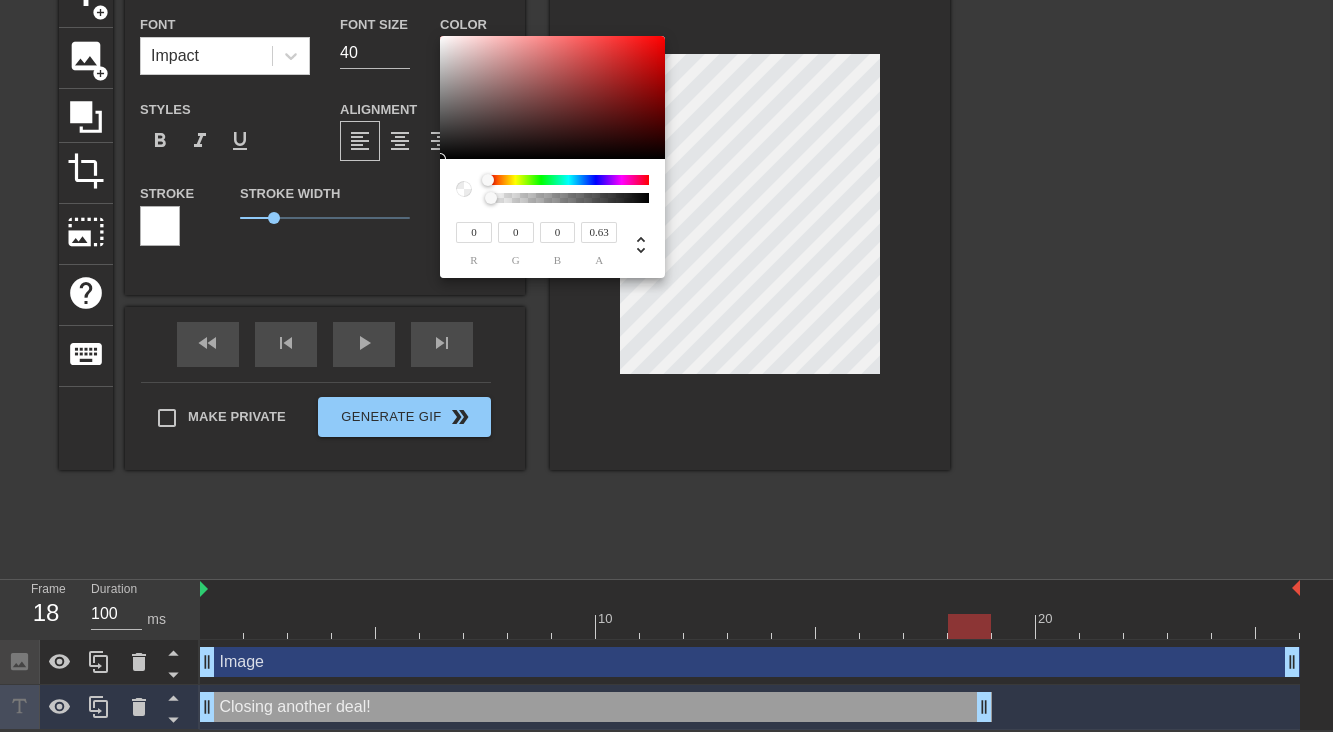 type on "Closing another deal!" 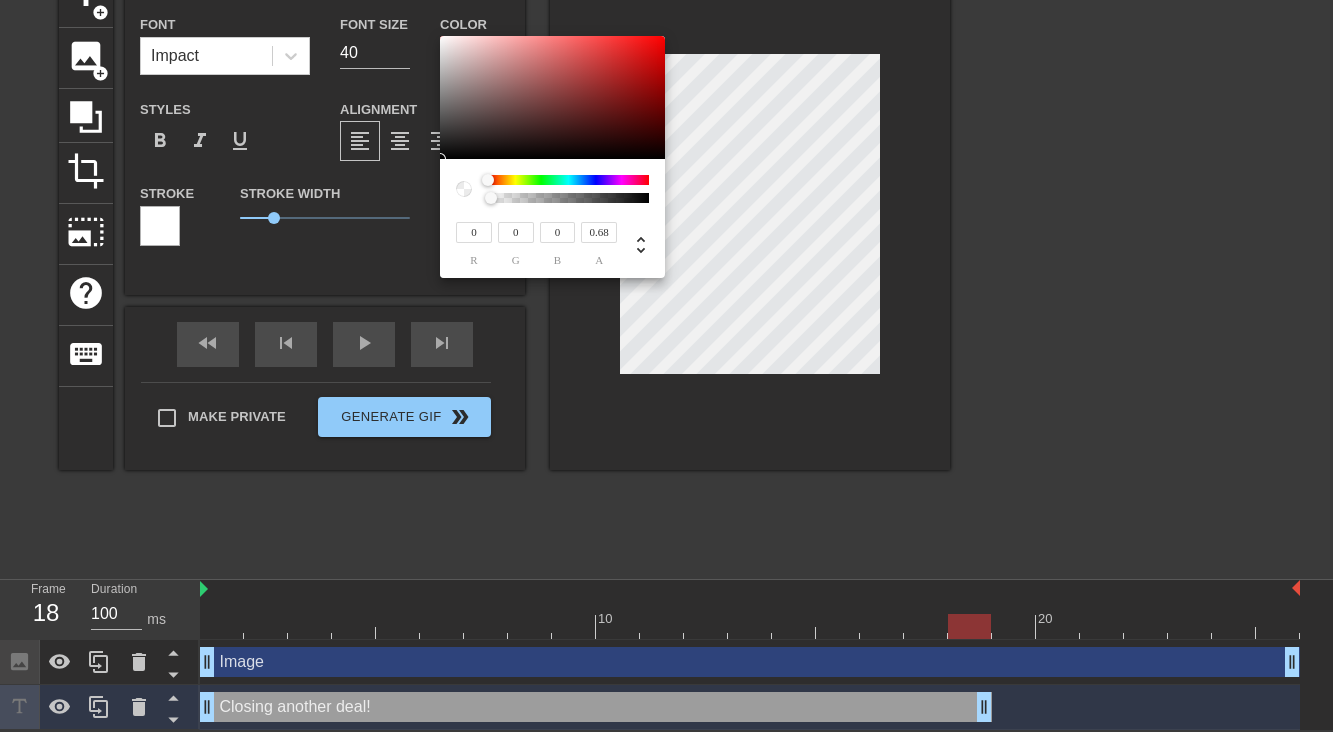 type on "Closing another deal!" 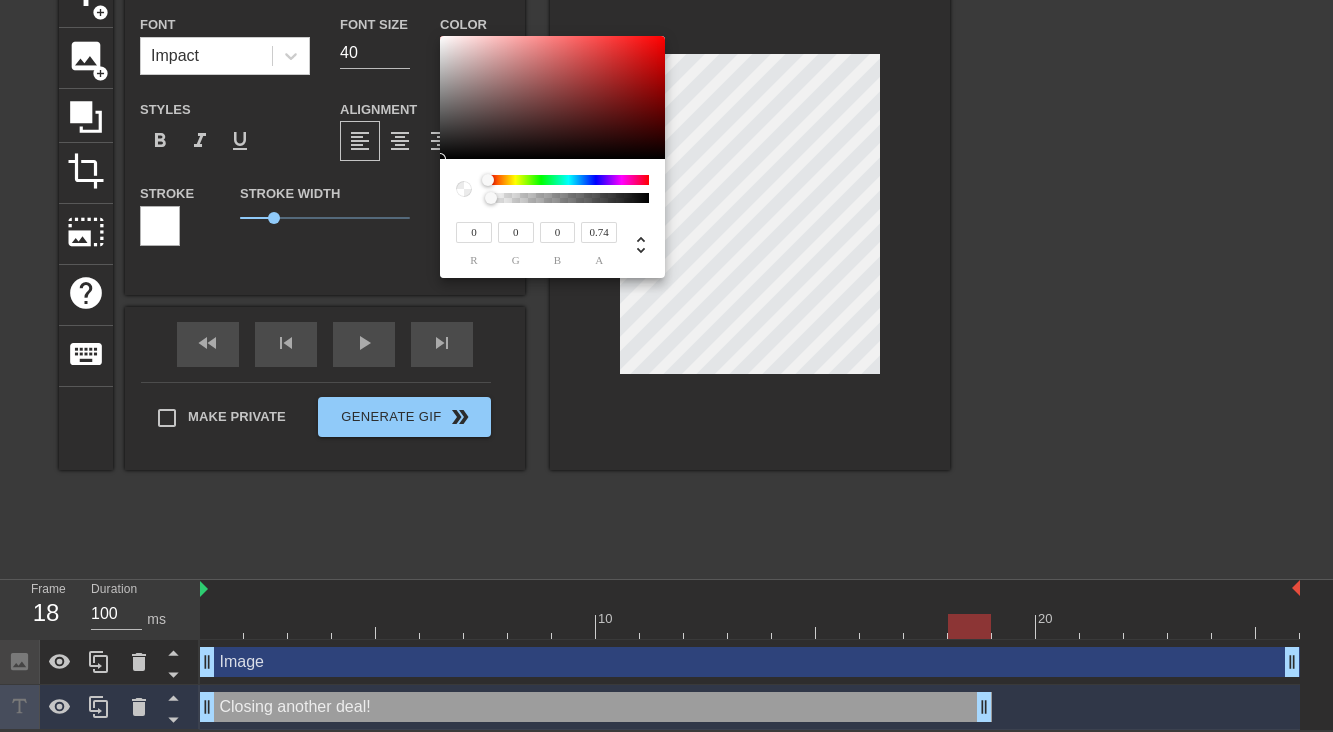 type on "Closing another deal!" 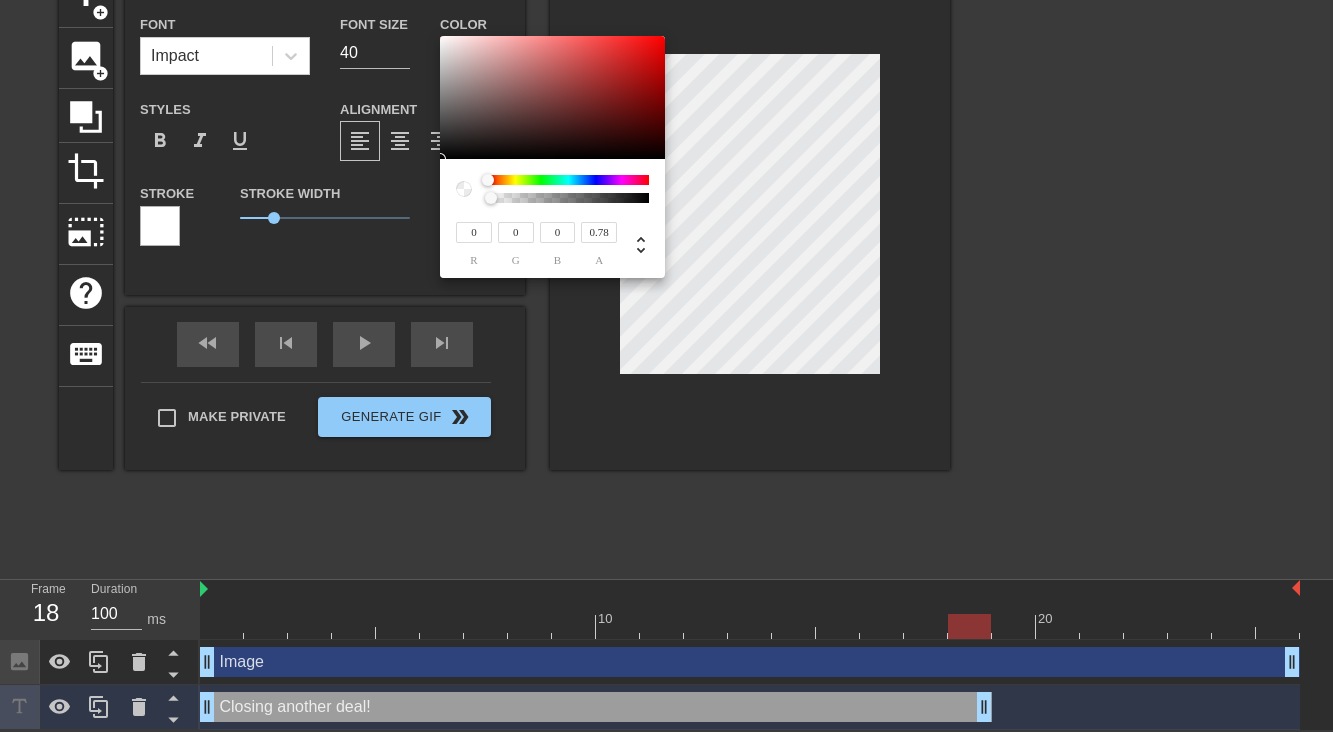 type on "Closing another deal!" 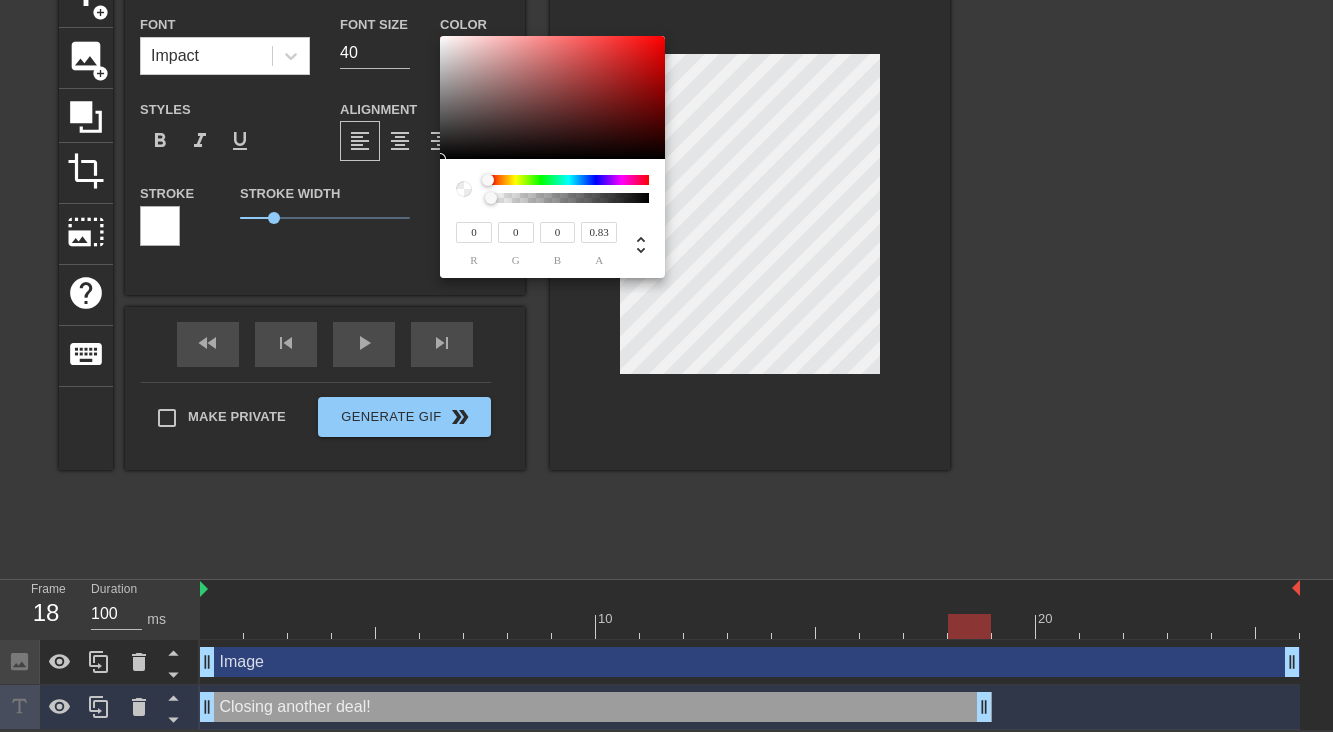 type on "Closing another deal!" 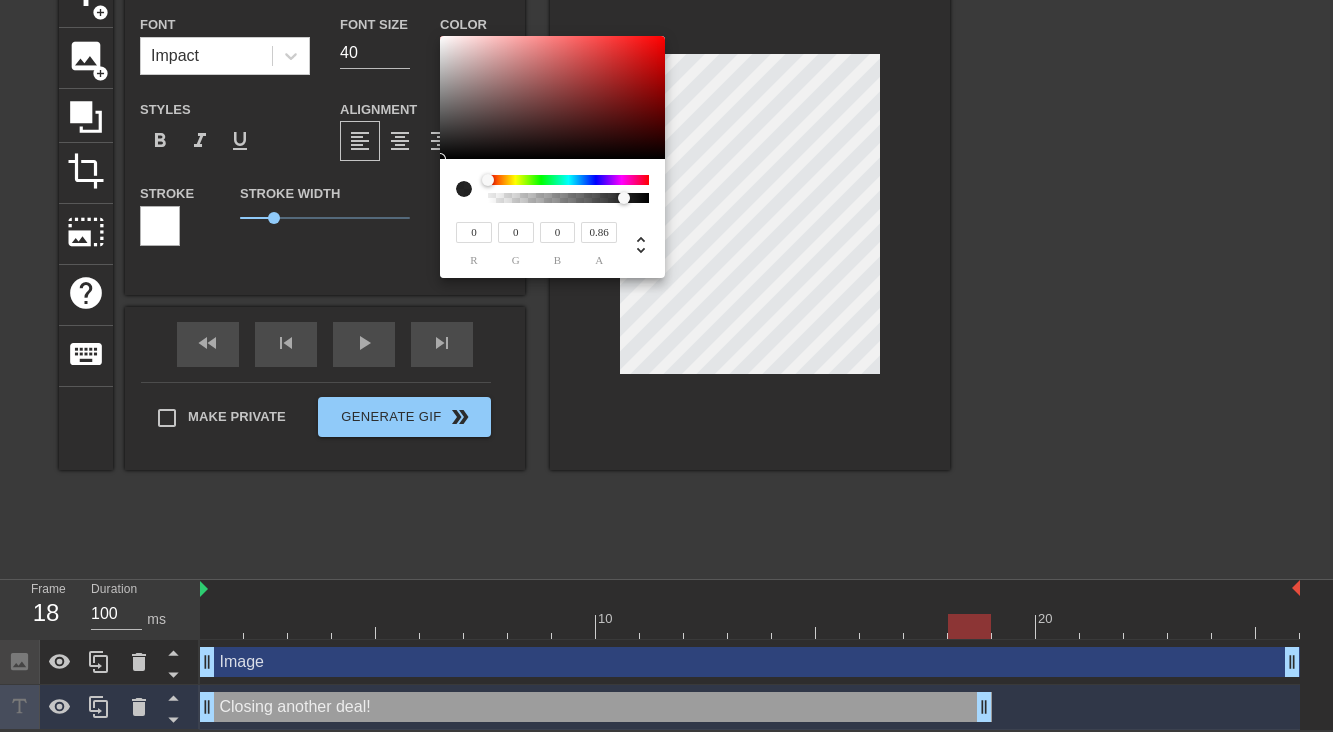 type on "Closing another deal!" 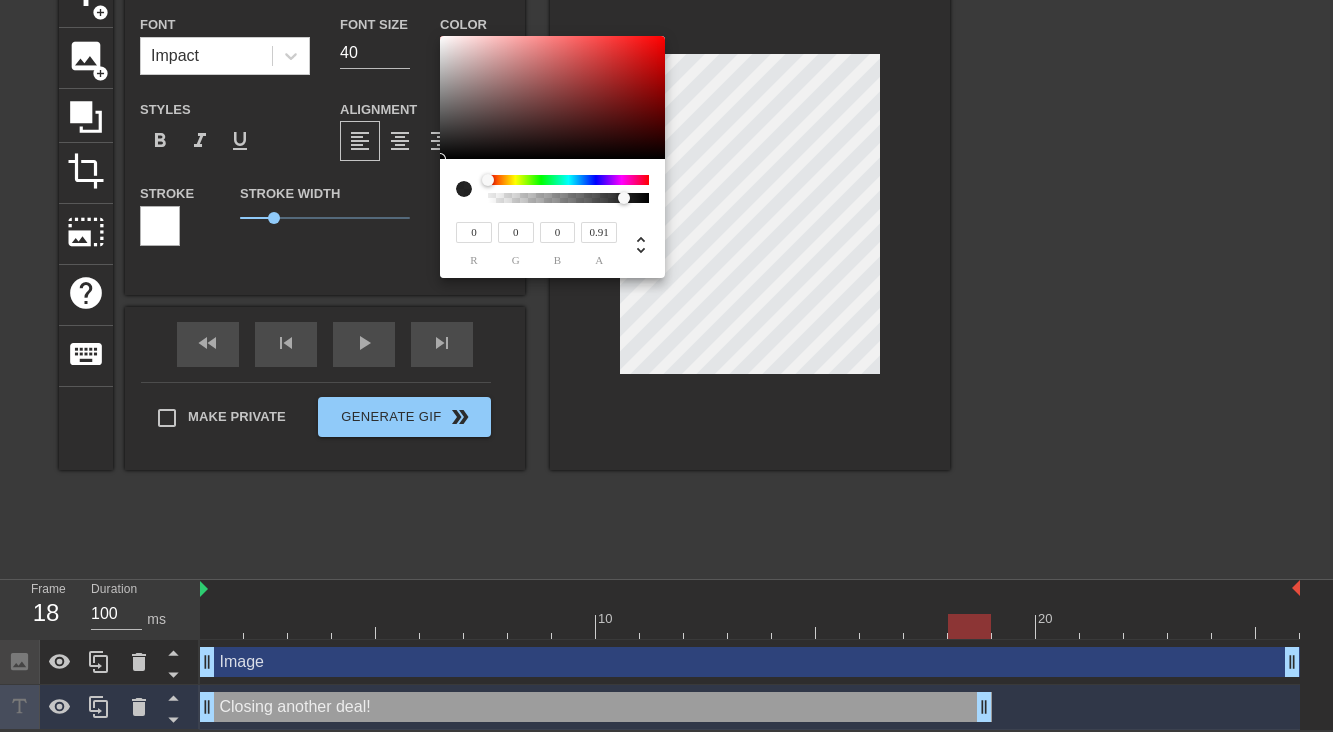 type on "Closing another deal!" 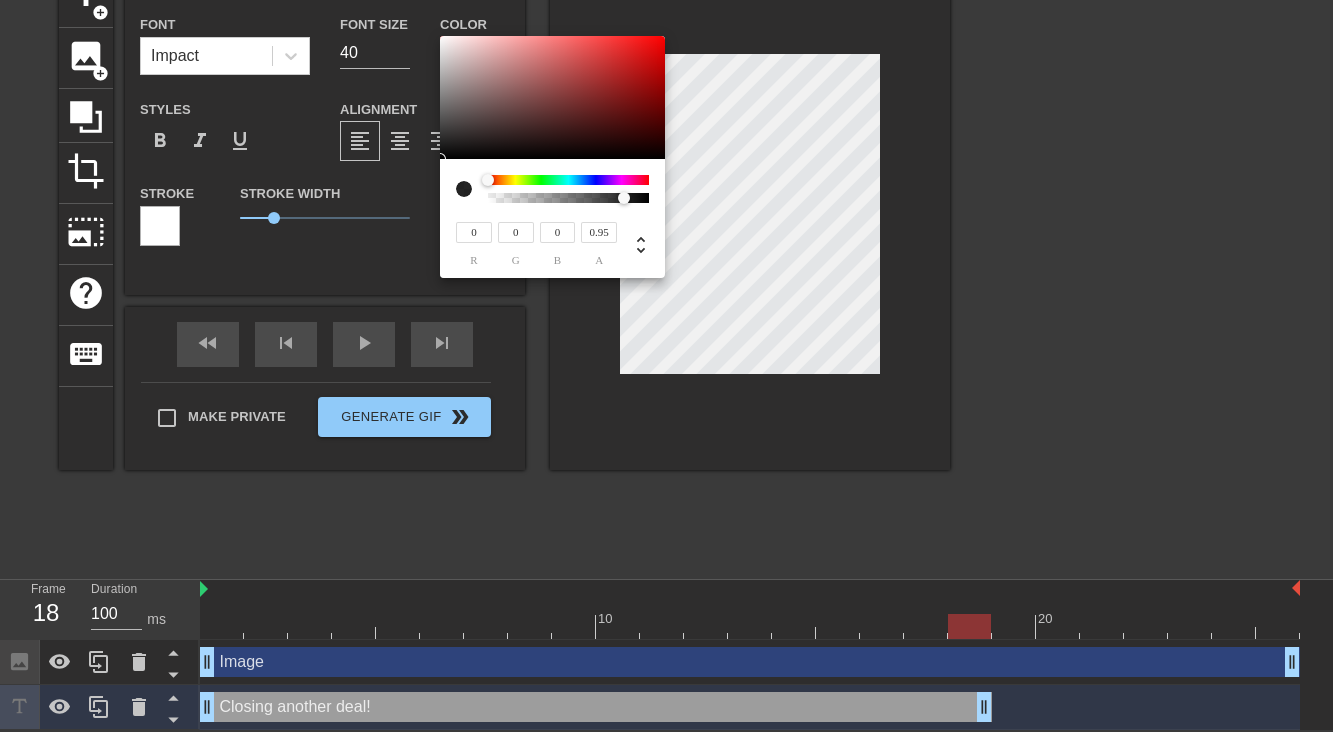 type on "Closing another deal!" 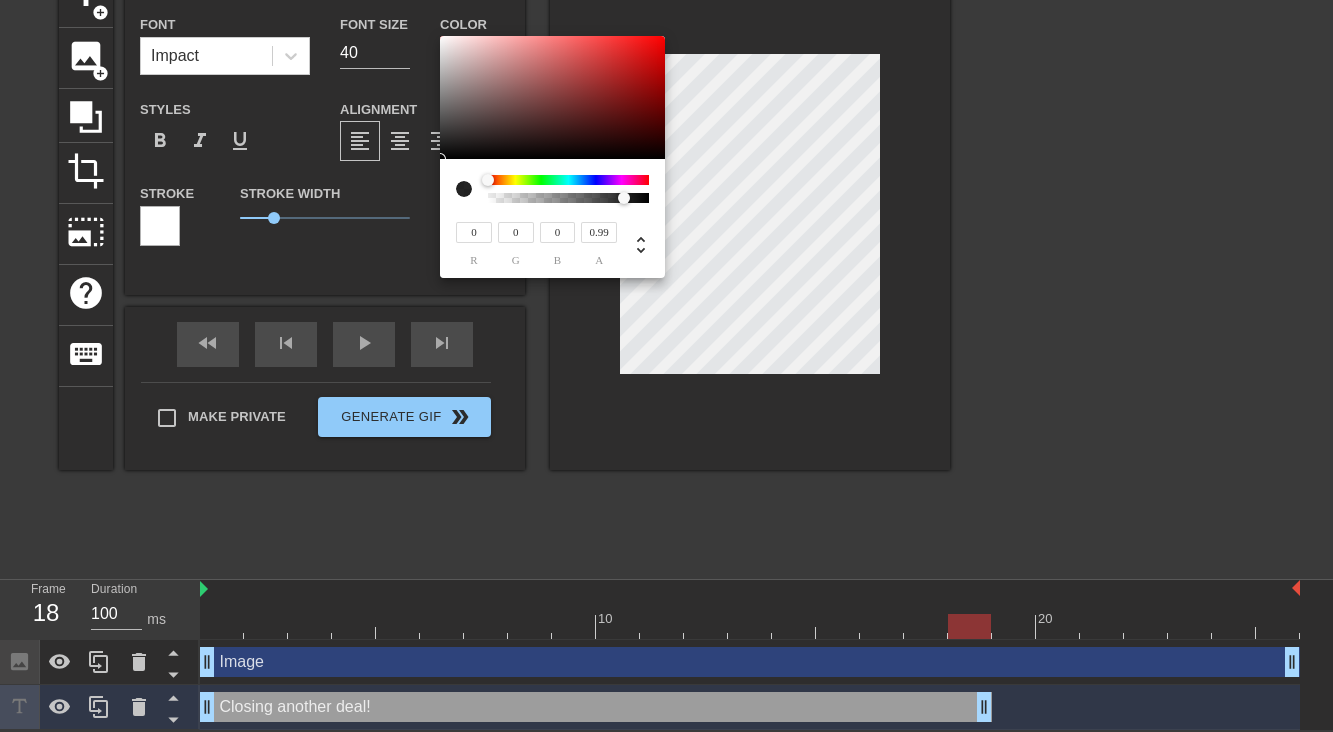 type on "Closing another deal!" 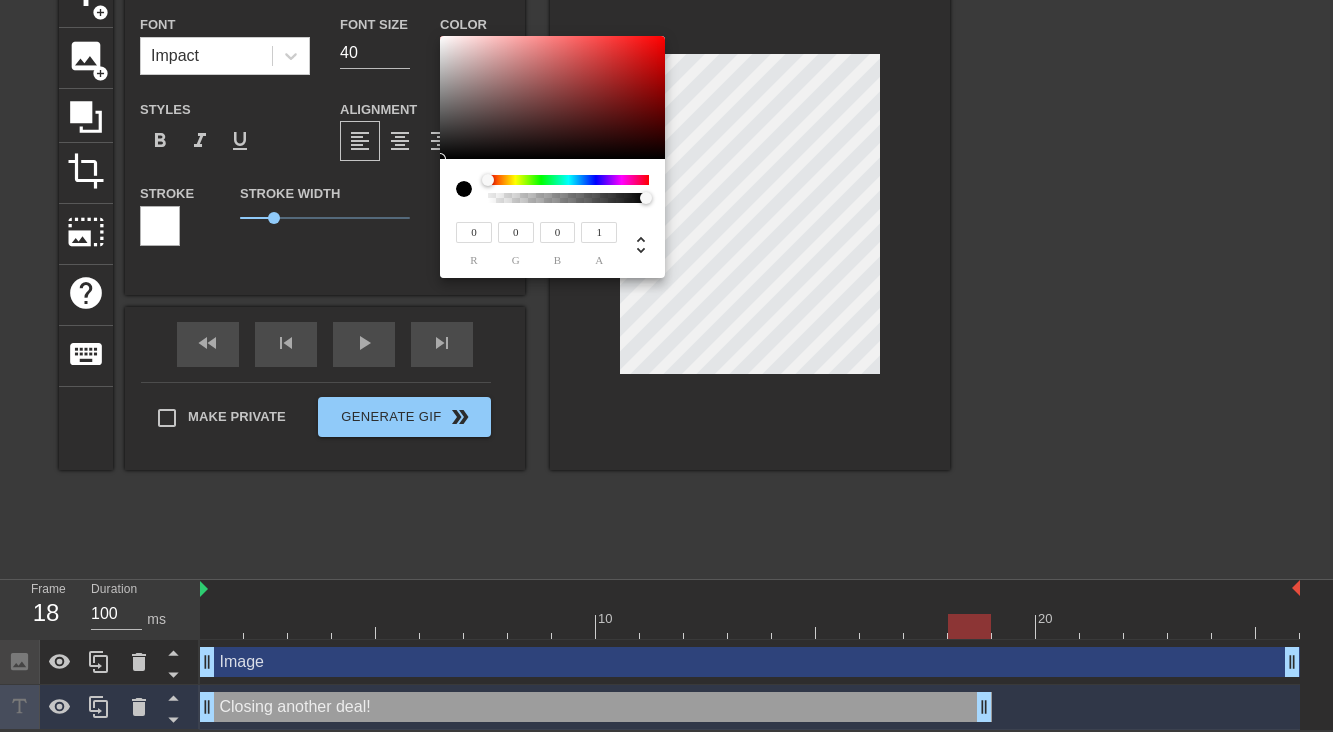 drag, startPoint x: 641, startPoint y: 197, endPoint x: 682, endPoint y: 188, distance: 41.976185 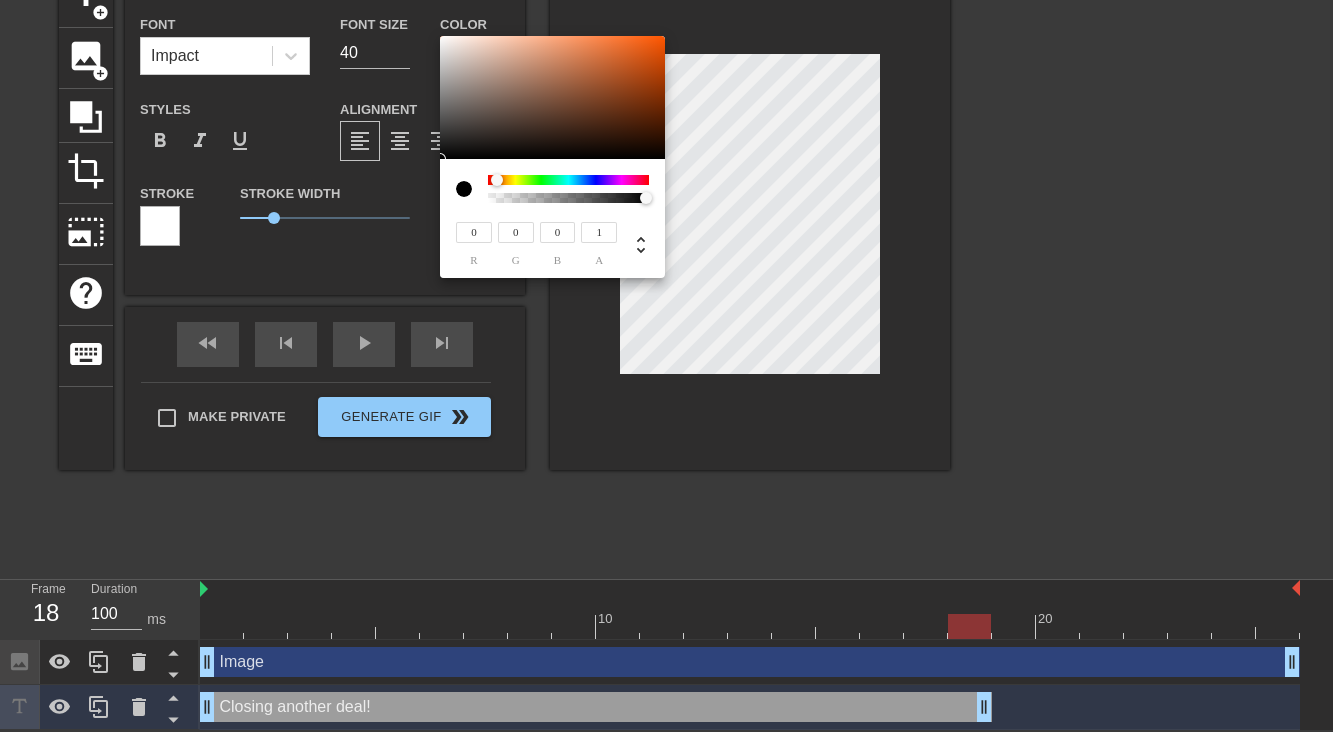 drag, startPoint x: 483, startPoint y: 179, endPoint x: 432, endPoint y: 156, distance: 55.946404 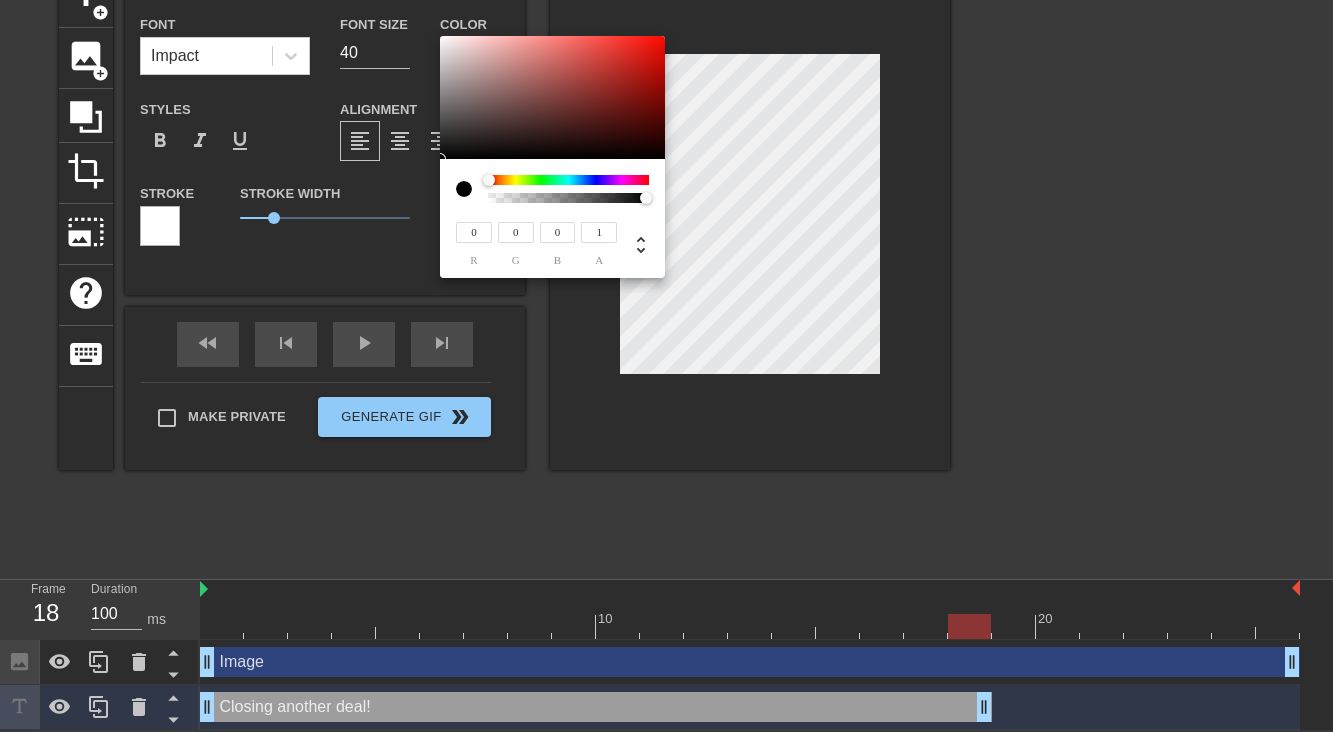 drag, startPoint x: 496, startPoint y: 181, endPoint x: 471, endPoint y: 181, distance: 25 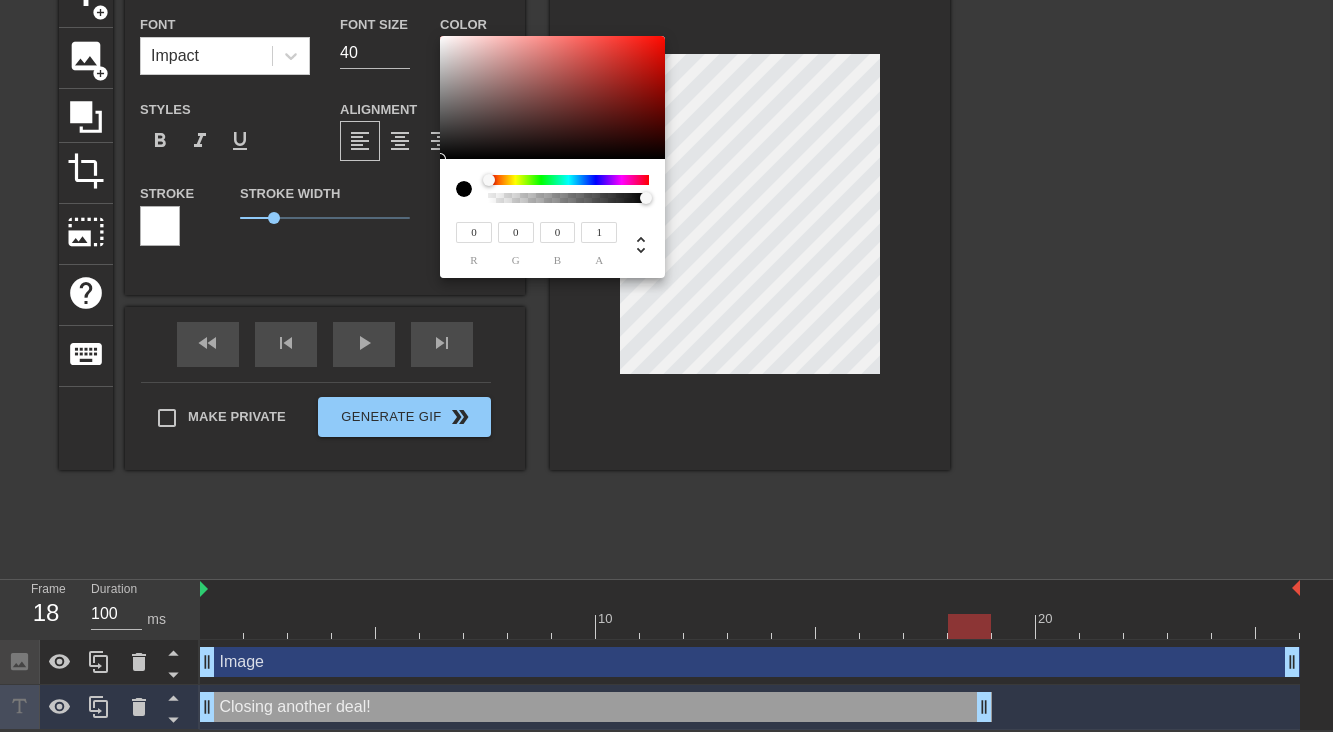 type on "Closing another deal!" 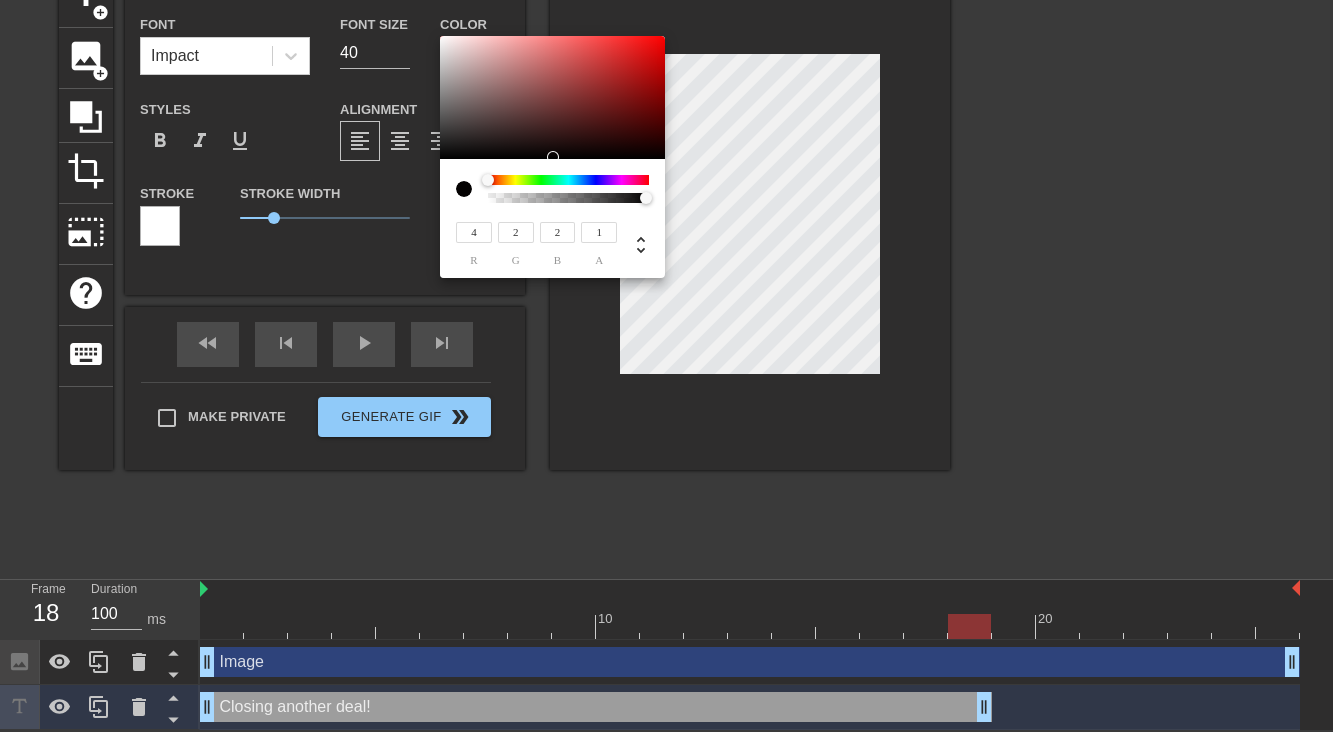 type on "Closing another deal!" 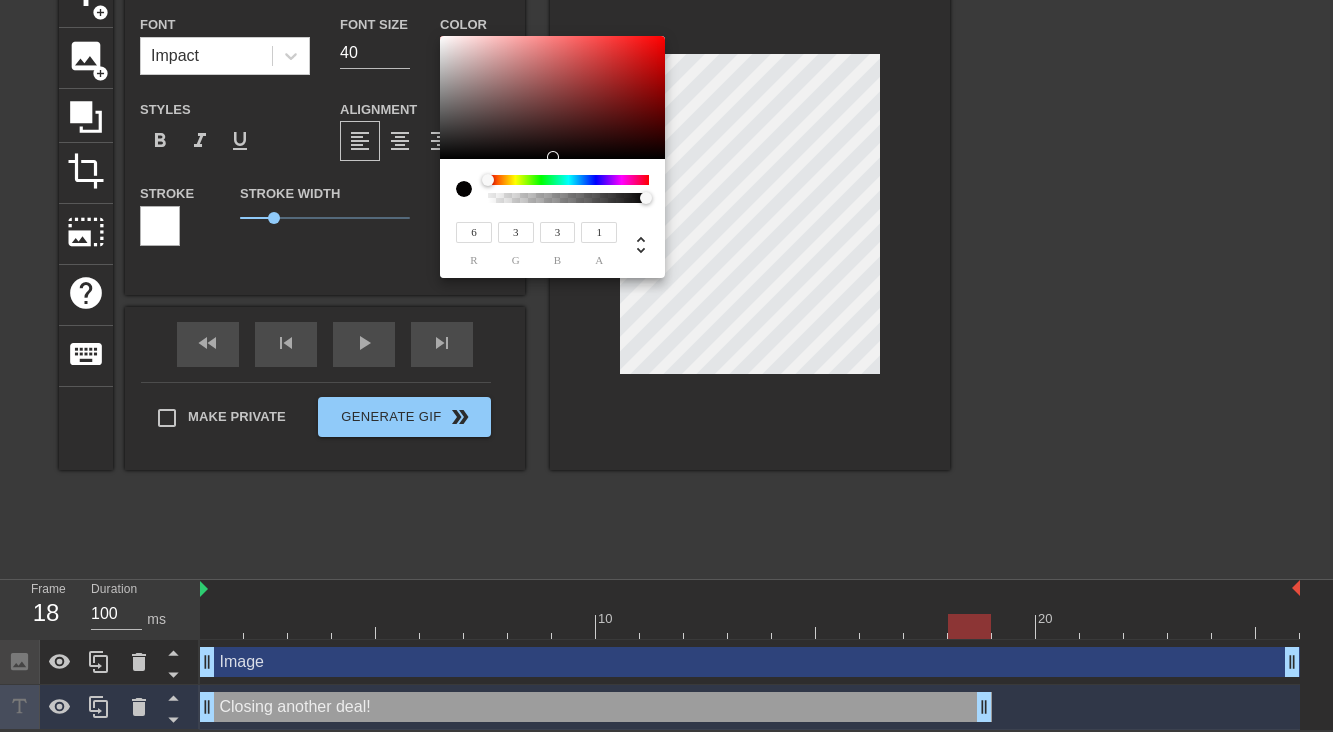 type on "Closing another deal!" 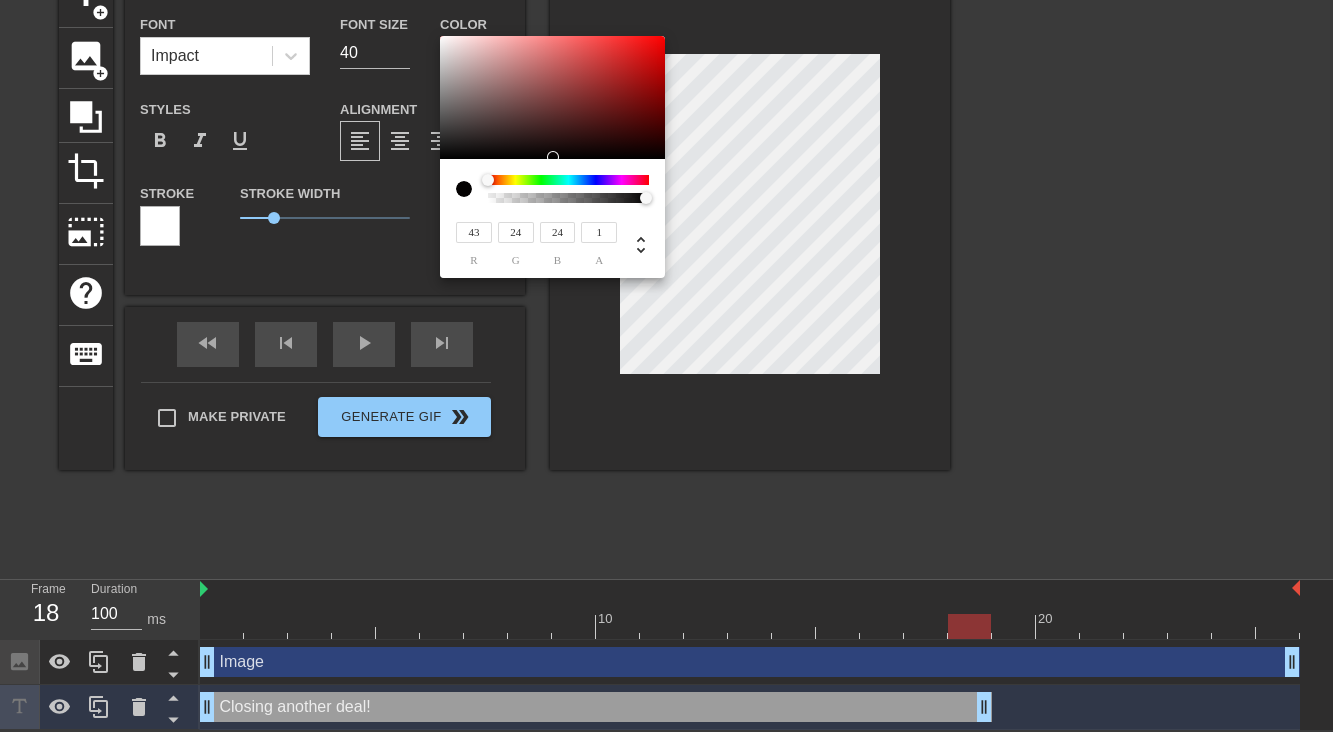type on "Closing another deal!" 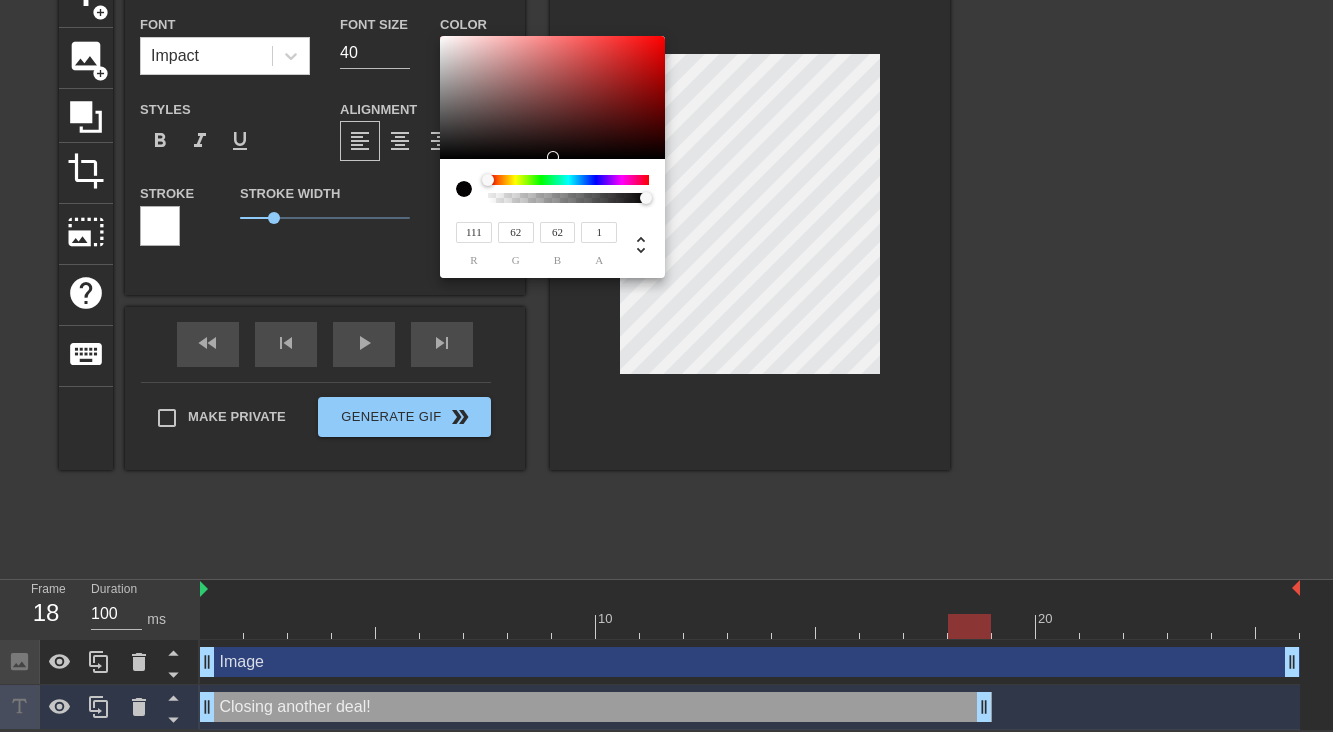 type on "Closing another deal!" 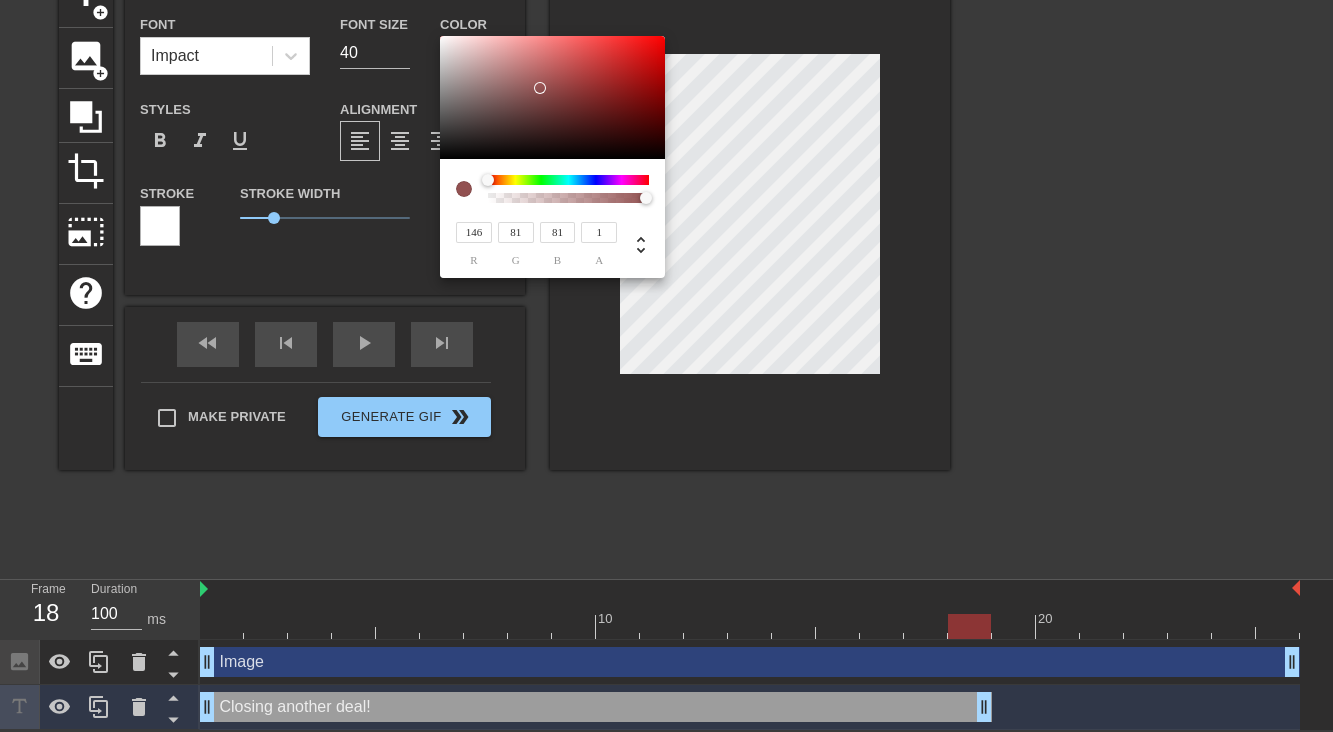 type on "Closing another deal!" 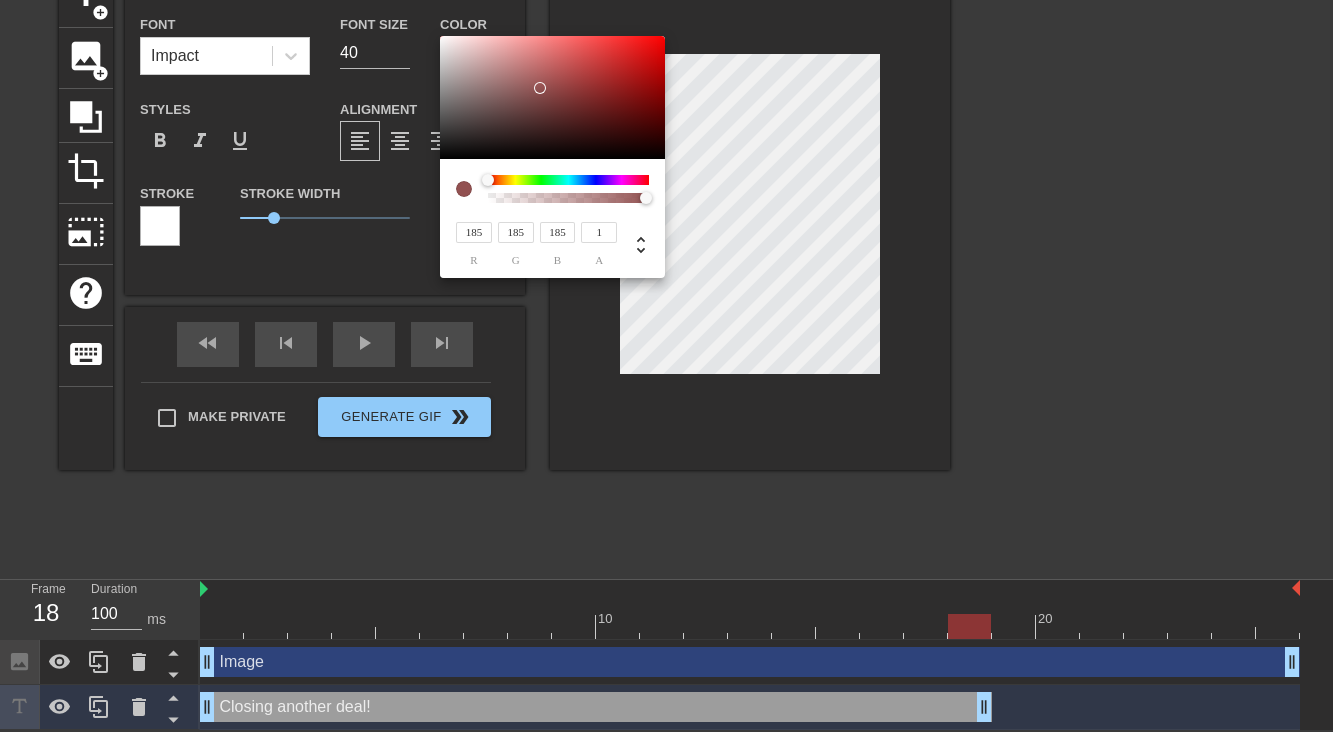 type on "Closing another deal!" 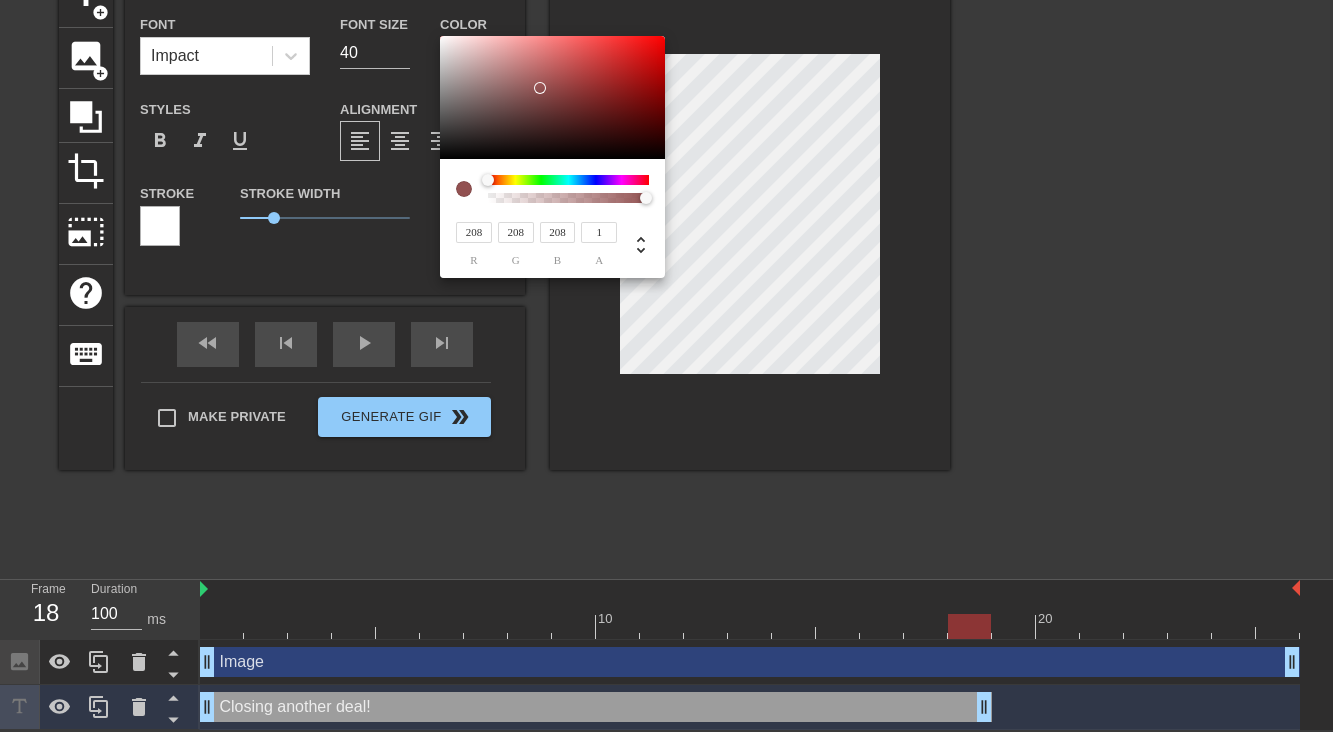type on "Closing another deal!" 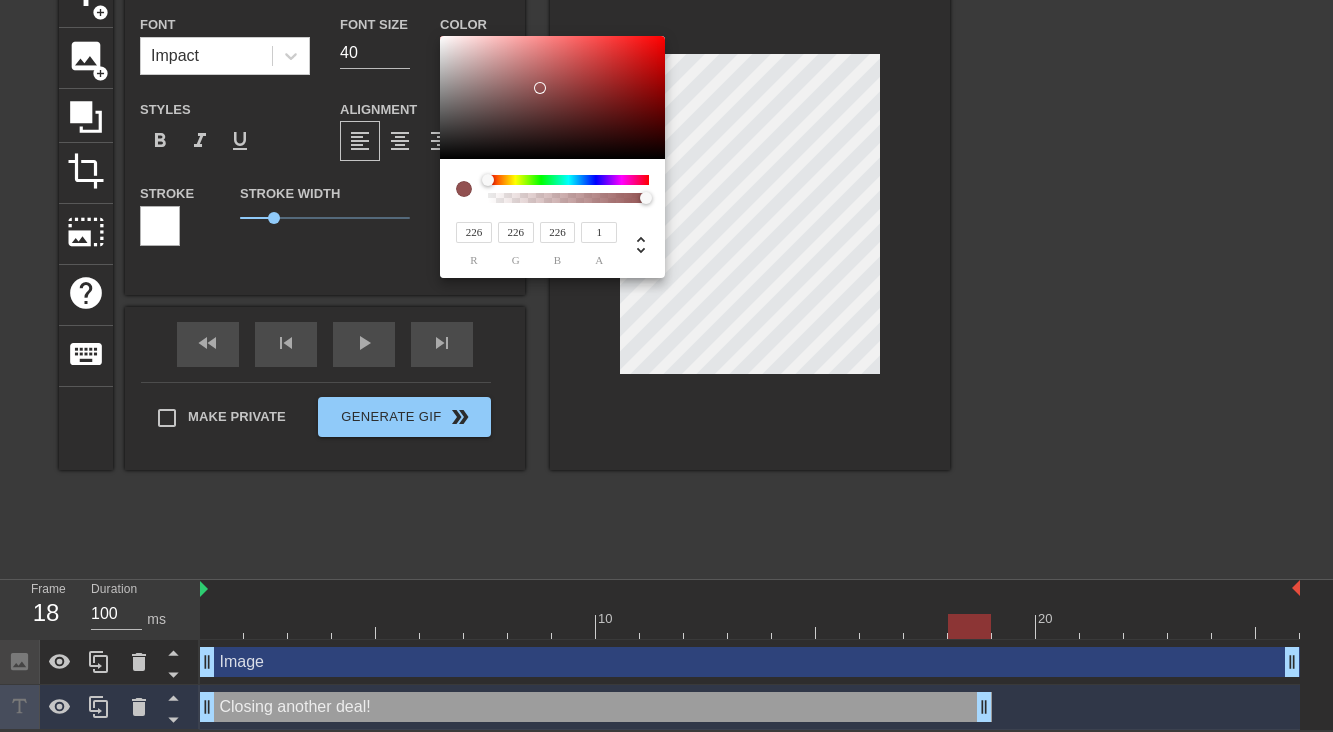 type on "Closing another deal!" 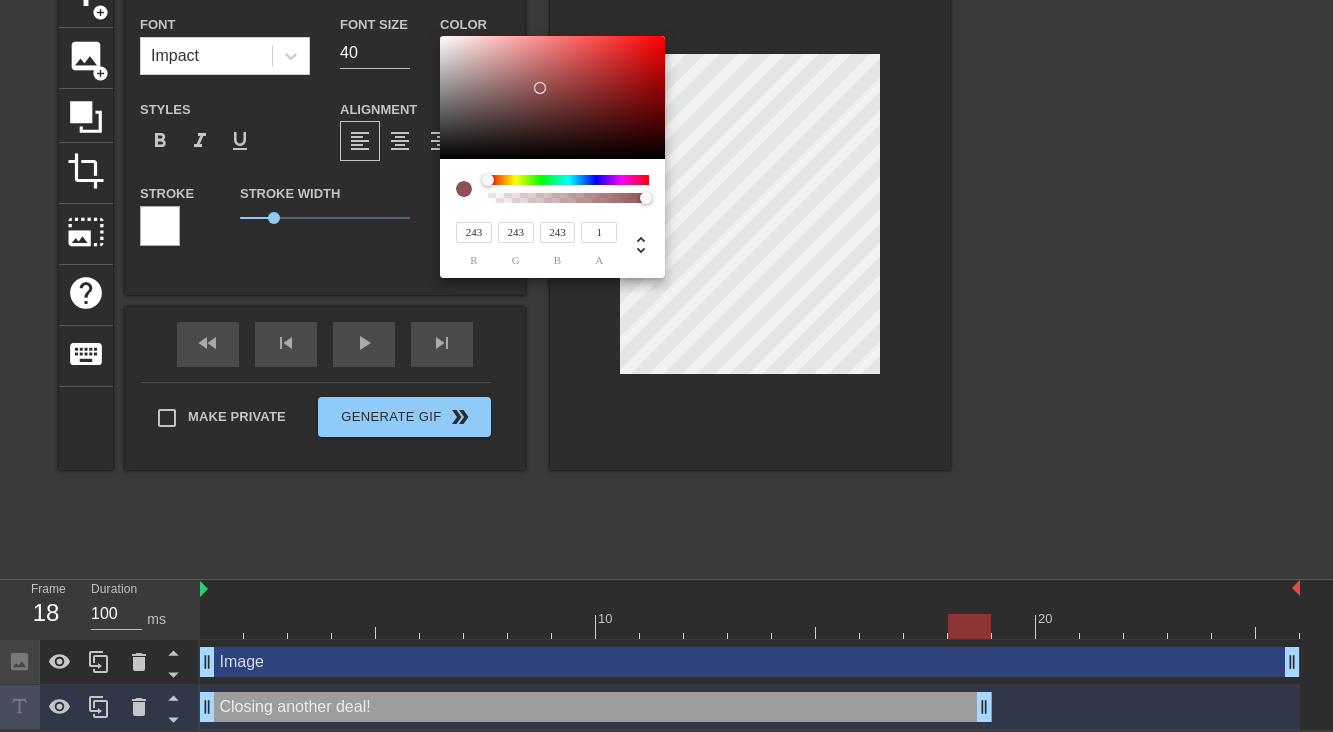 type on "Closing another deal!" 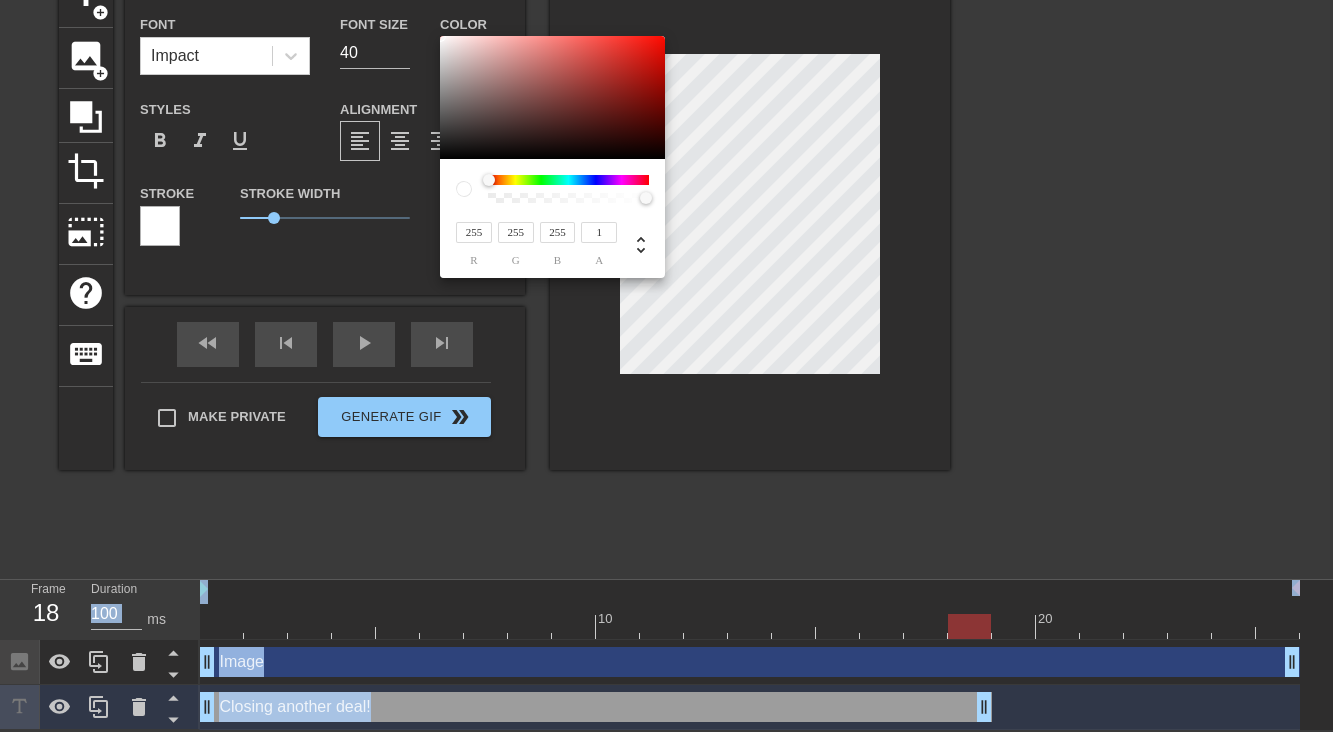 drag, startPoint x: 441, startPoint y: 157, endPoint x: 411, endPoint y: -12, distance: 171.64207 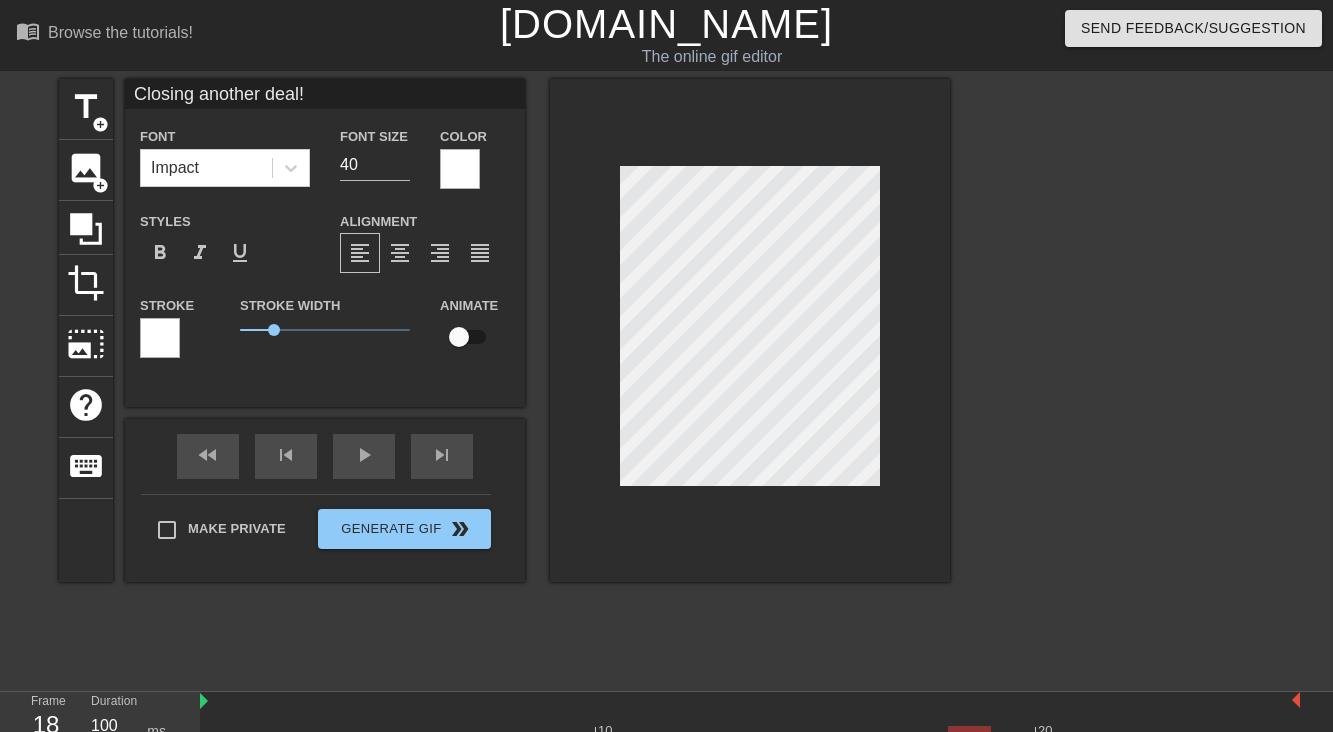 scroll, scrollTop: 113, scrollLeft: 0, axis: vertical 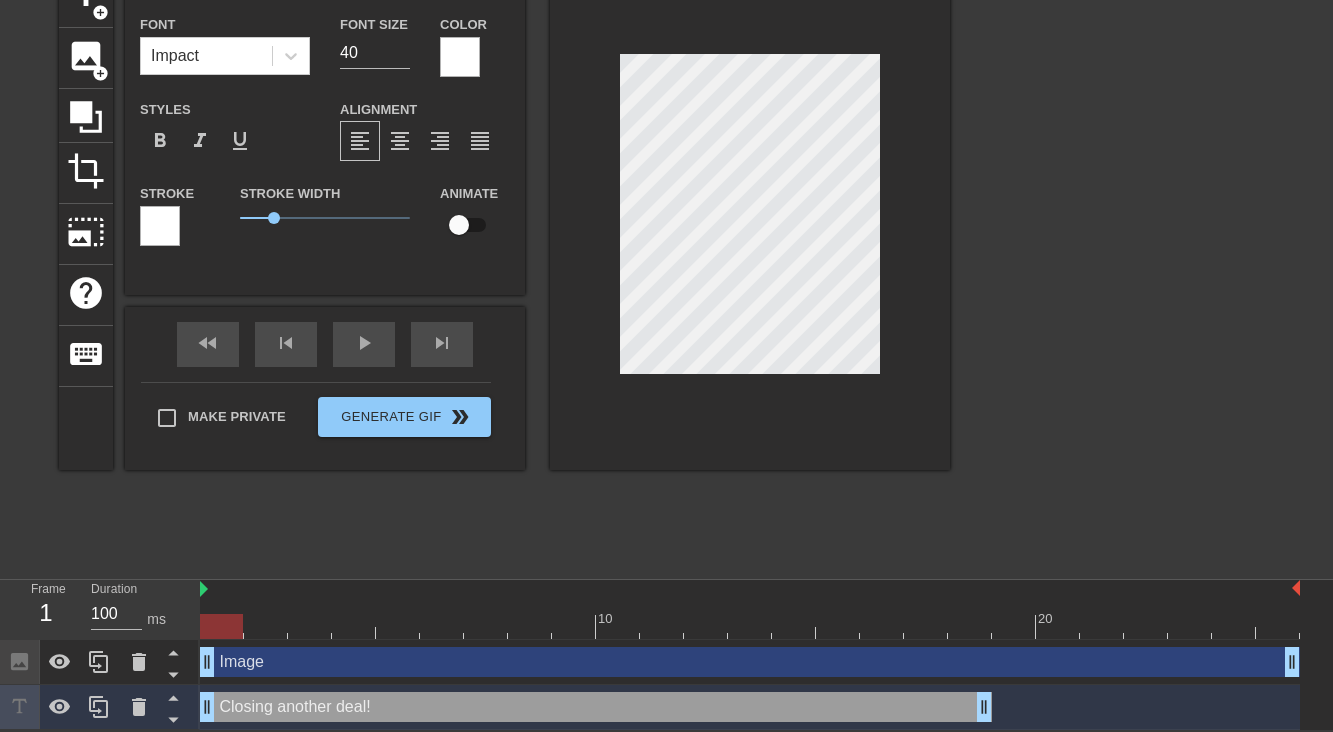 drag, startPoint x: 318, startPoint y: 711, endPoint x: 317, endPoint y: 673, distance: 38.013157 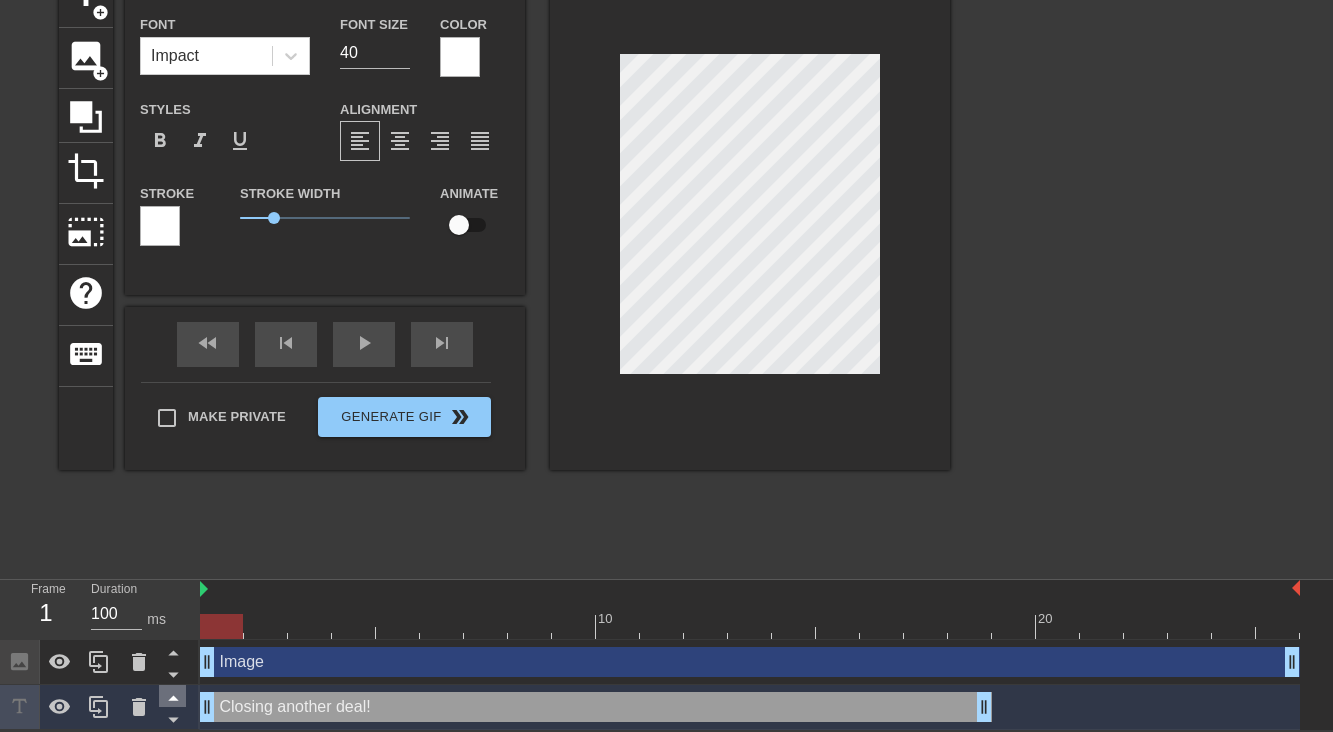 click 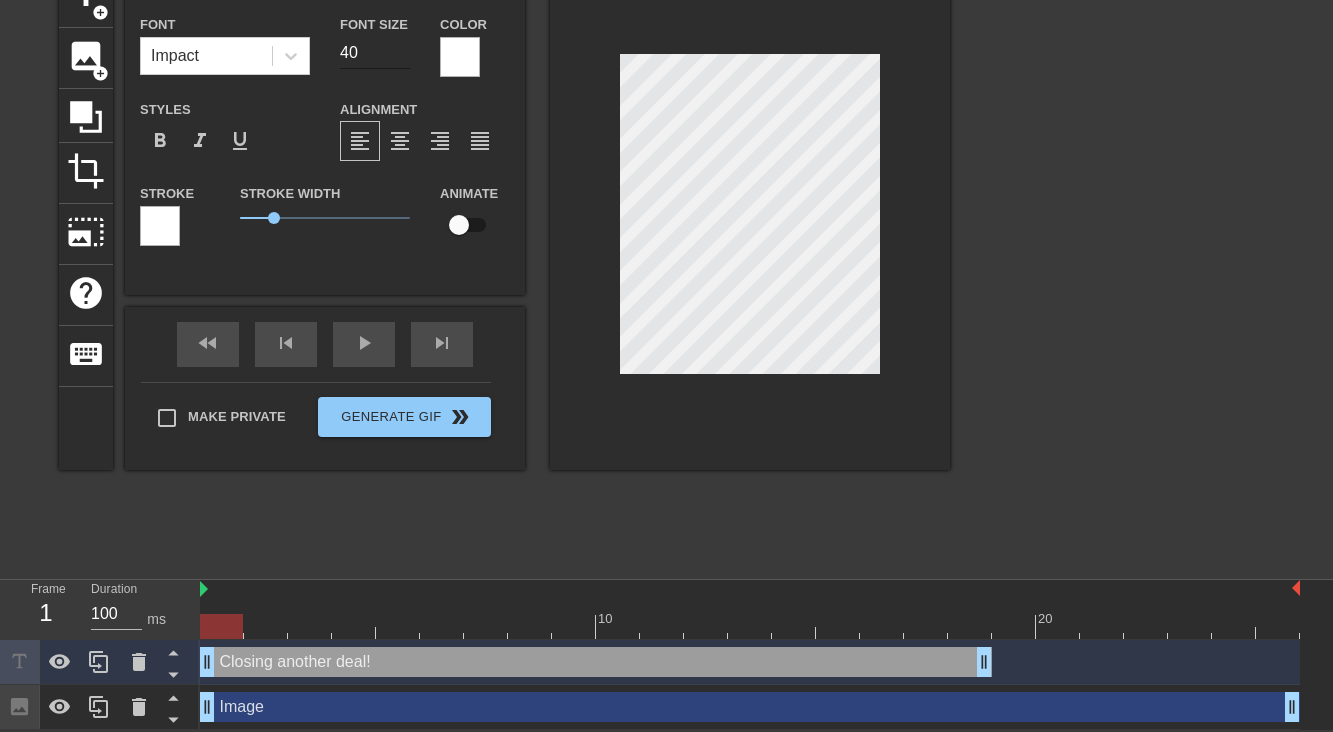 type on "Closing another deal!" 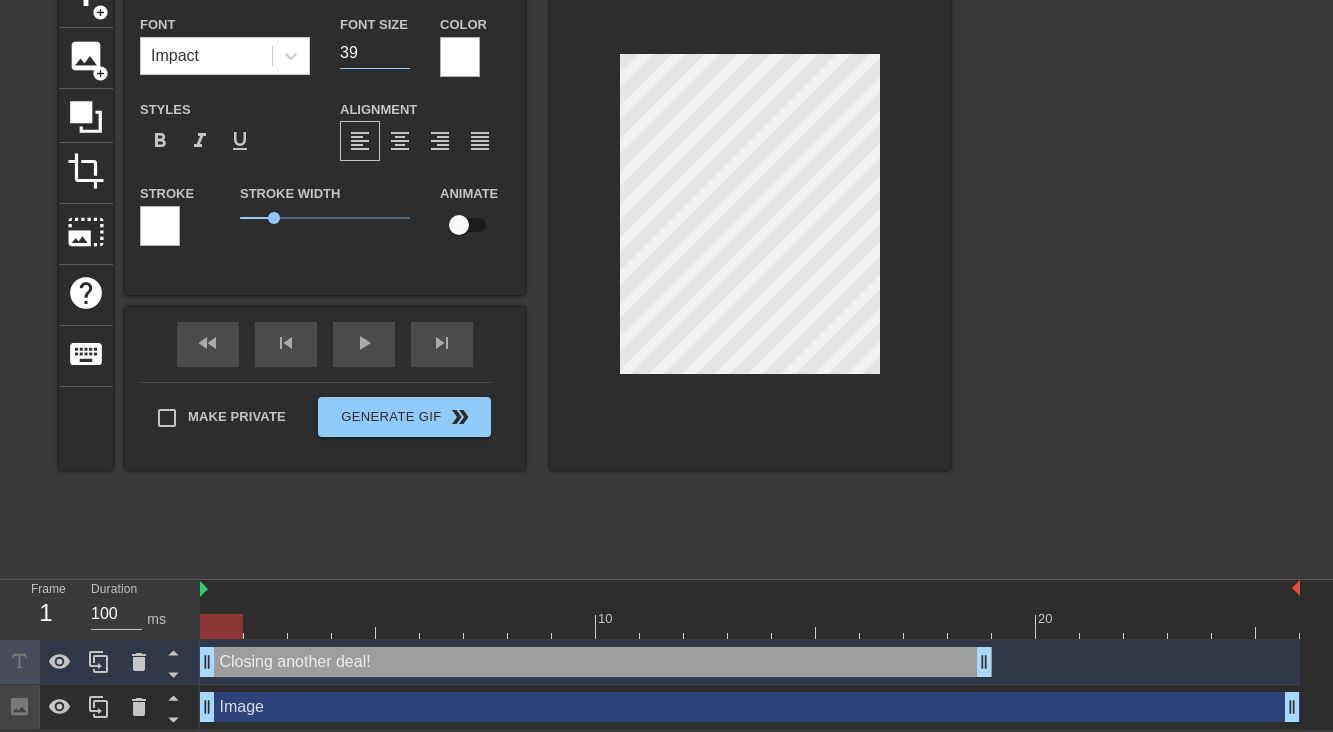 type on "39" 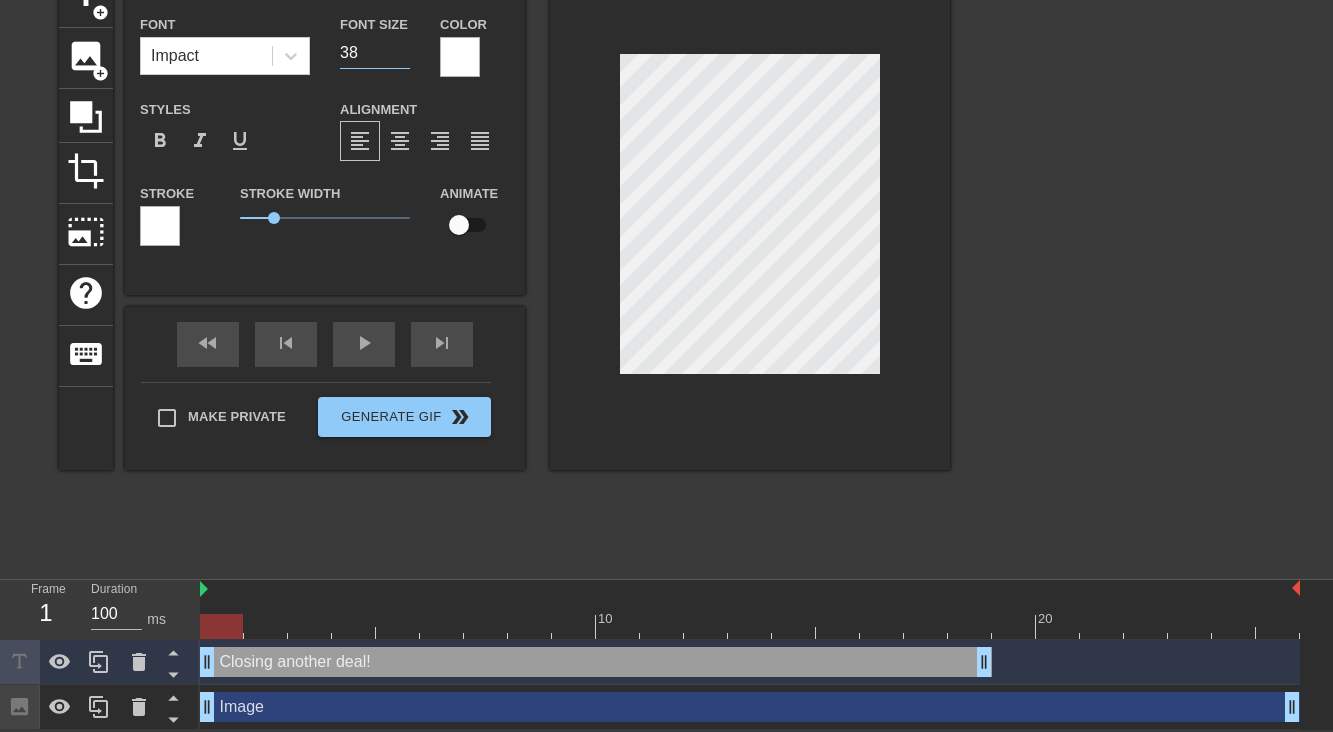 type on "38" 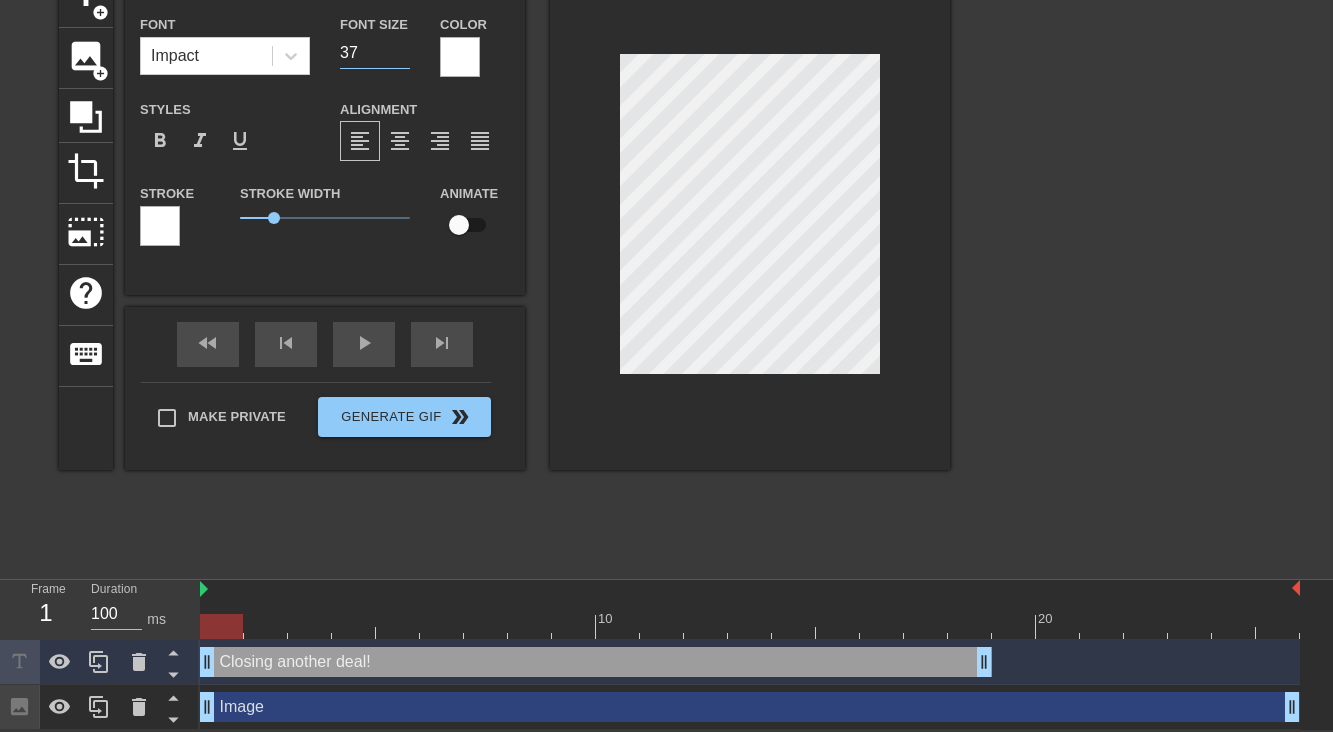 type on "37" 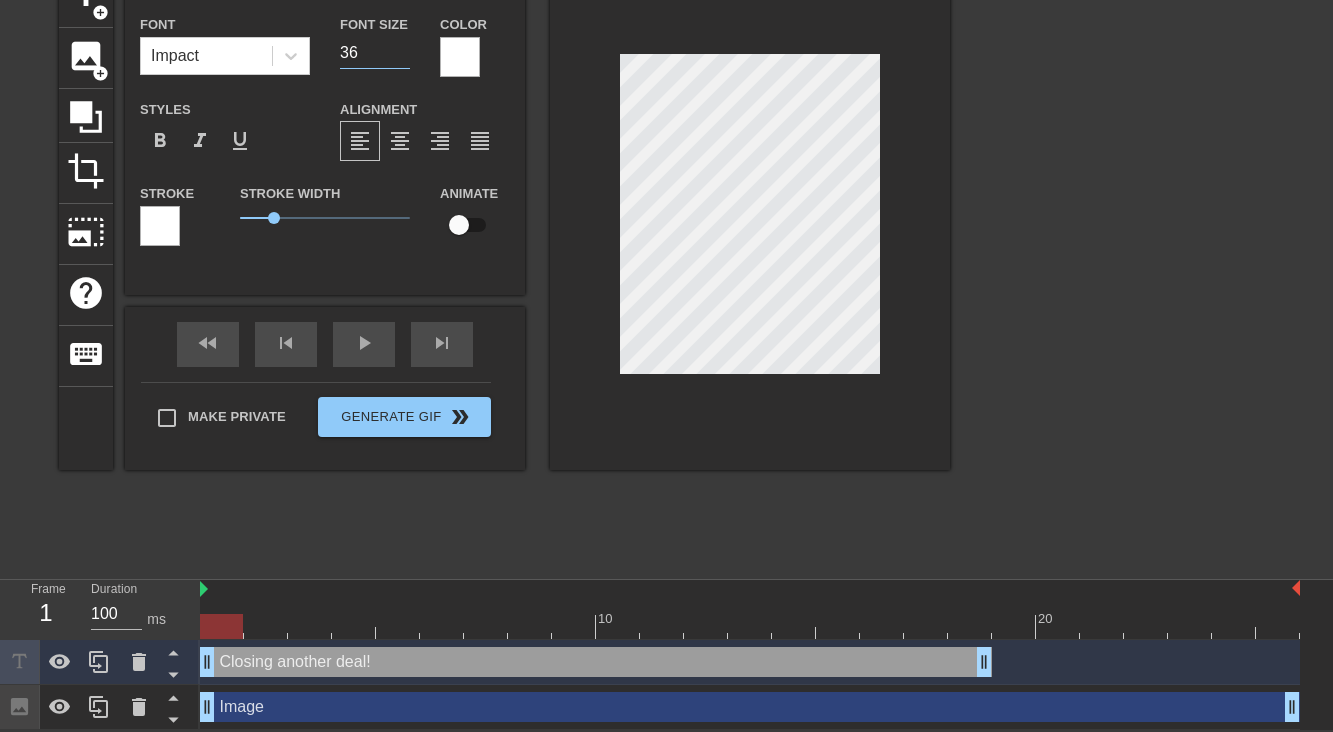 type on "36" 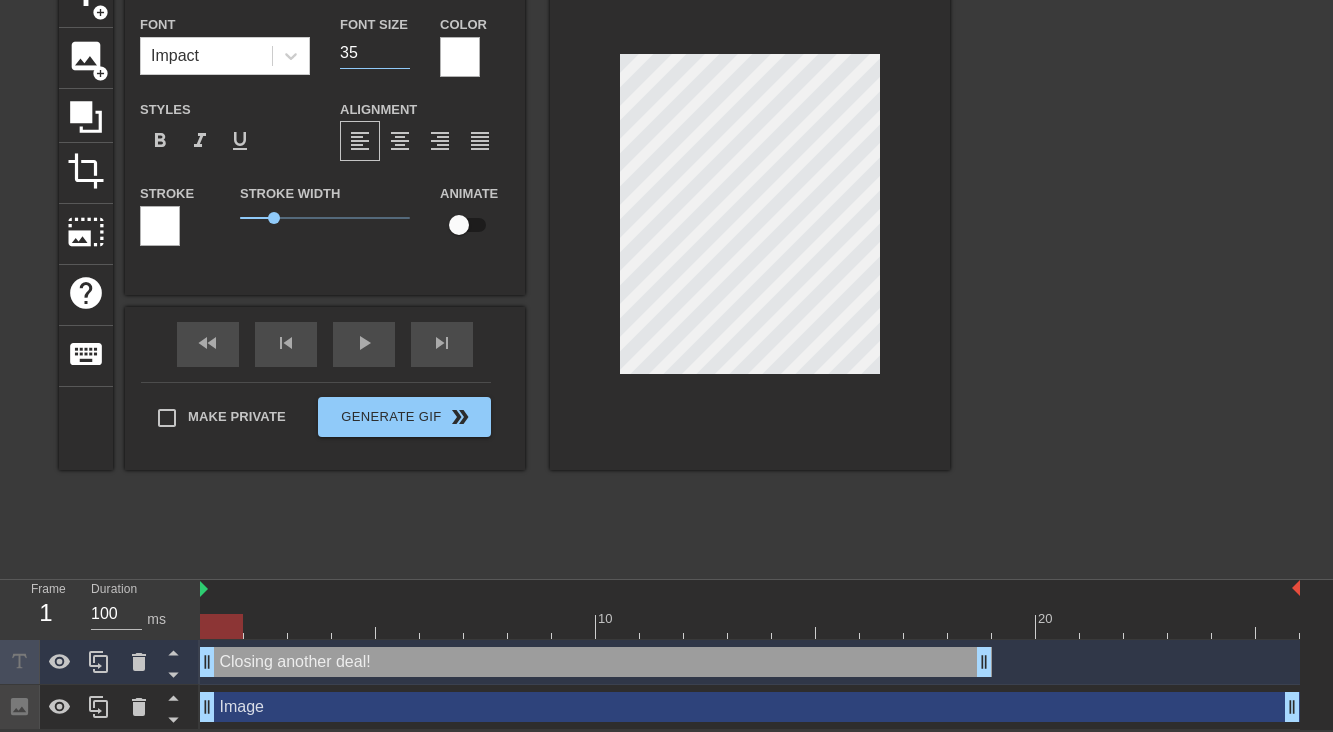 type on "35" 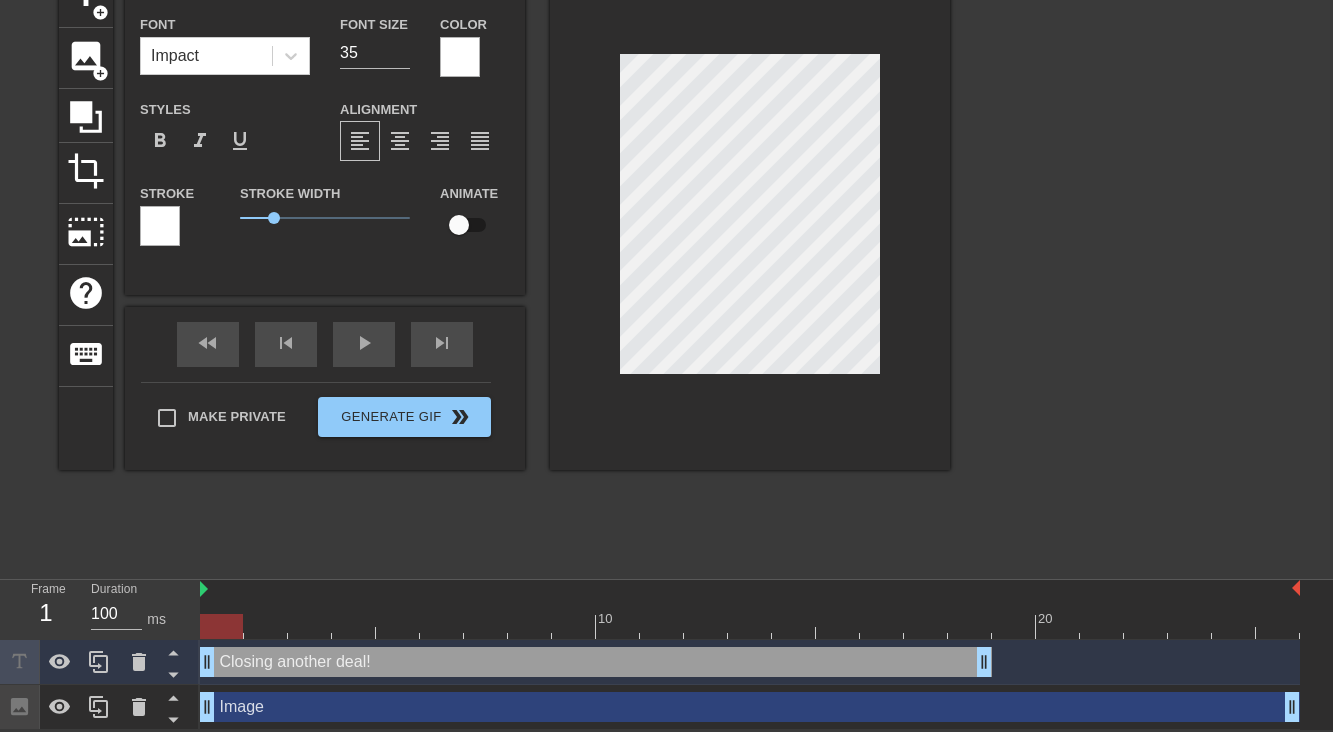 scroll, scrollTop: 0, scrollLeft: 1, axis: horizontal 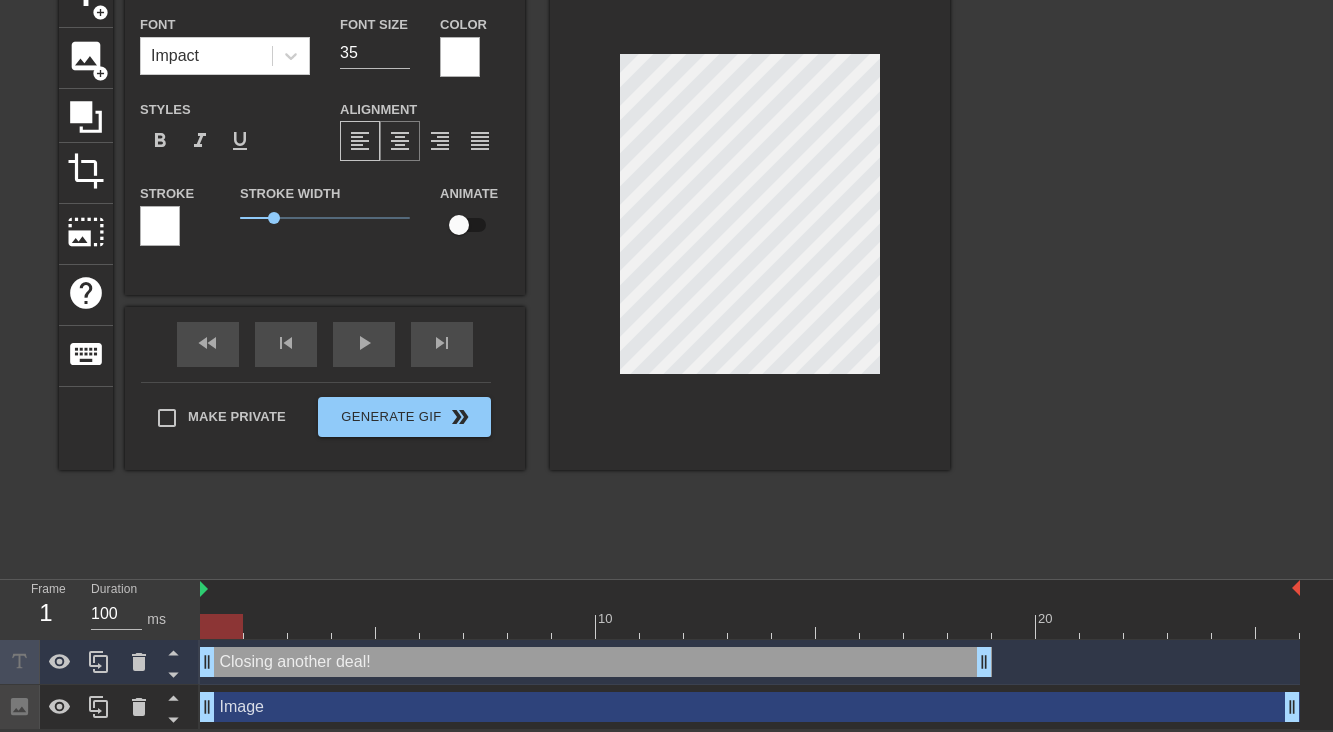 click on "format_align_center" at bounding box center [400, 141] 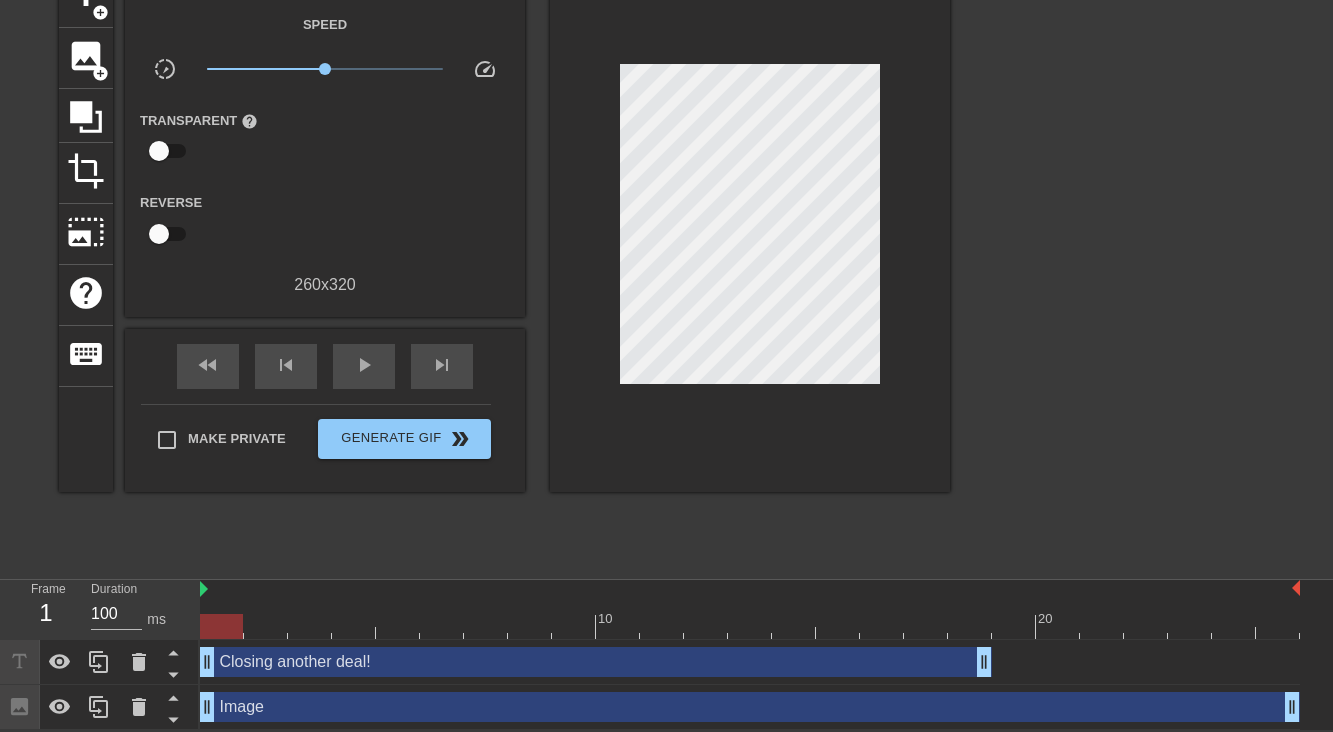 click at bounding box center (1124, 267) 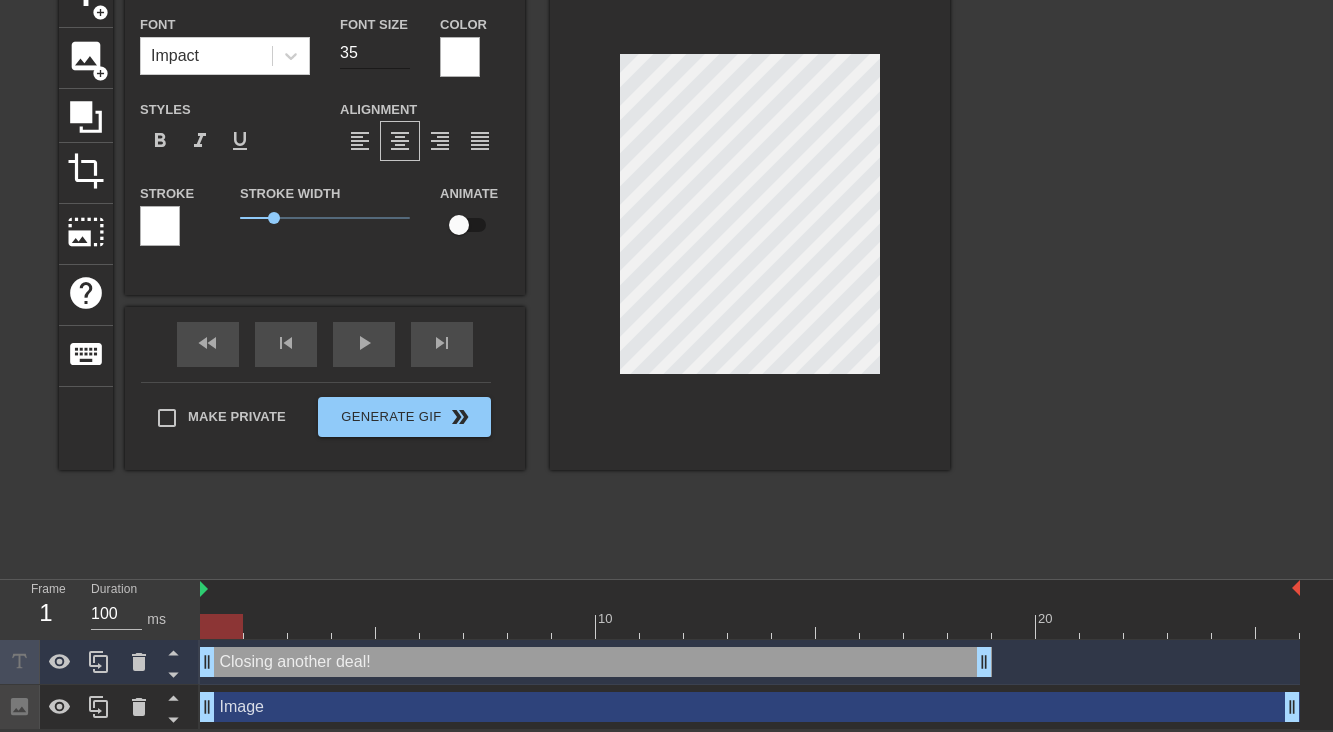 type on "Closing another deal!" 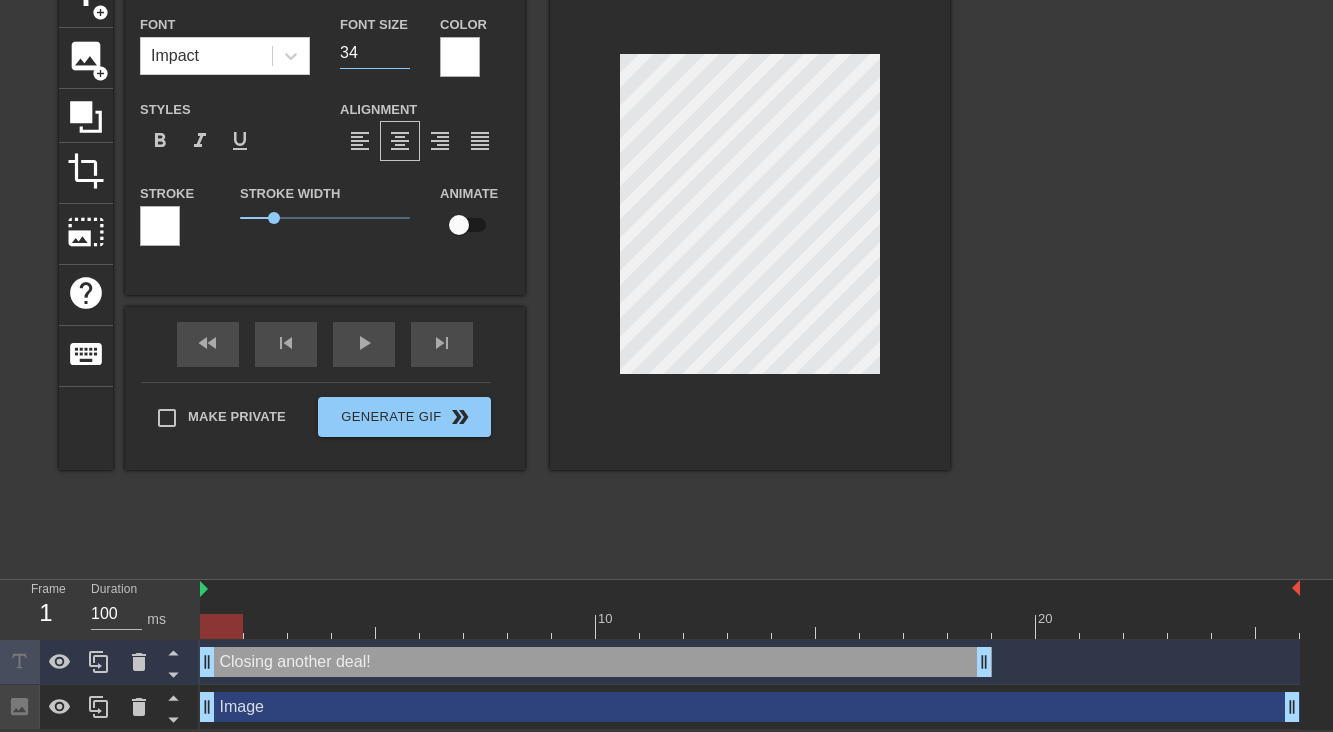 type on "34" 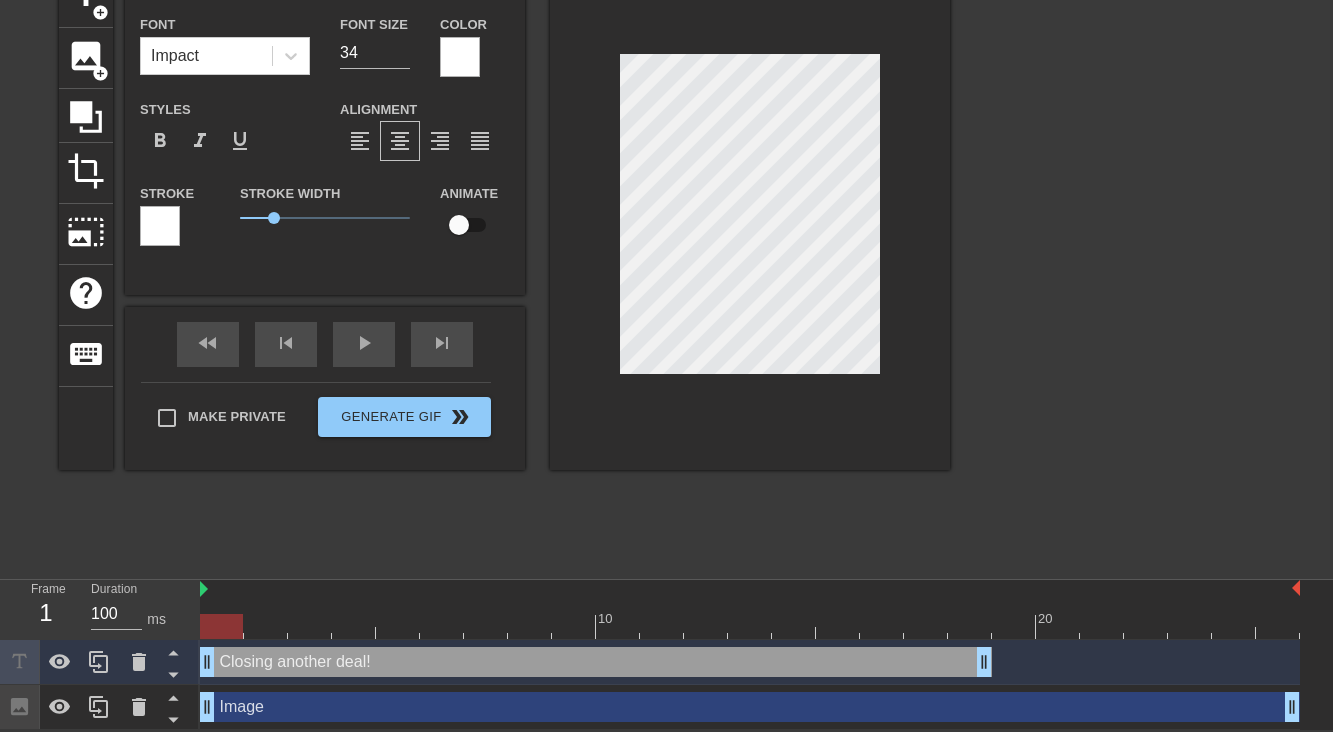 click at bounding box center (1124, 267) 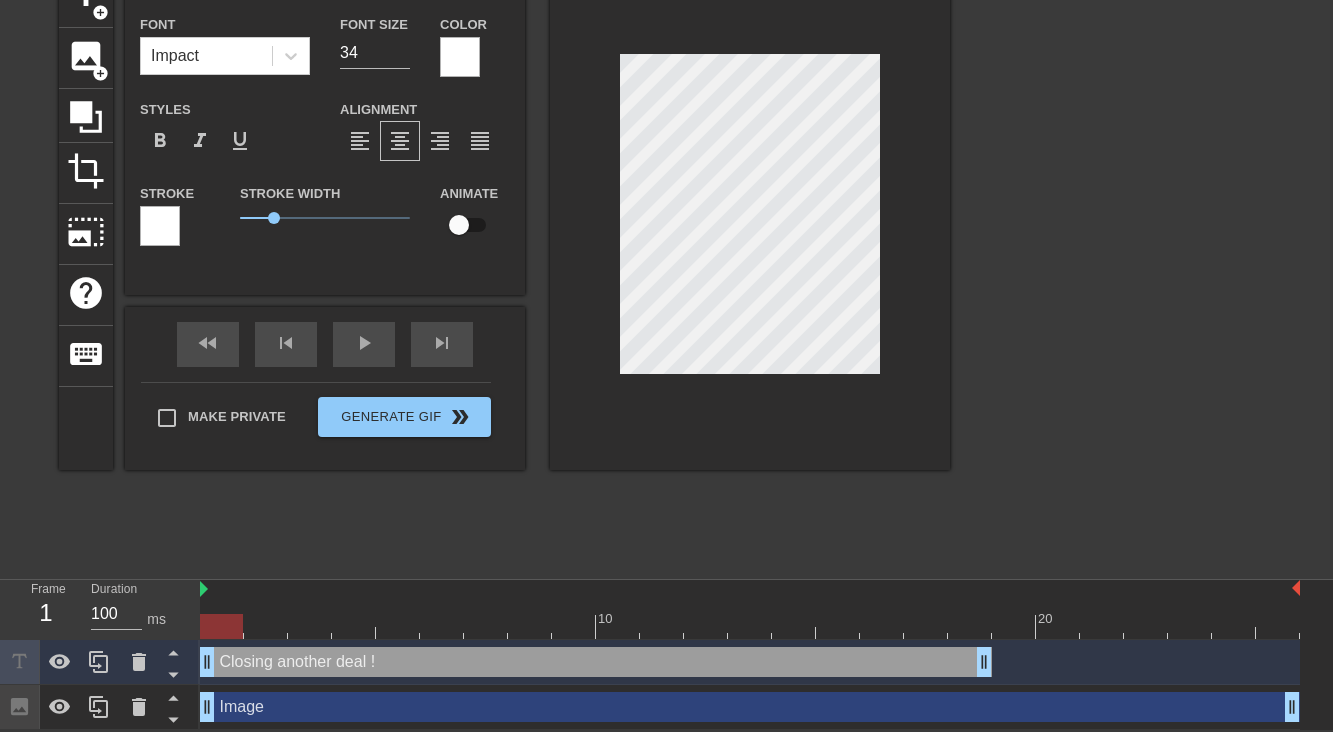scroll, scrollTop: 1, scrollLeft: 1, axis: both 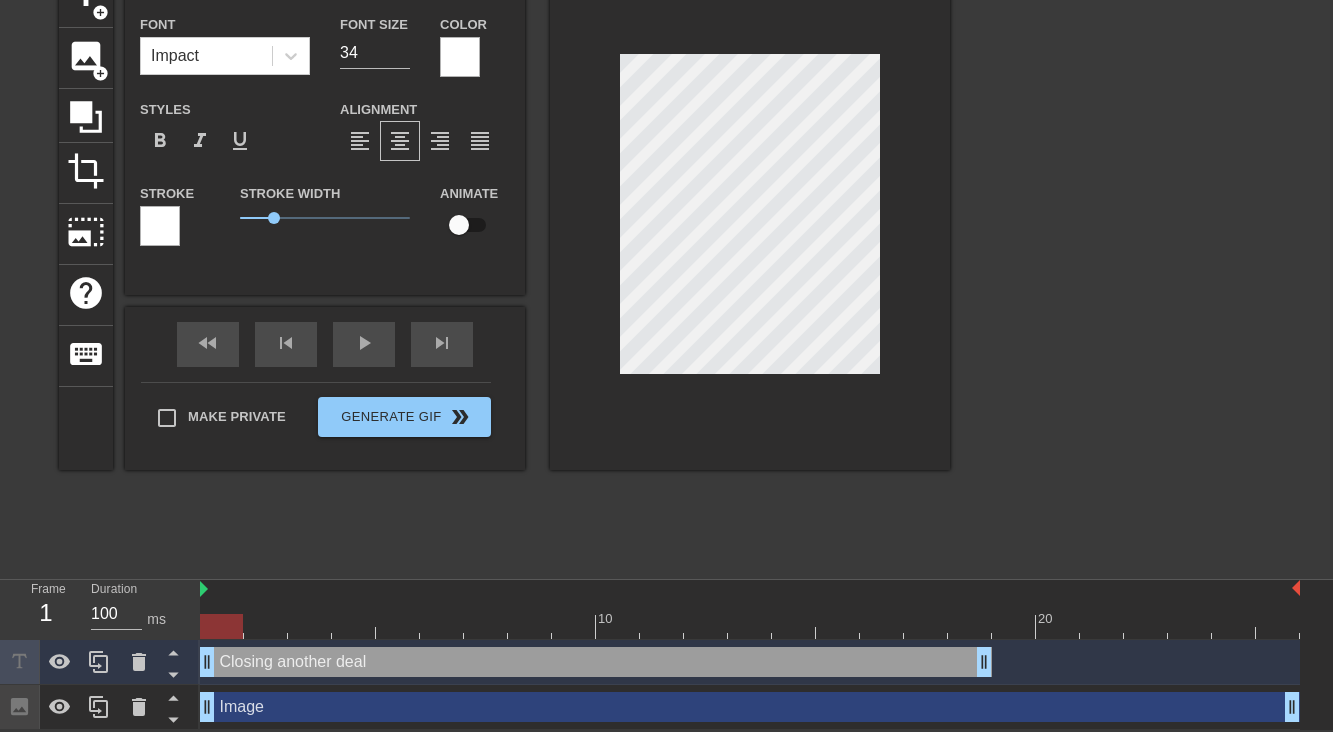 type on "Closing another deal" 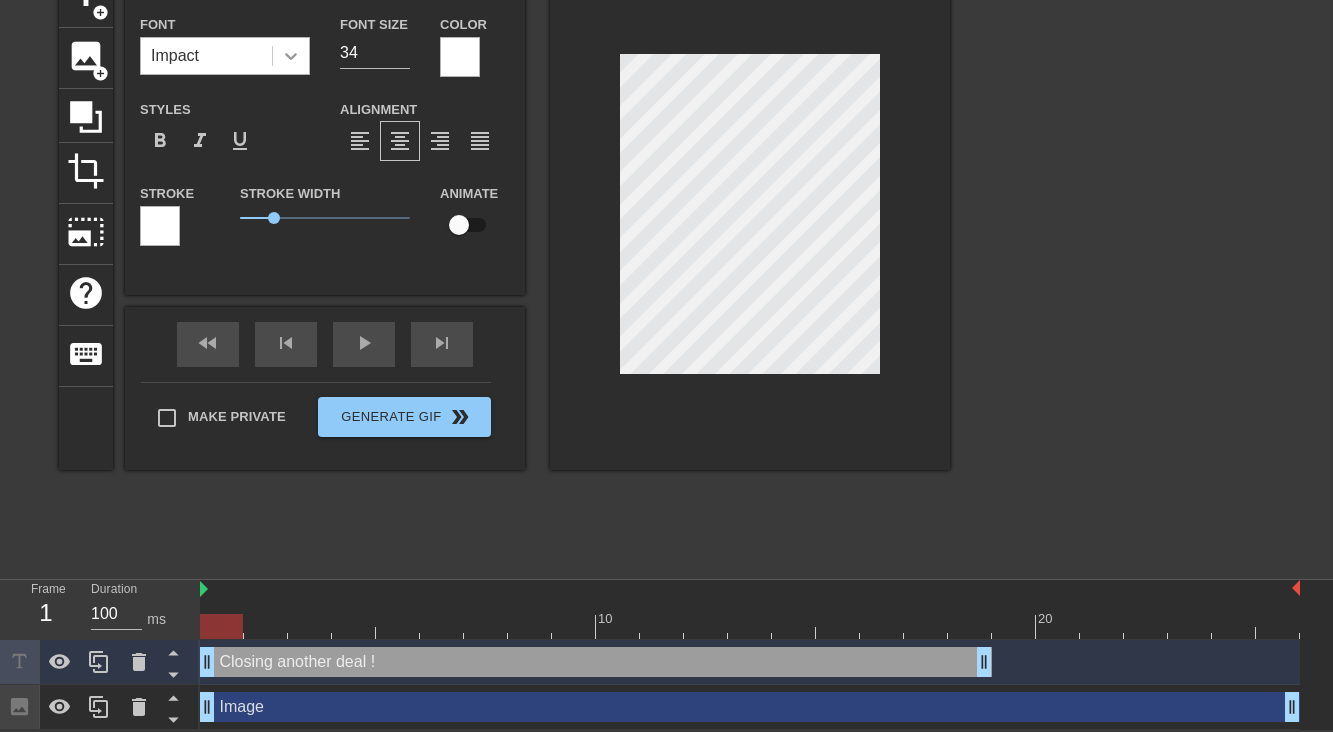 click 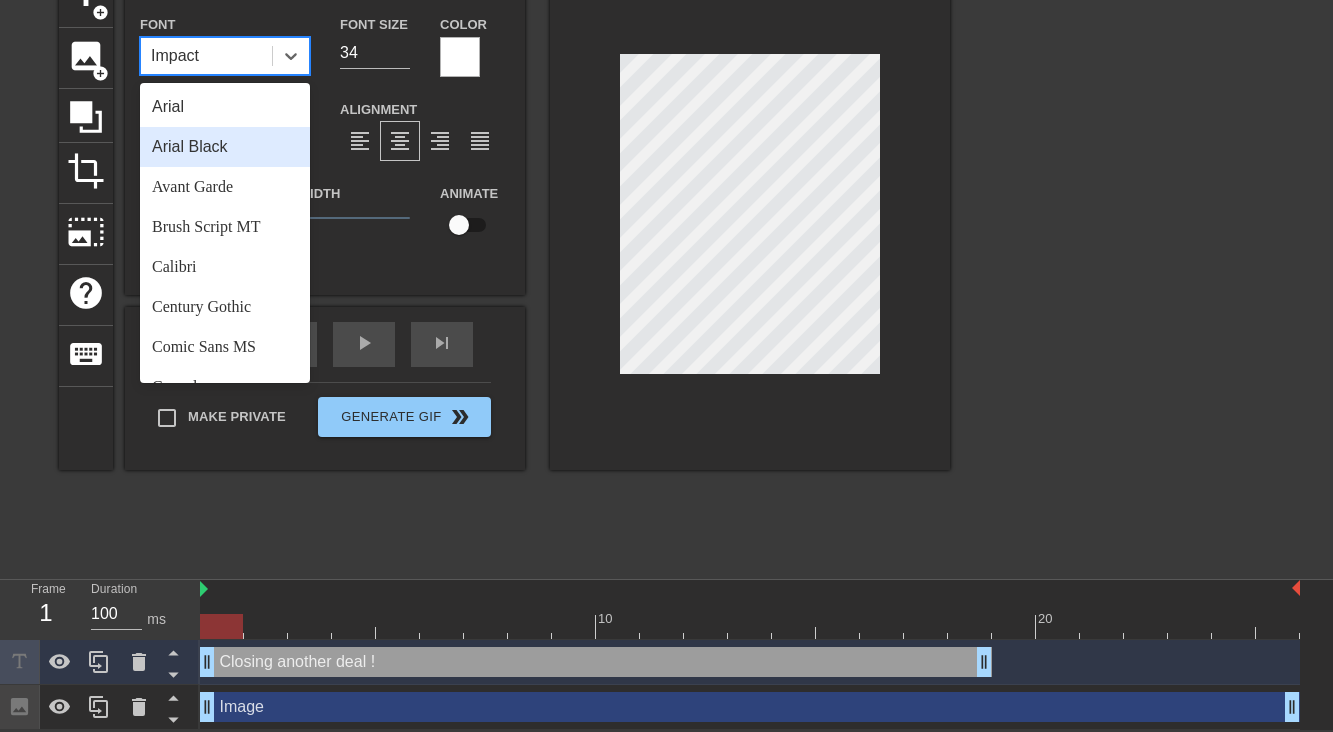 click on "Arial Black" at bounding box center [225, 147] 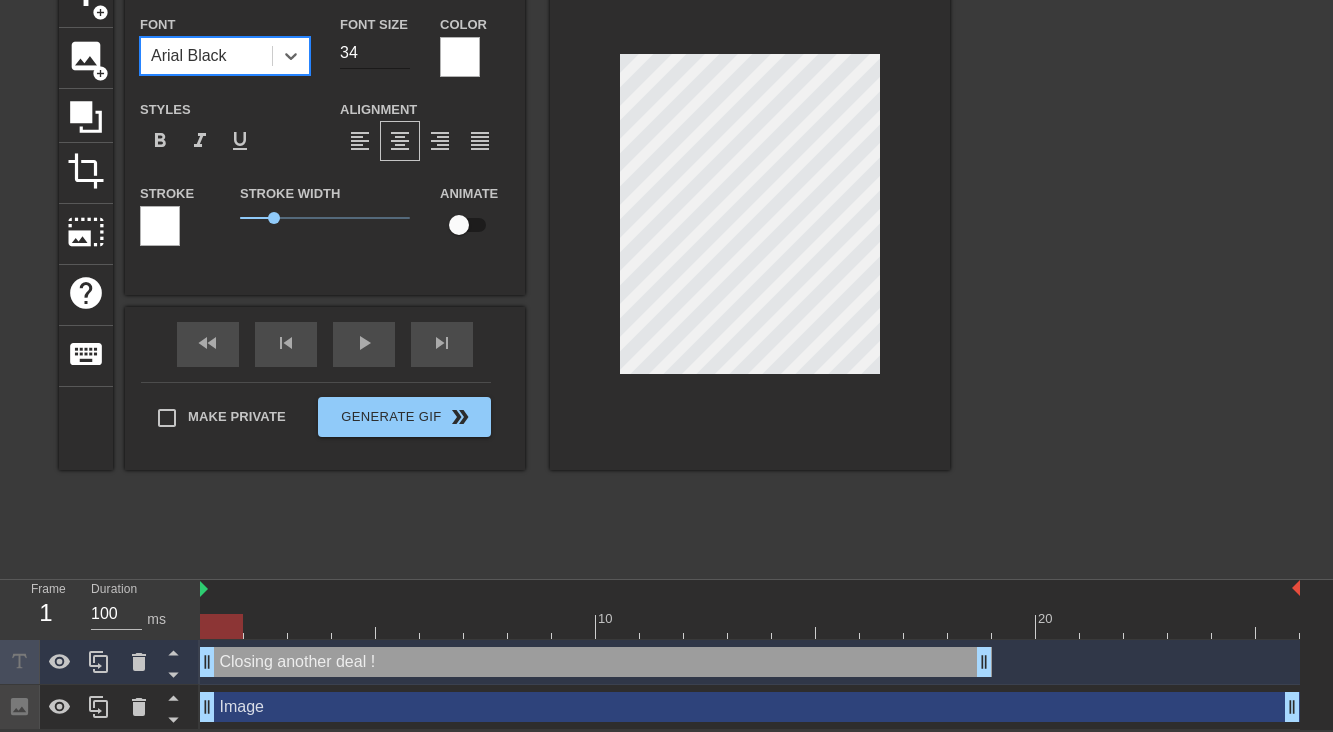 type on "Closing another deal !" 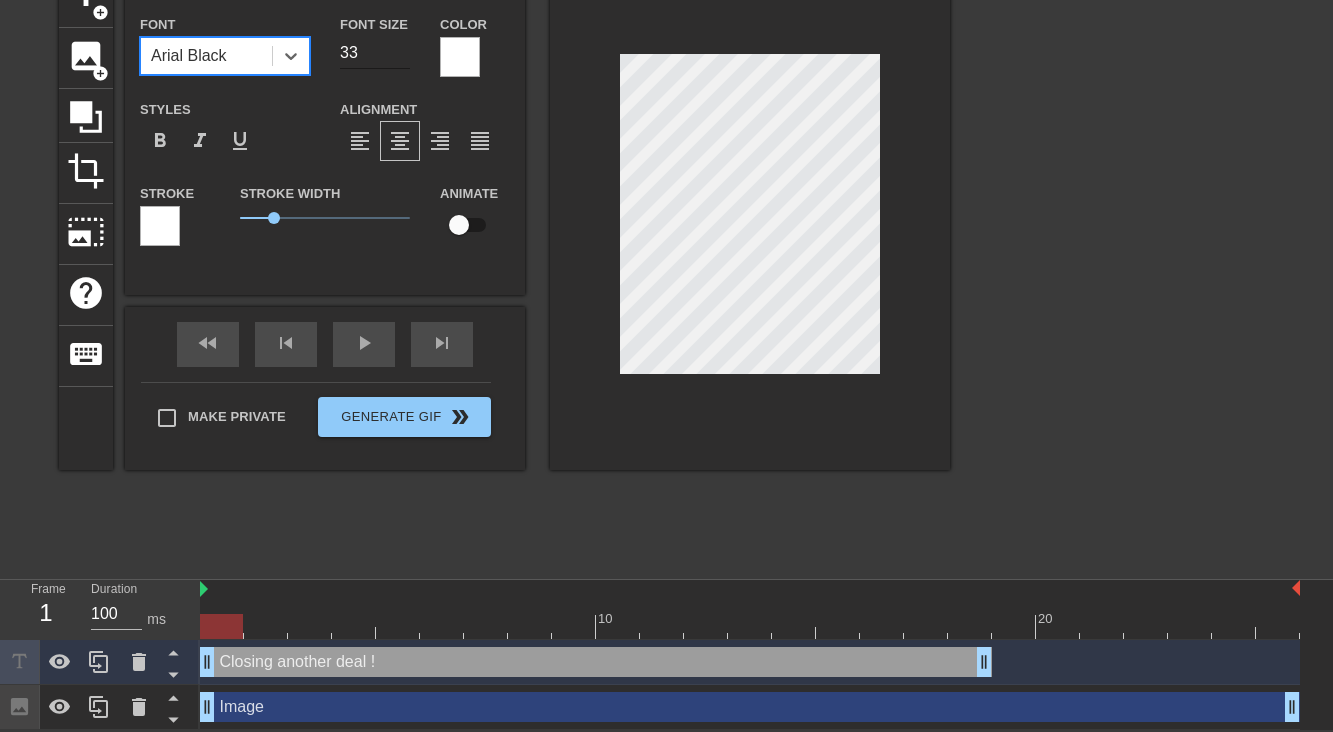 type on "33" 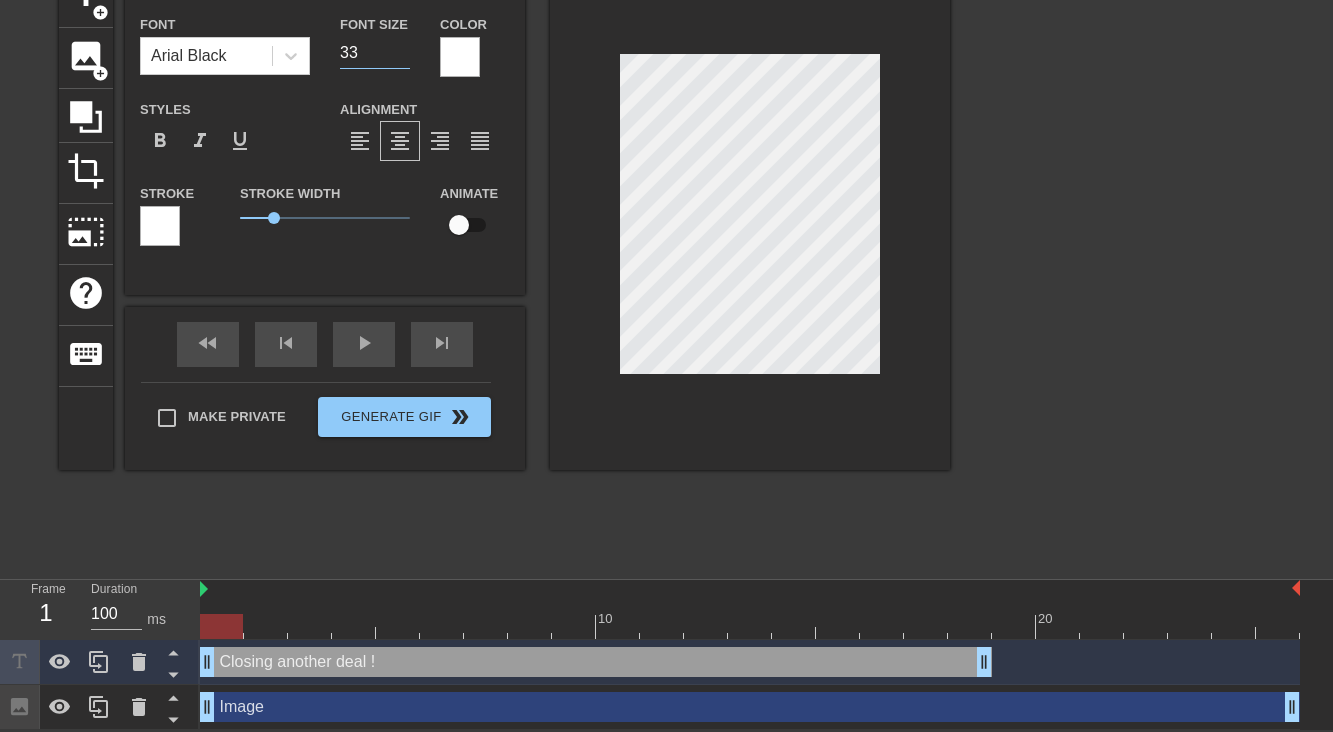 type on "Closing another deal !" 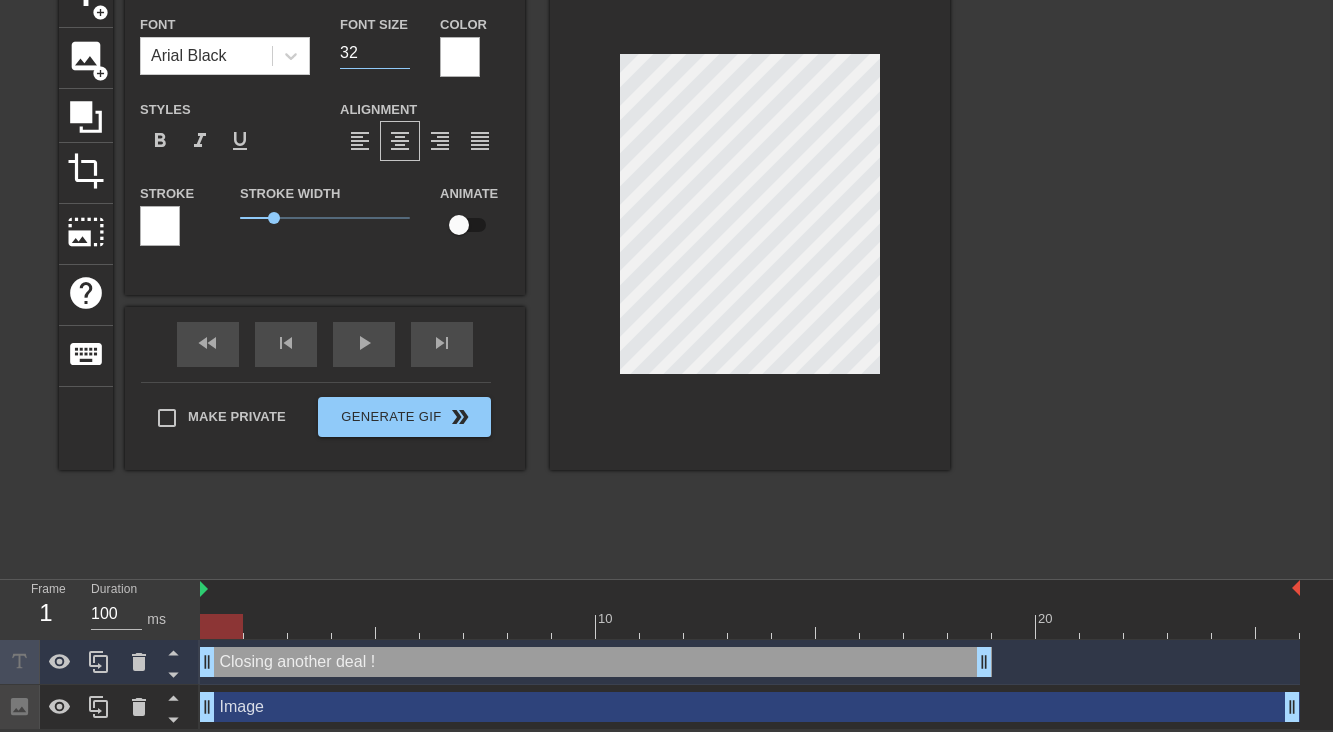 type on "32" 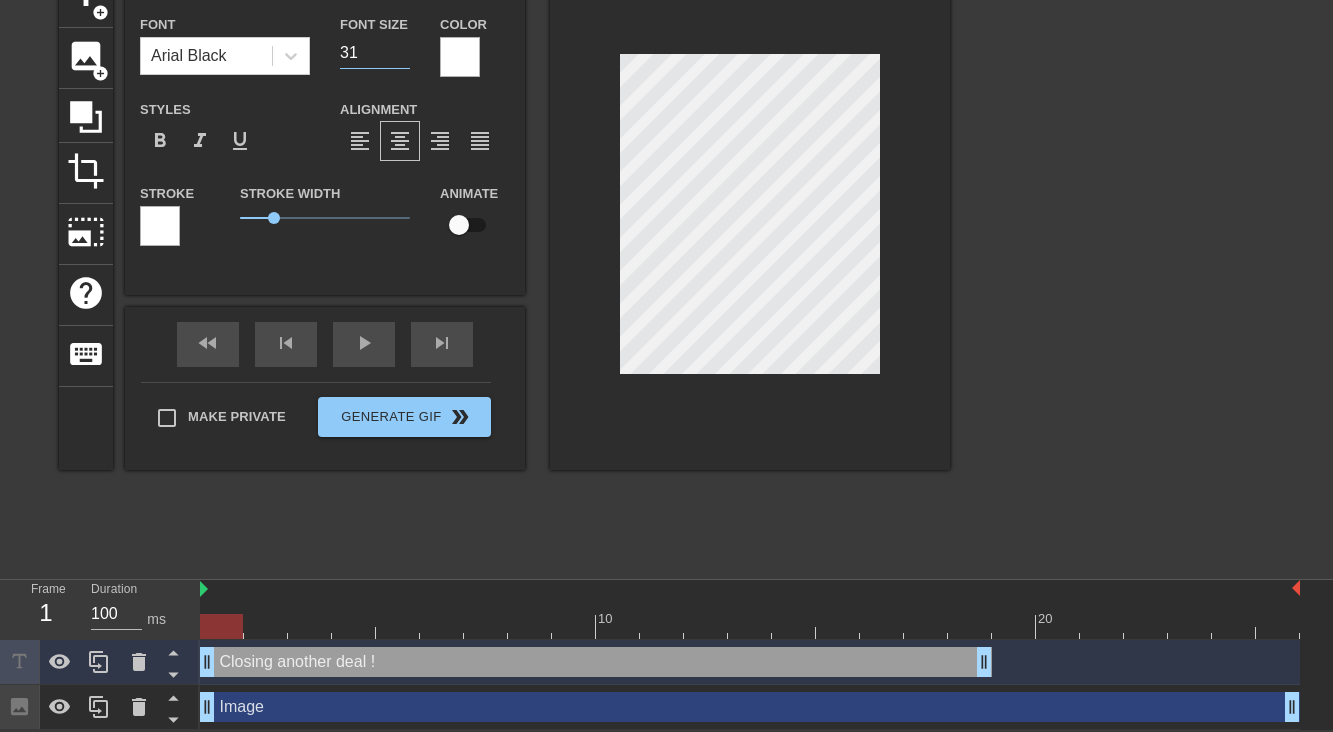 type on "31" 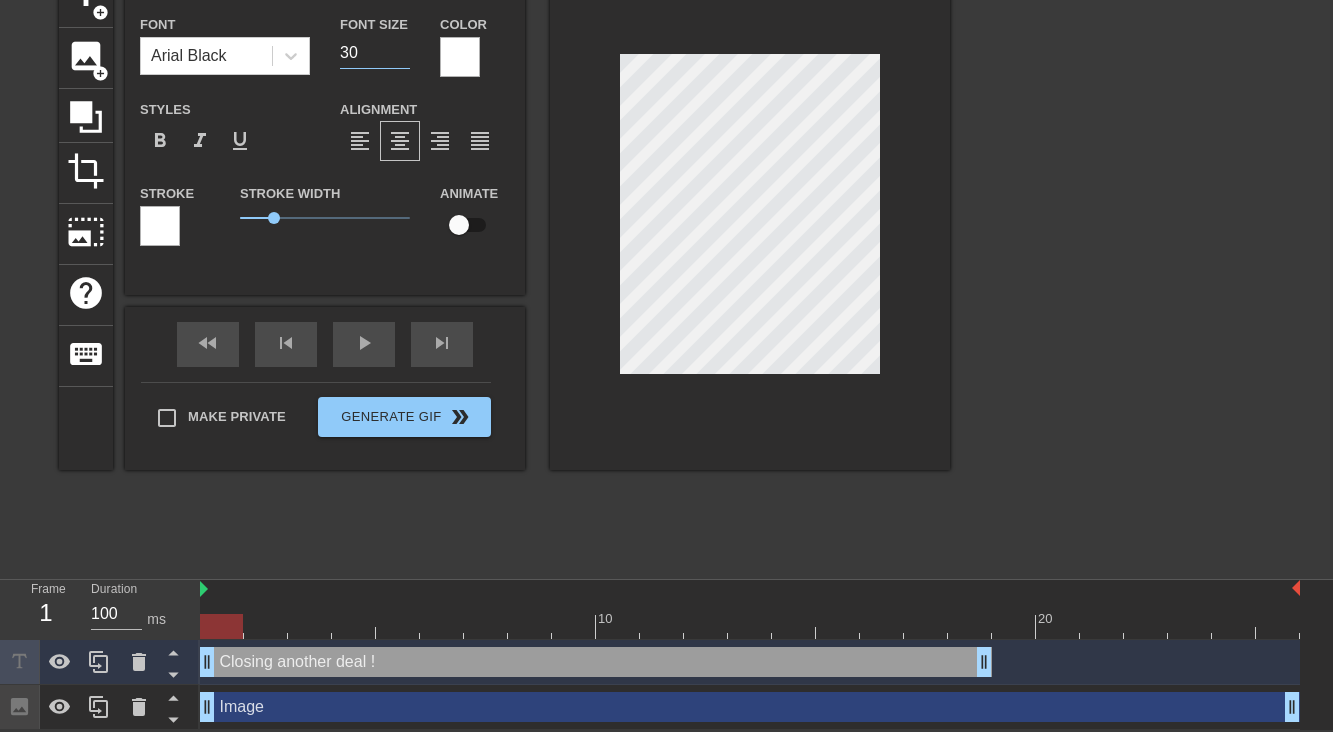 type on "30" 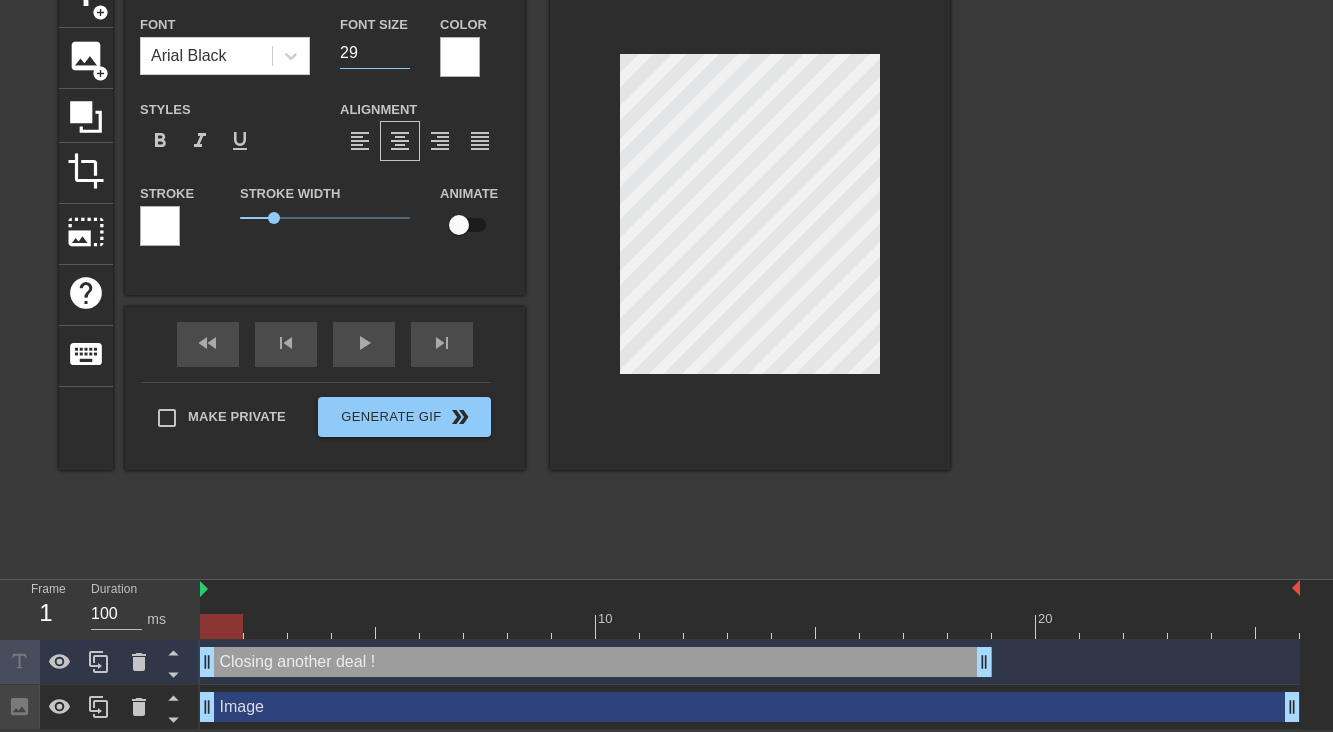 type on "29" 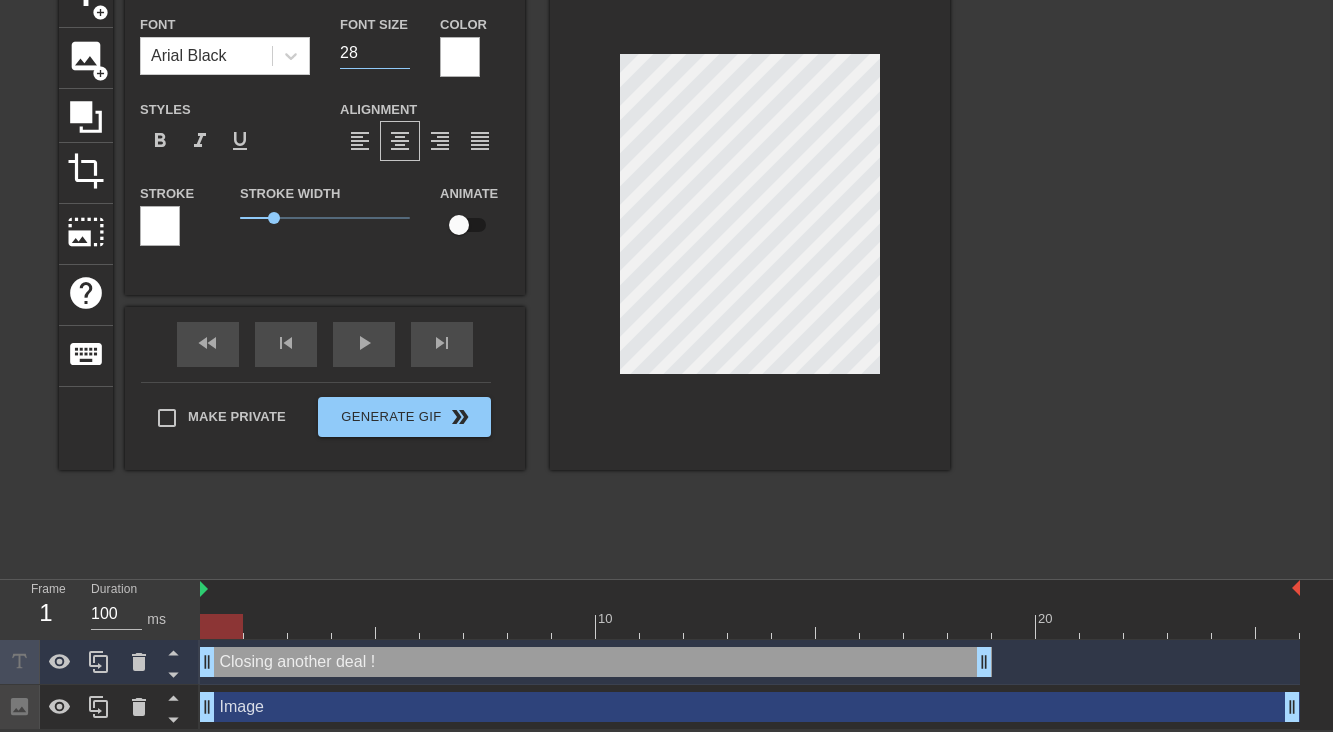 type on "28" 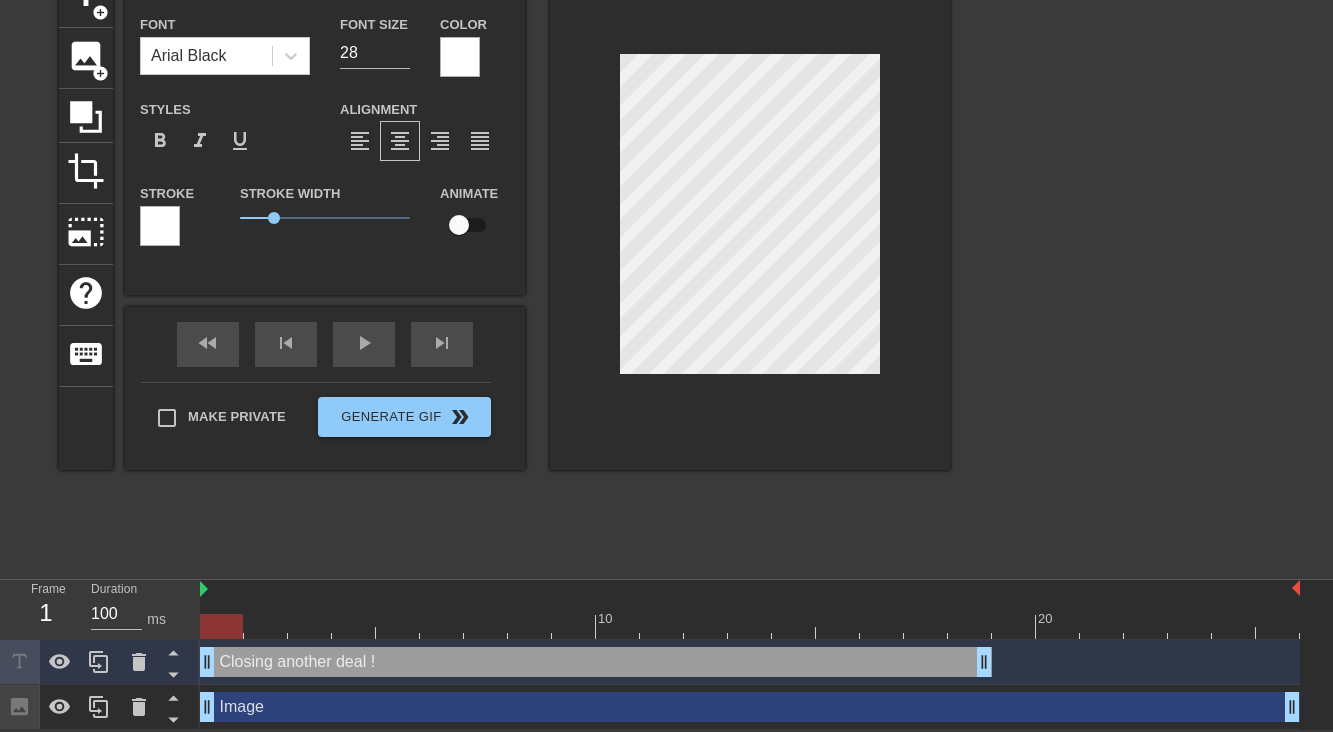 click at bounding box center [1124, 267] 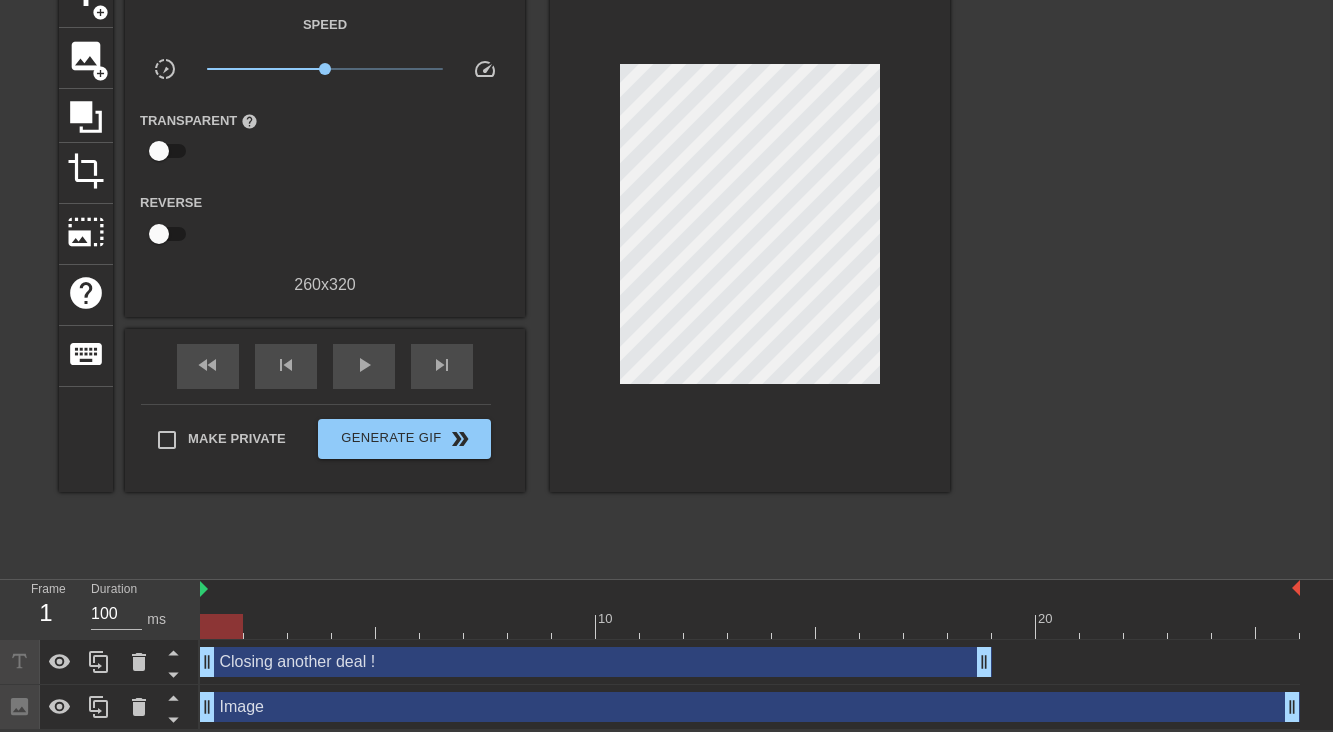 click at bounding box center (750, 590) 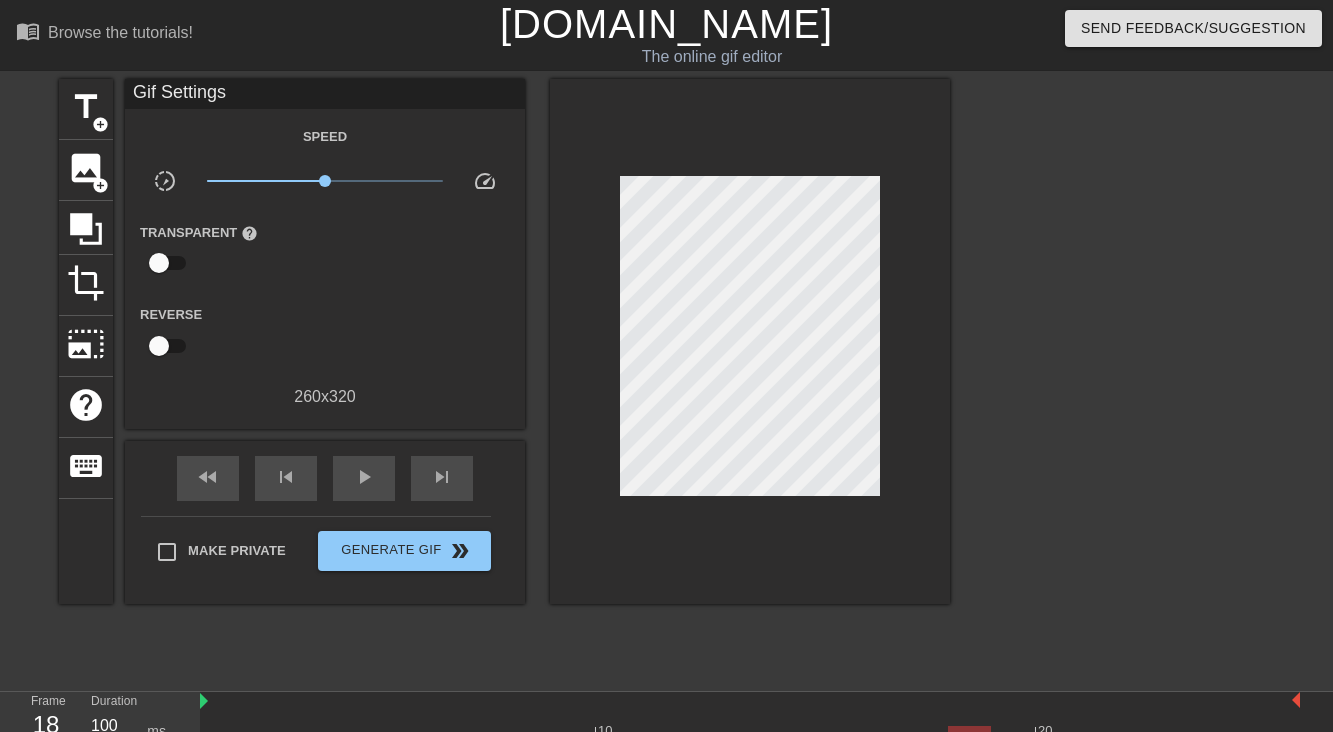 scroll, scrollTop: 113, scrollLeft: 0, axis: vertical 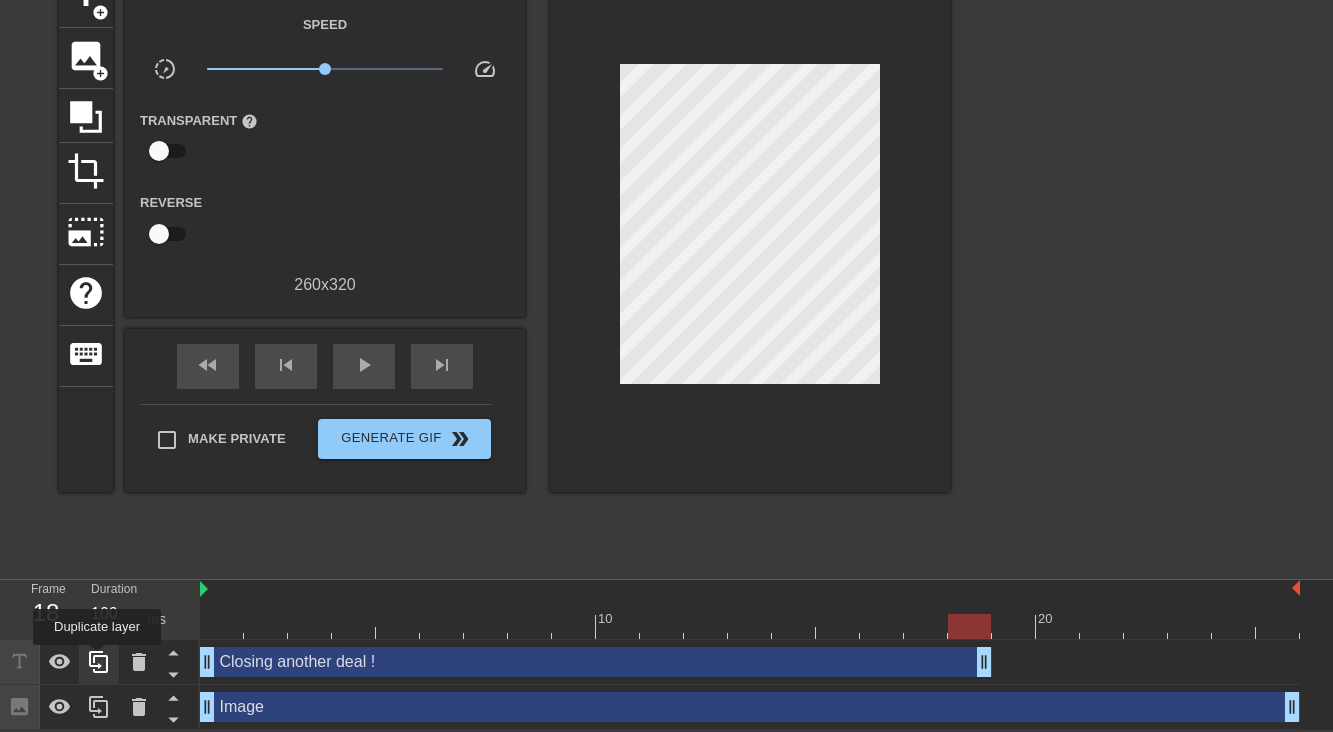 click 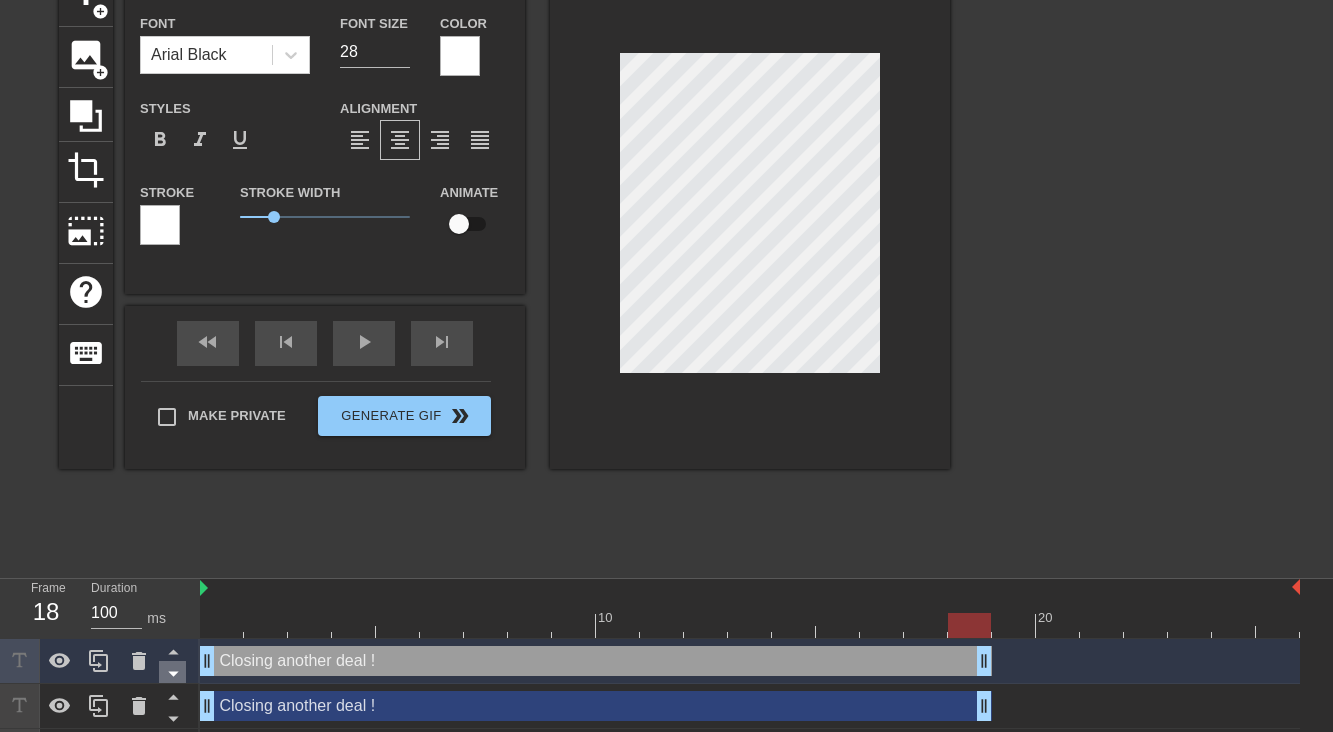 scroll, scrollTop: 158, scrollLeft: 0, axis: vertical 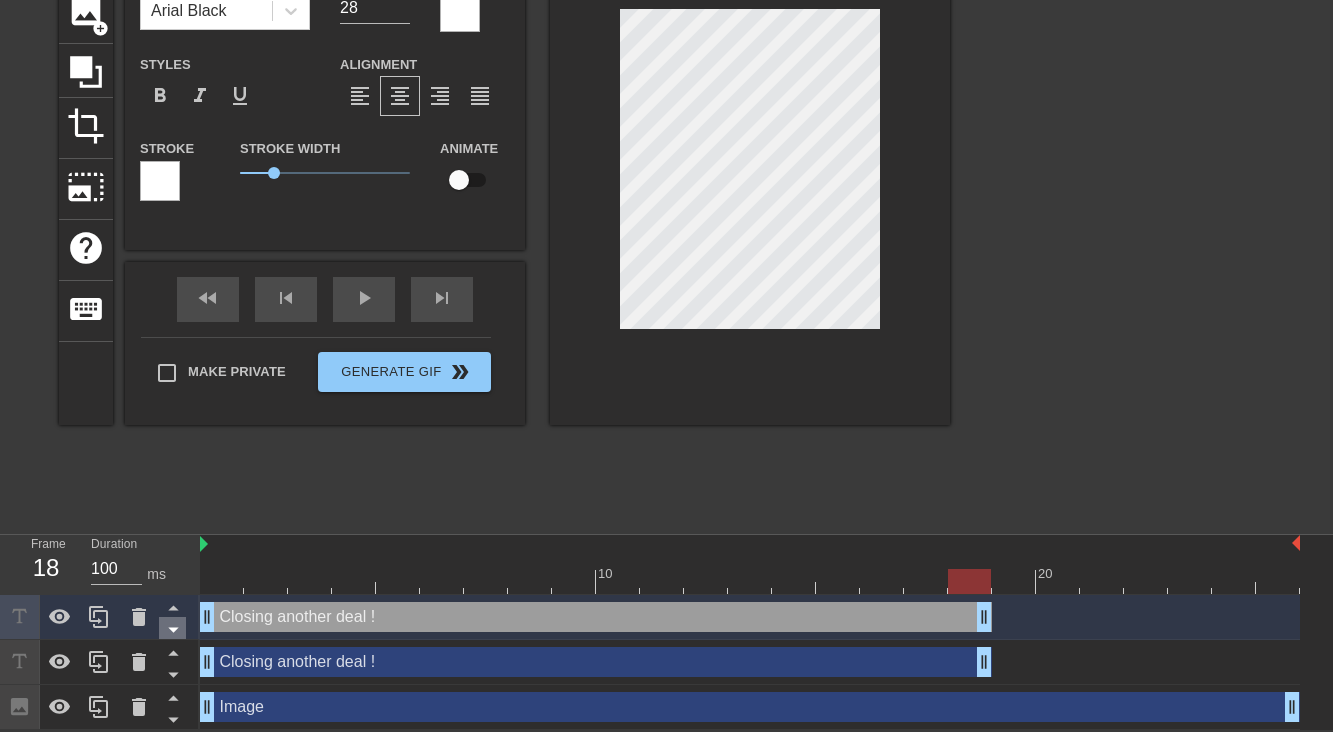click 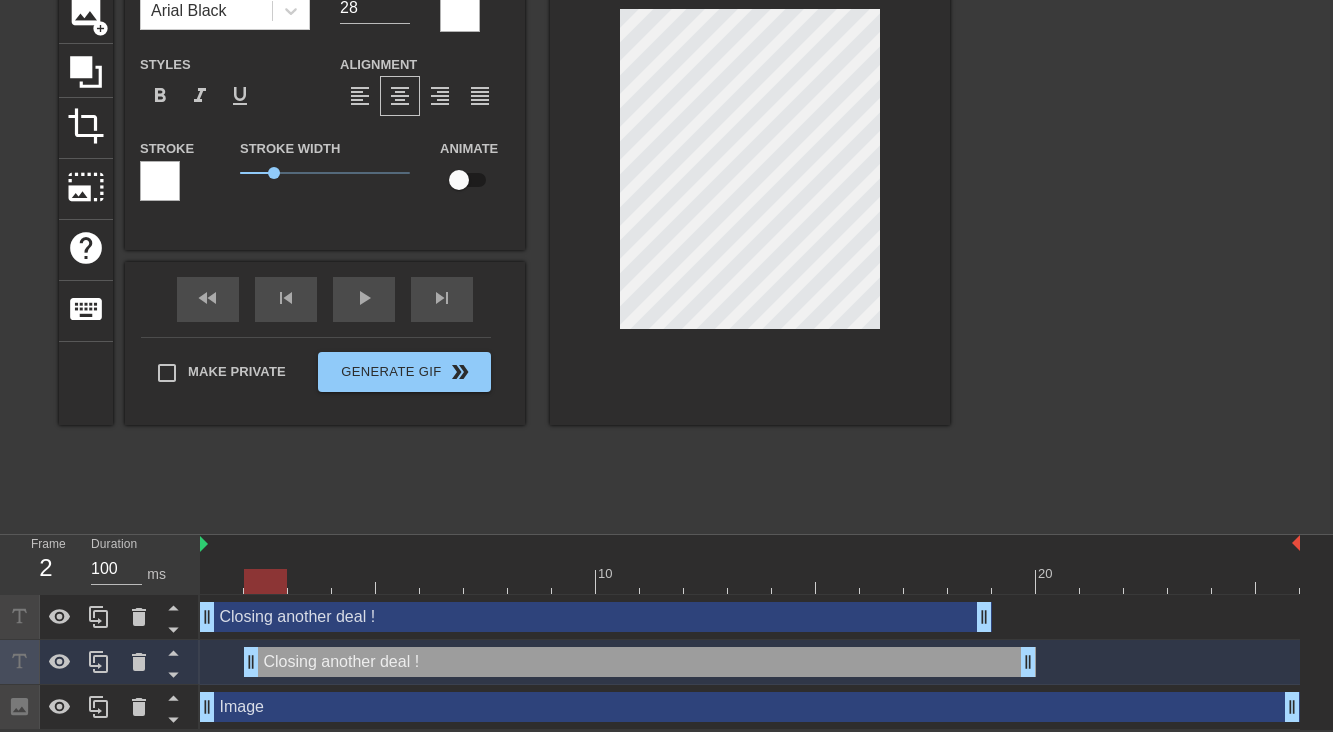 drag, startPoint x: 250, startPoint y: 657, endPoint x: 335, endPoint y: 655, distance: 85.02353 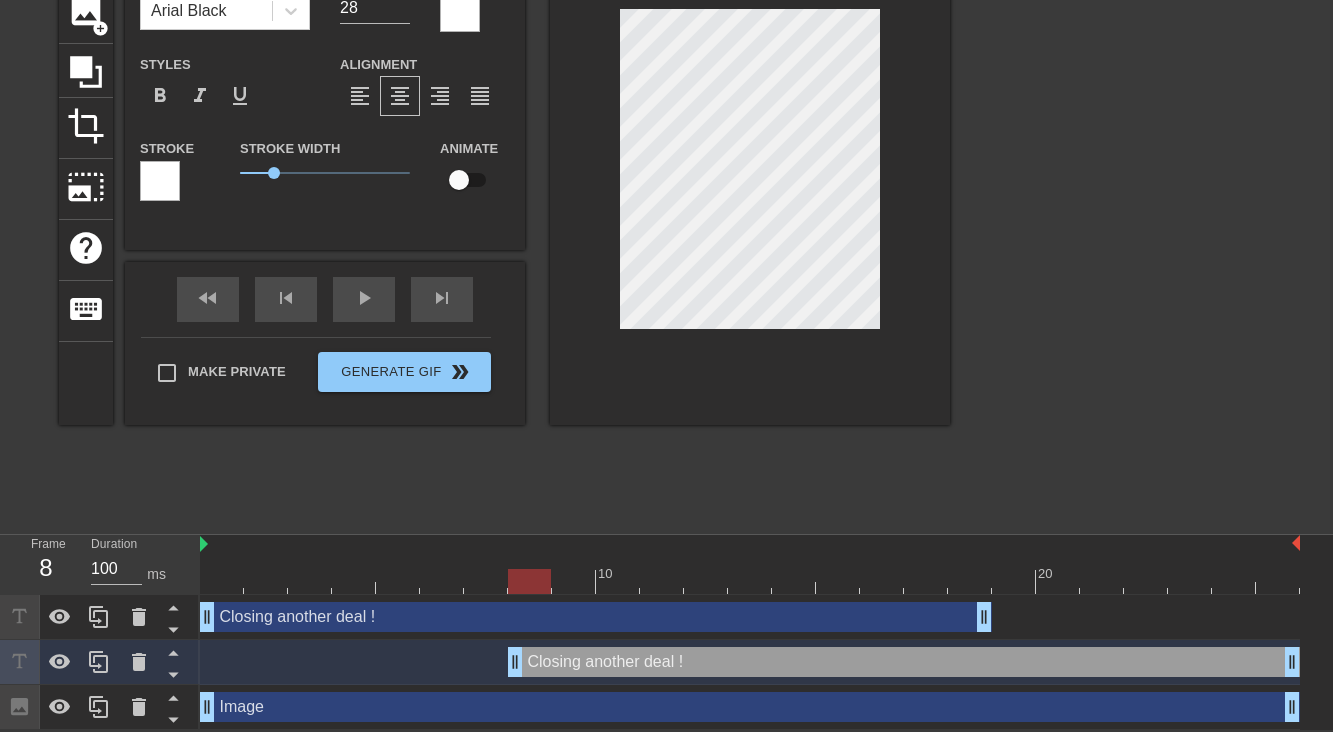drag, startPoint x: 335, startPoint y: 655, endPoint x: 743, endPoint y: 648, distance: 408.06006 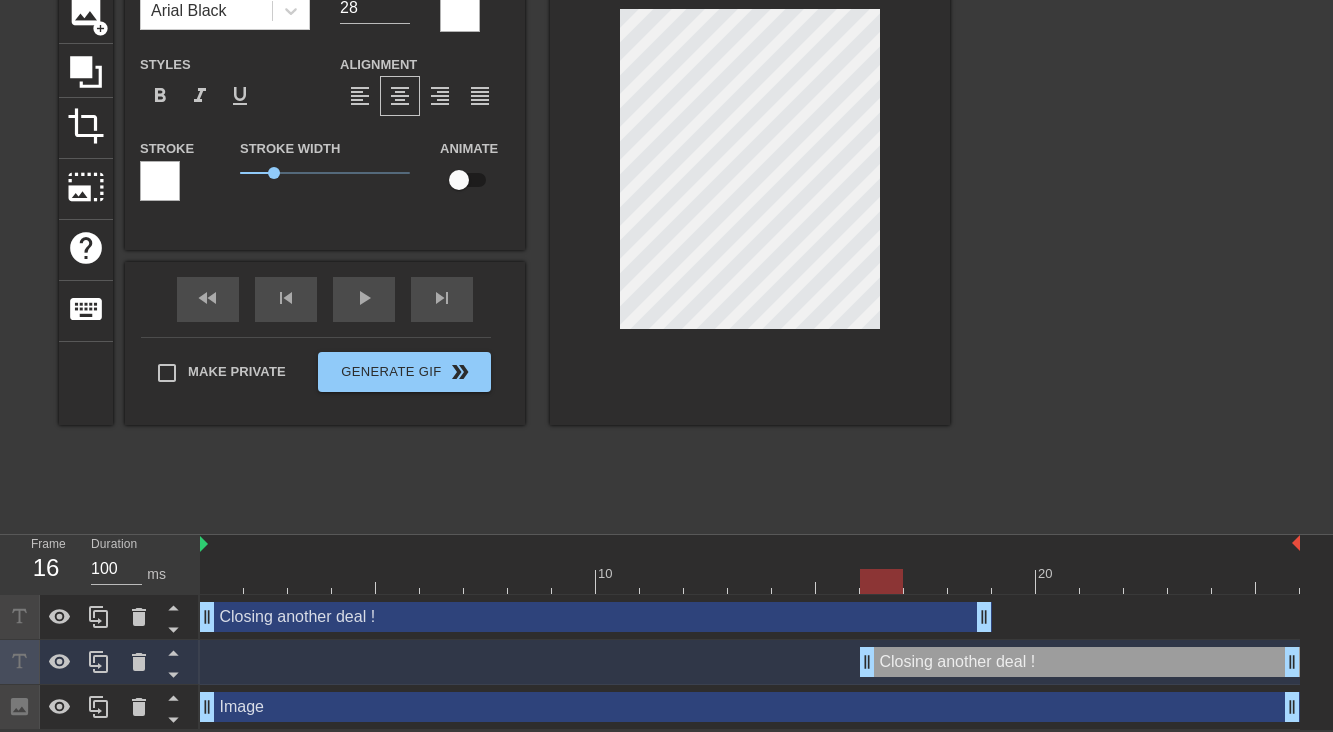 drag, startPoint x: 512, startPoint y: 667, endPoint x: 873, endPoint y: 678, distance: 361.16754 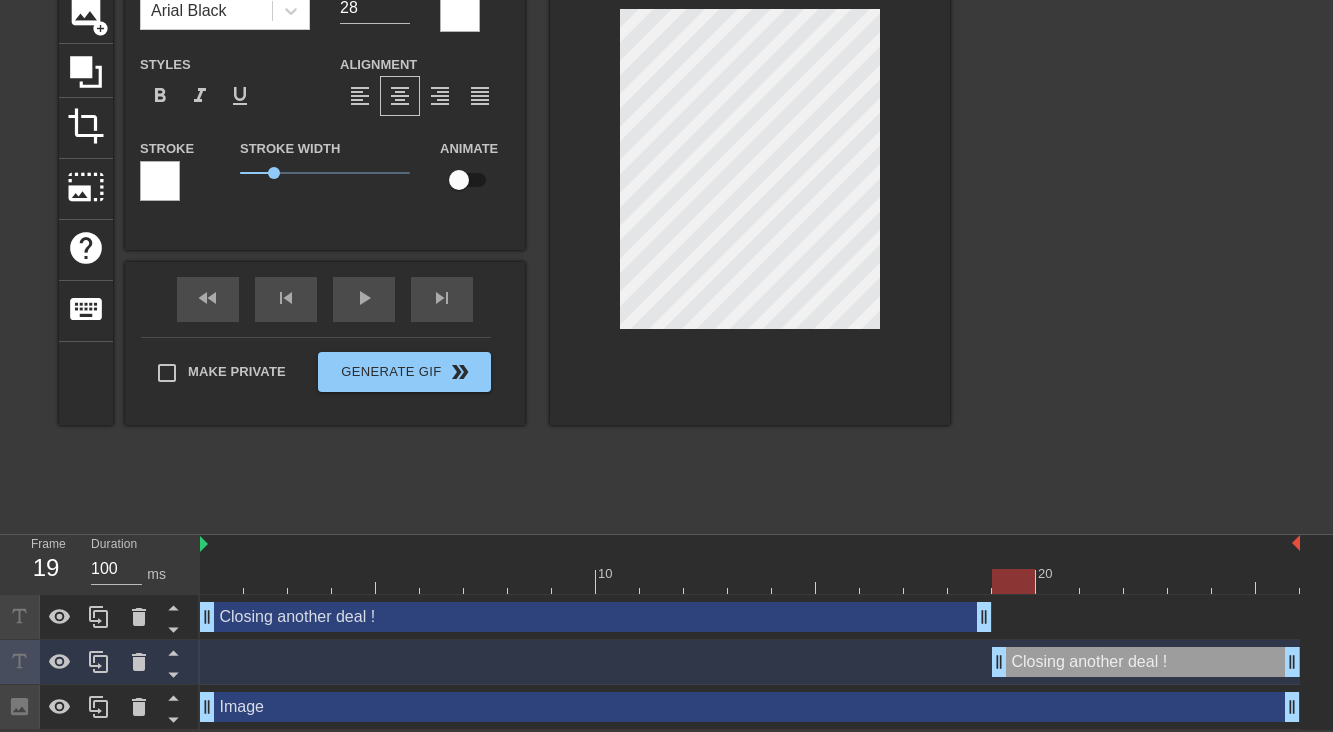 drag, startPoint x: 868, startPoint y: 657, endPoint x: 994, endPoint y: 648, distance: 126.32102 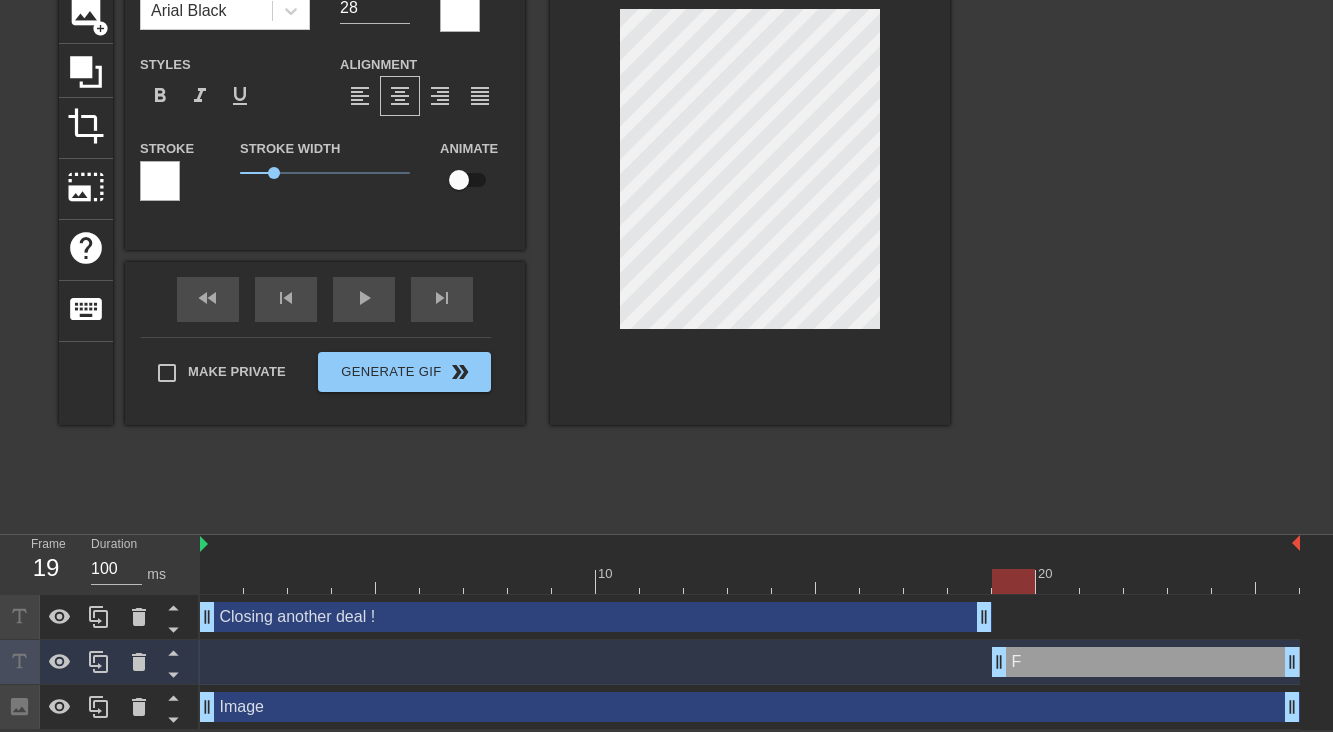 type on "Fr" 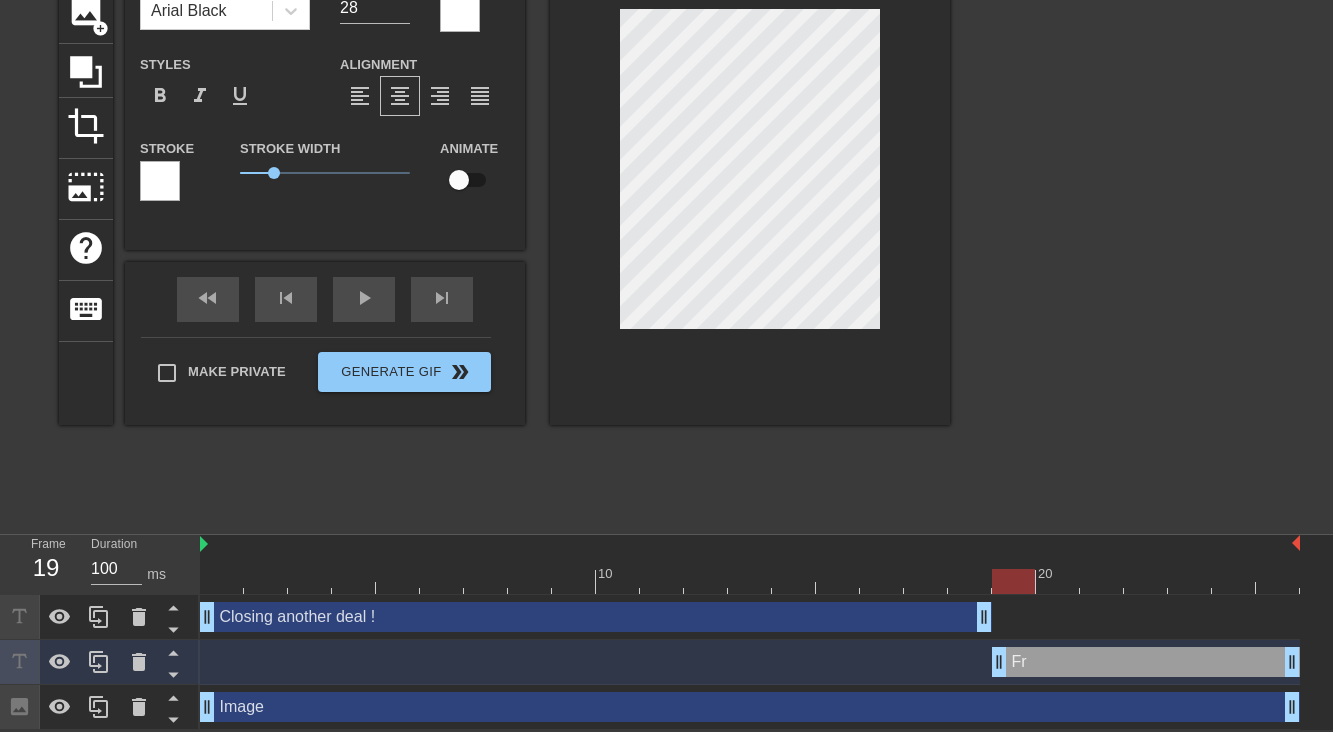 type on "Fro" 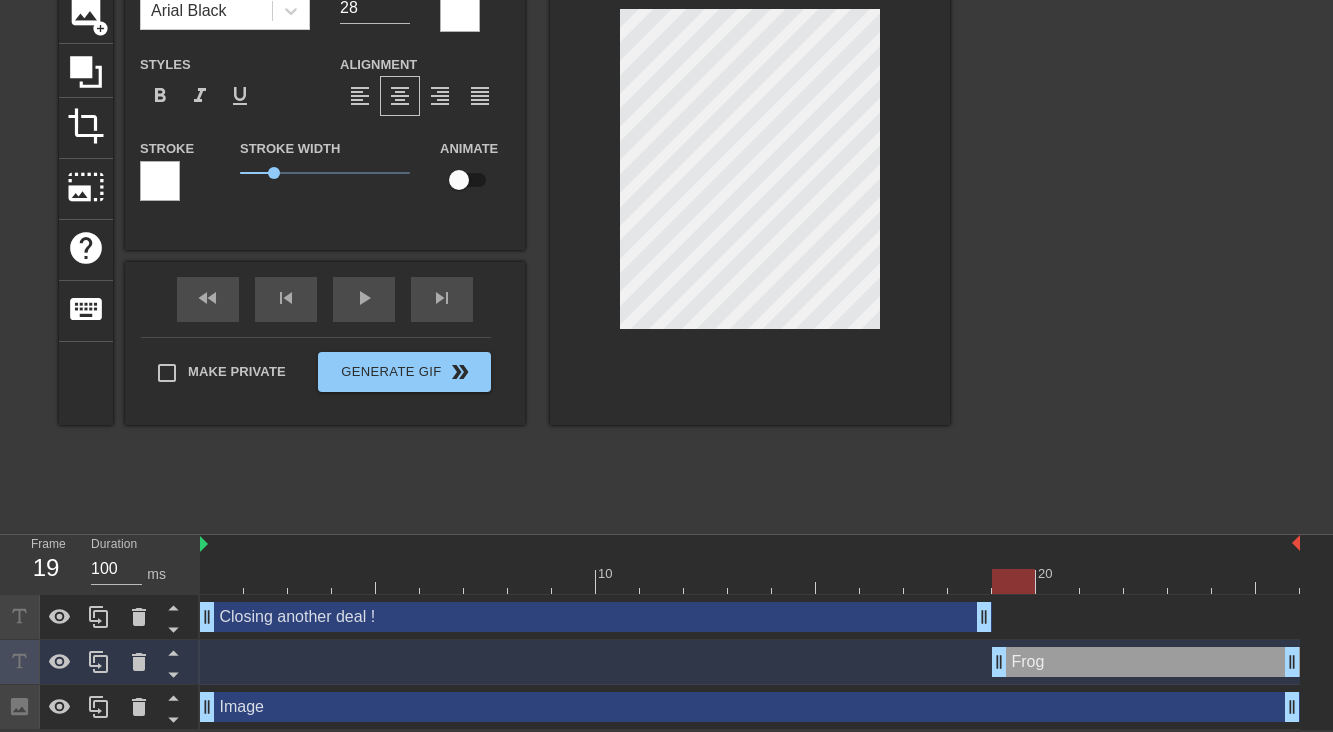 type on "Frogt" 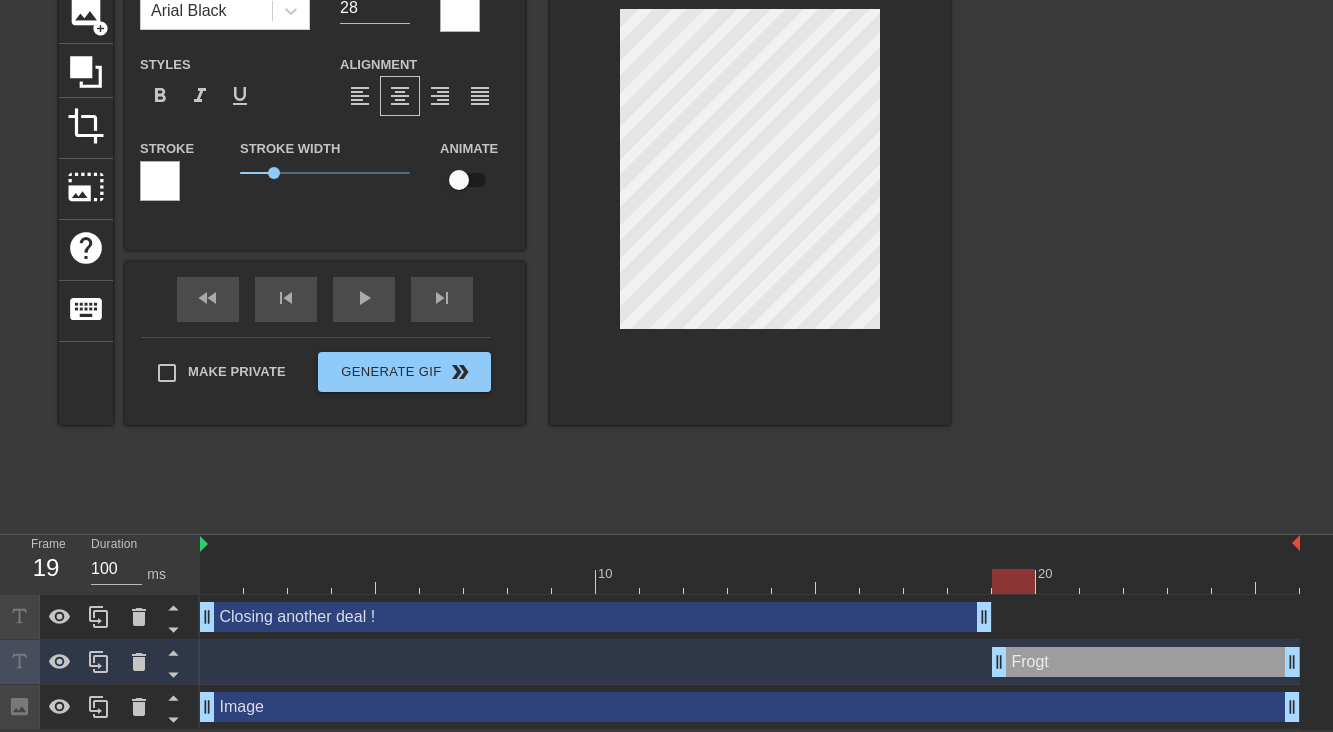 type on "Frog" 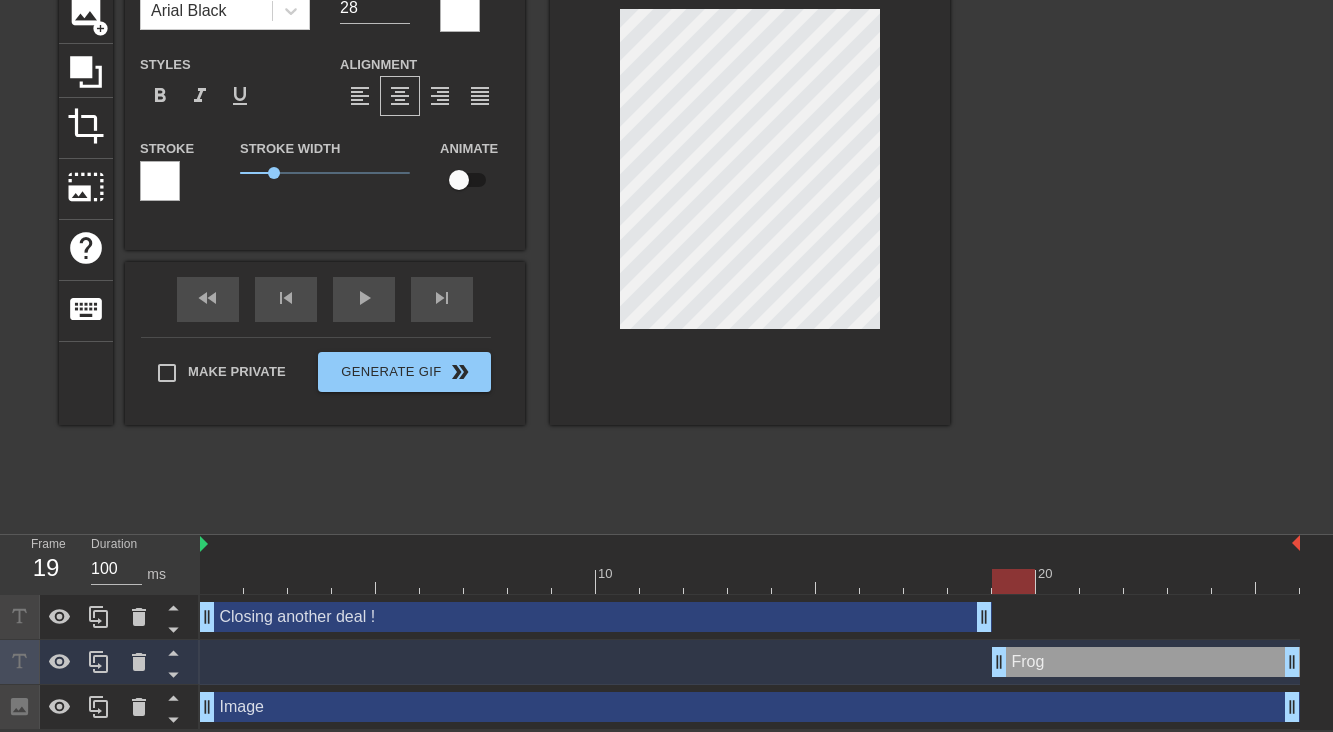 type on "Fro" 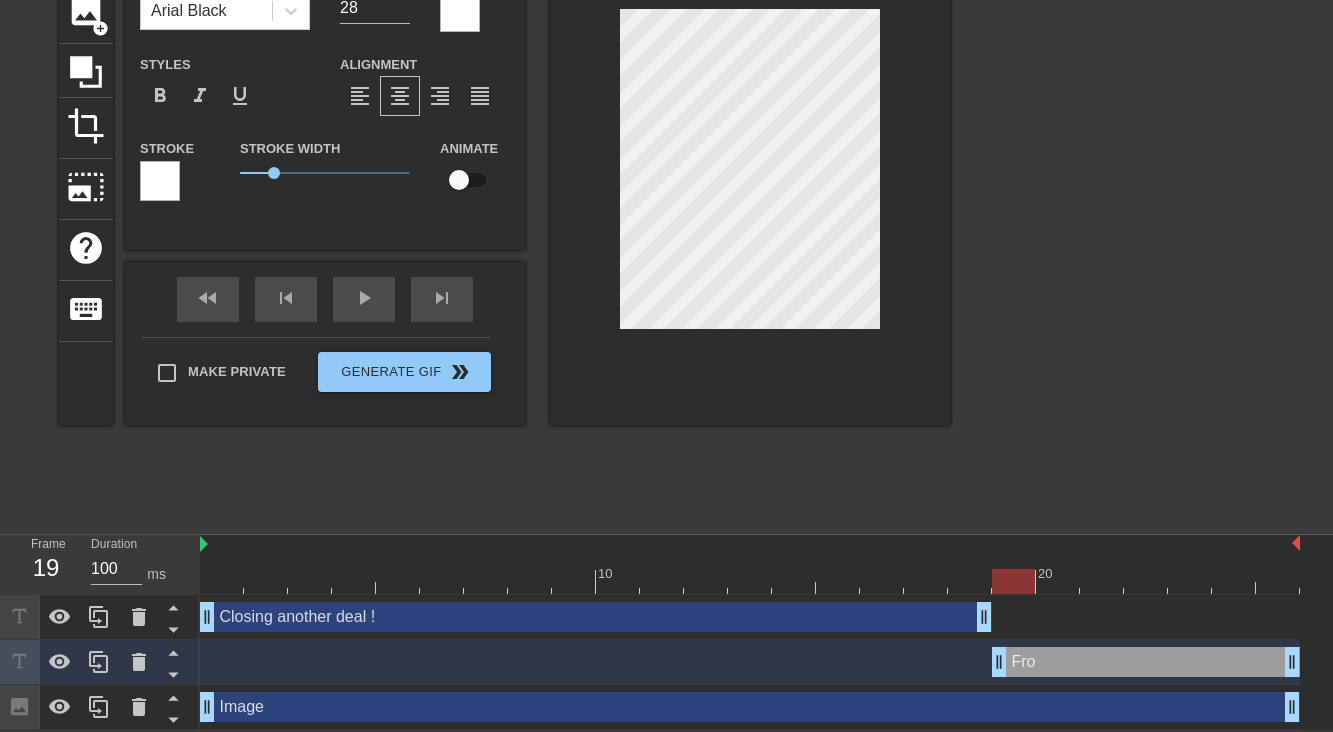 type on "Fr" 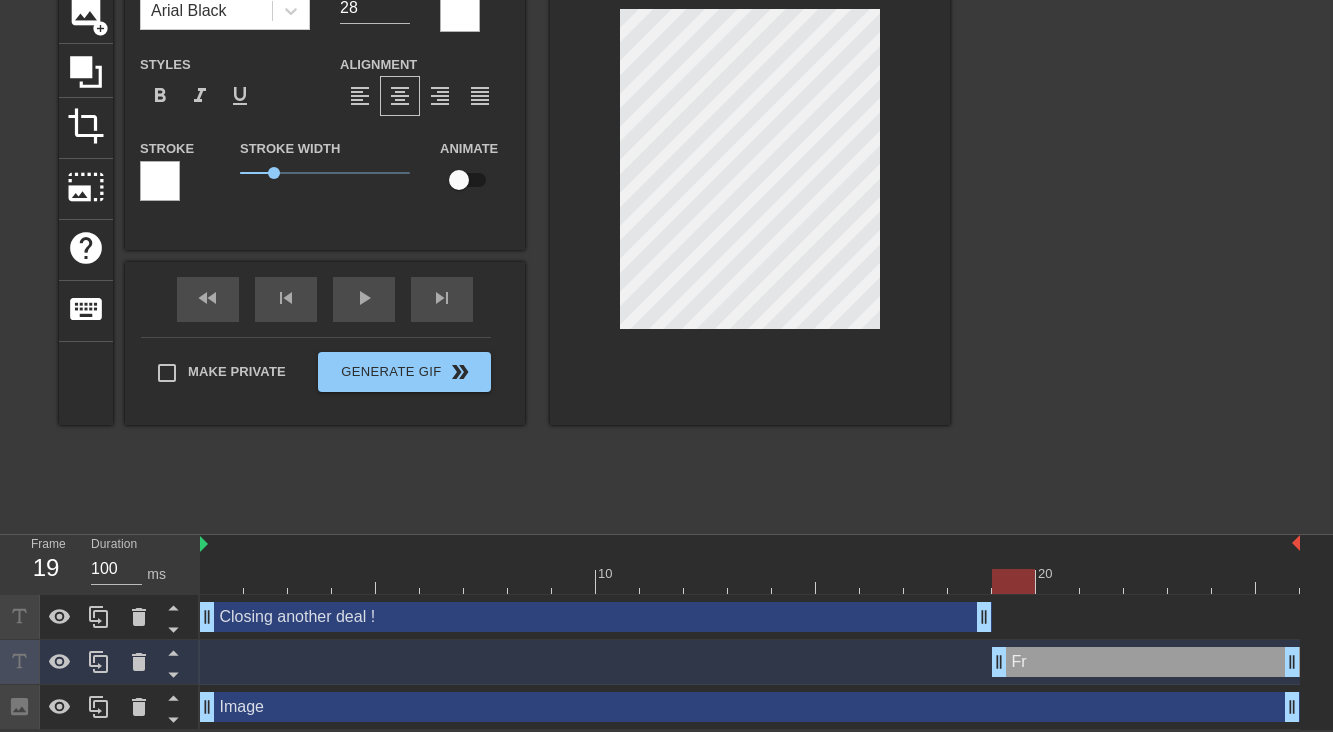 type on "F" 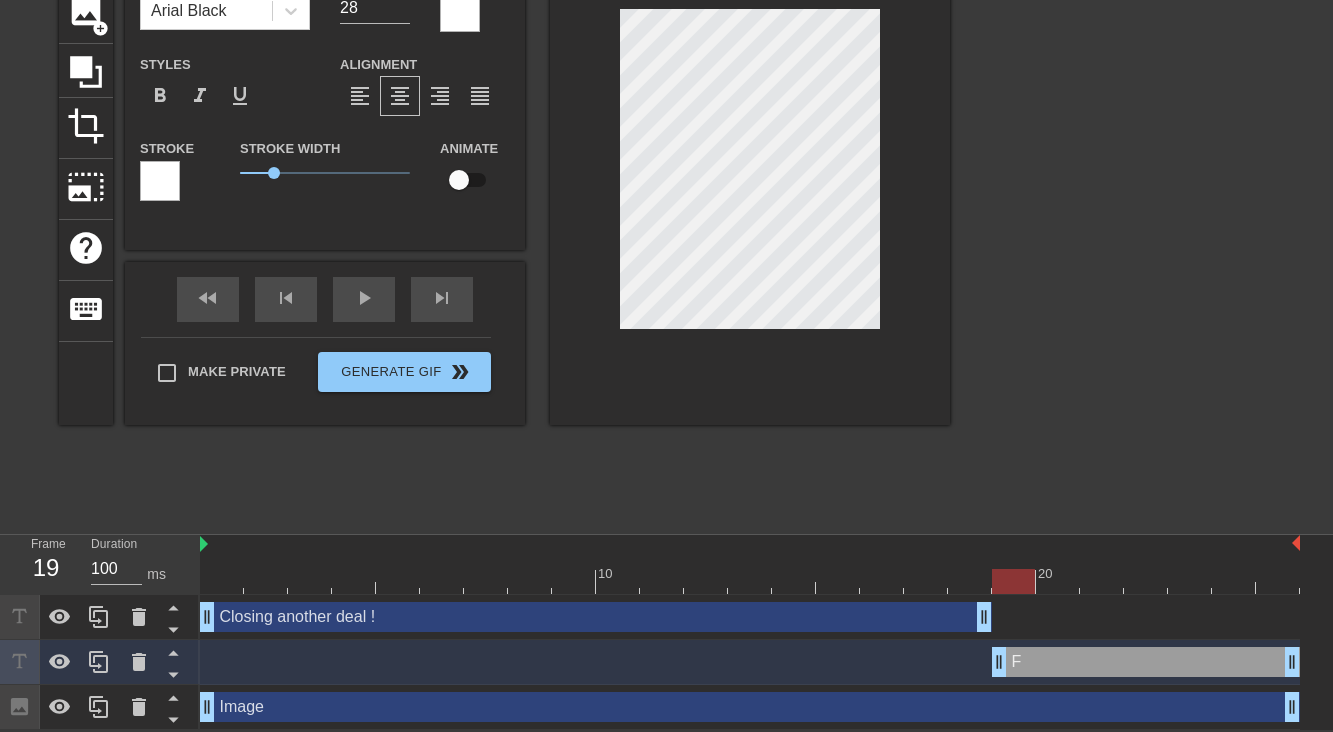 type on "Fo" 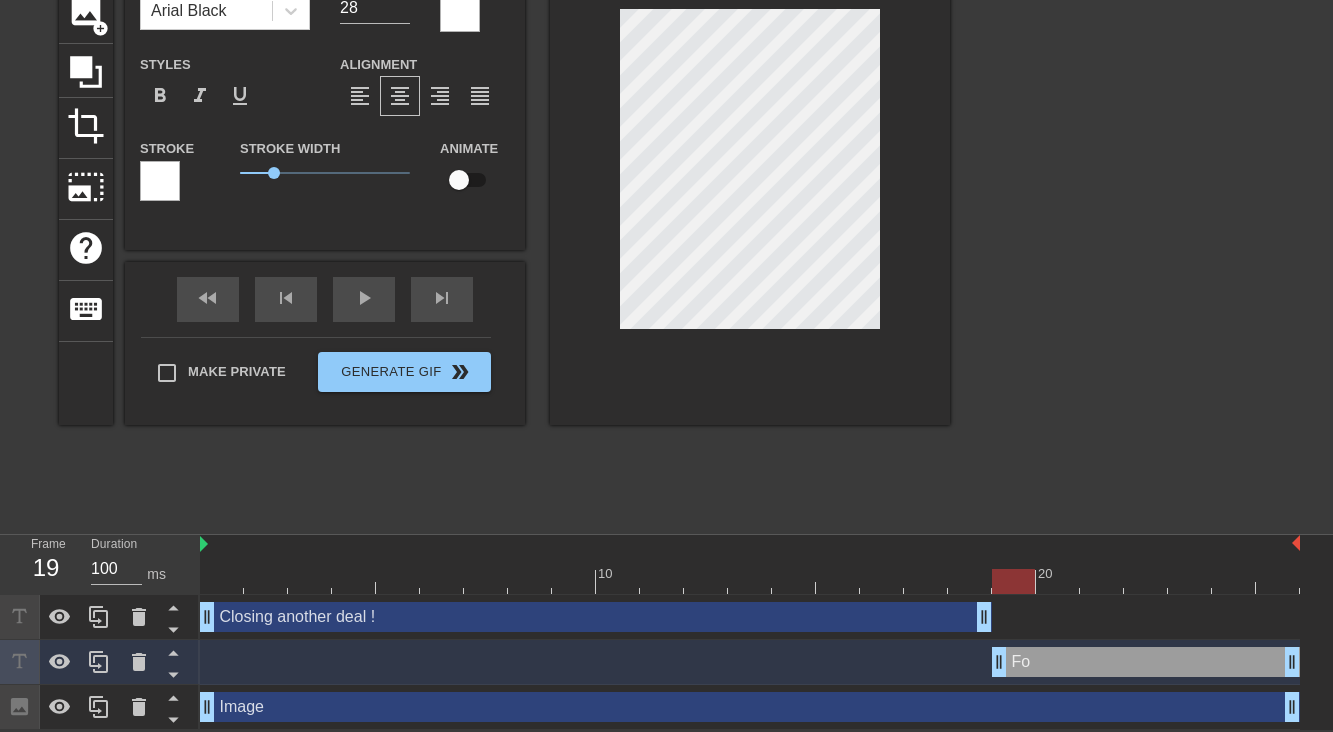 type on "For" 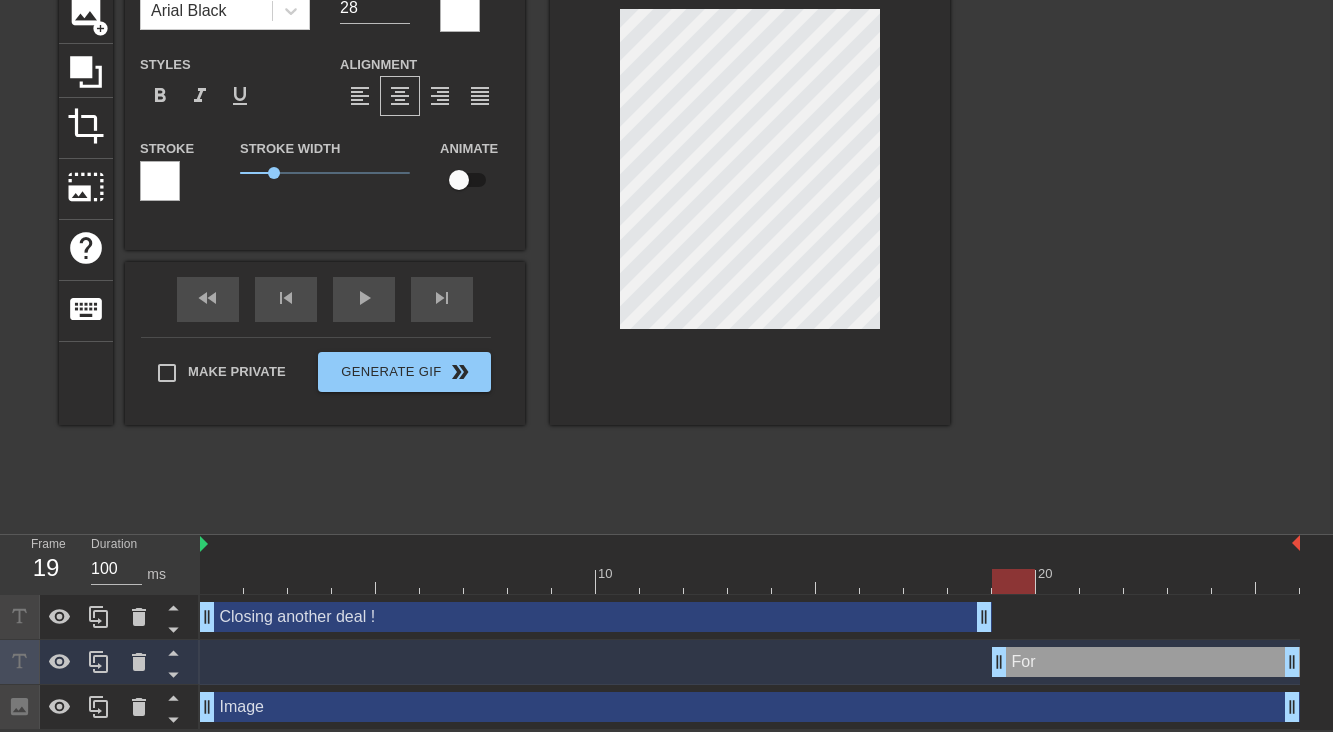 type on "Forg" 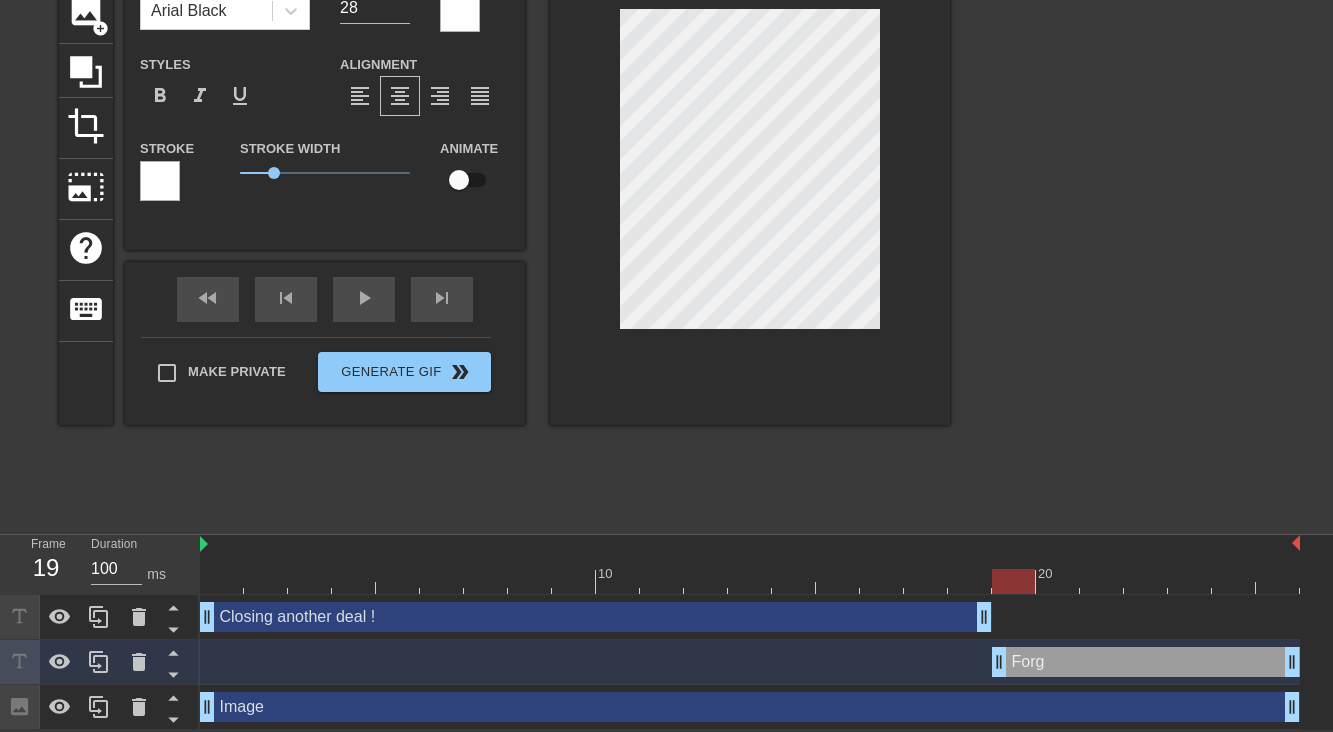type on "Forgo" 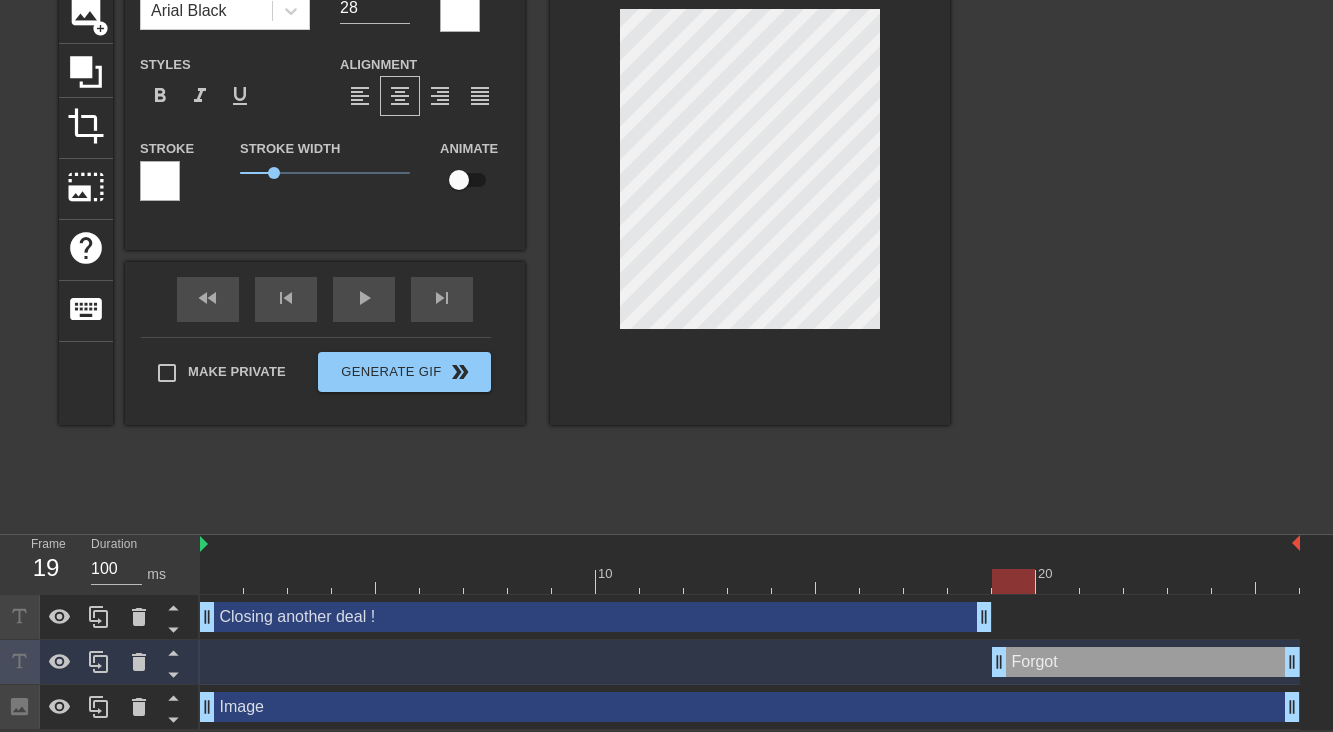 type on "Forgot" 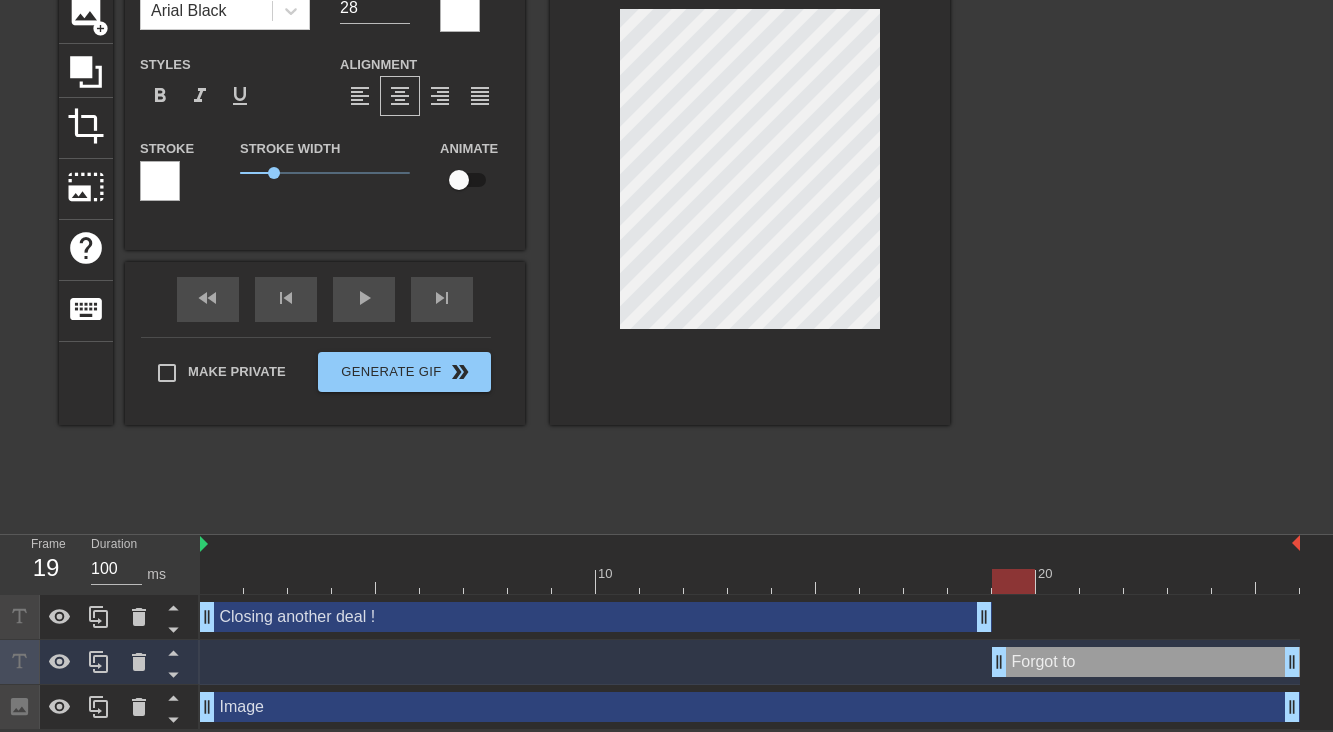 type on "Forgot to" 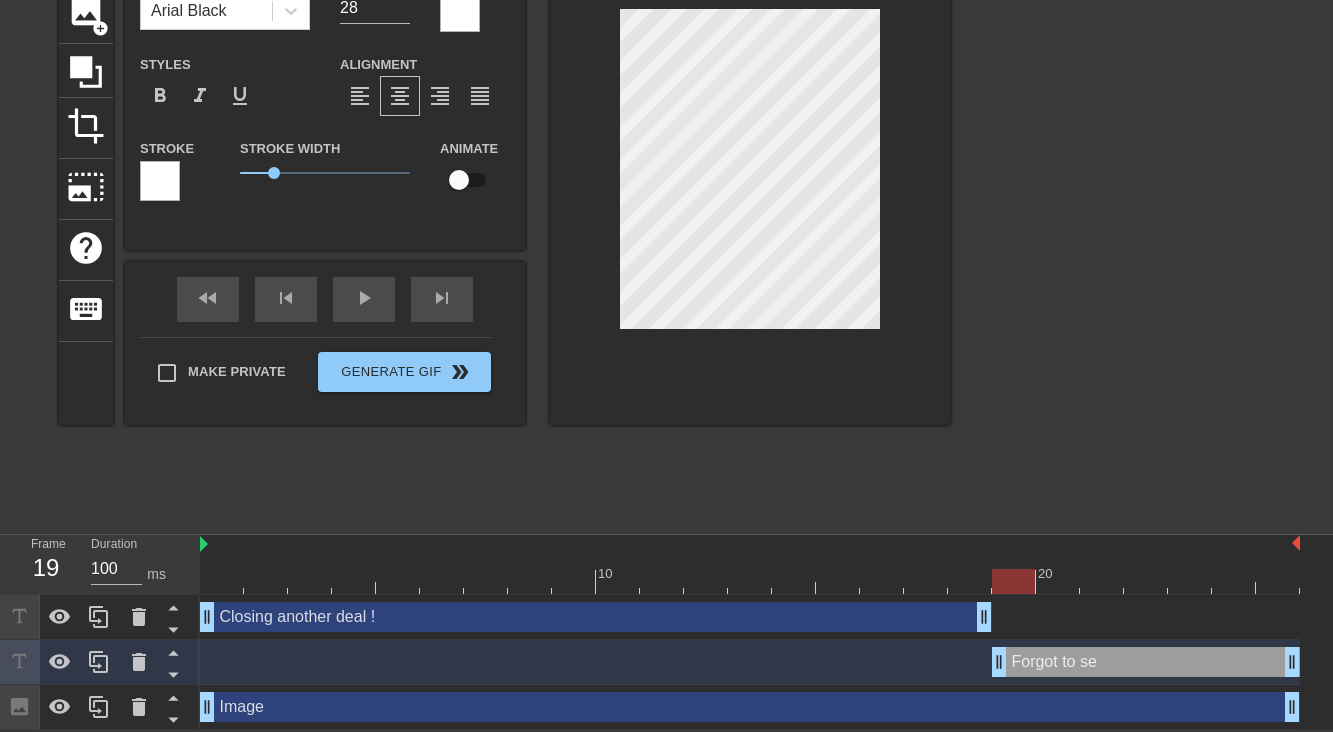 type on "Forgot to sen" 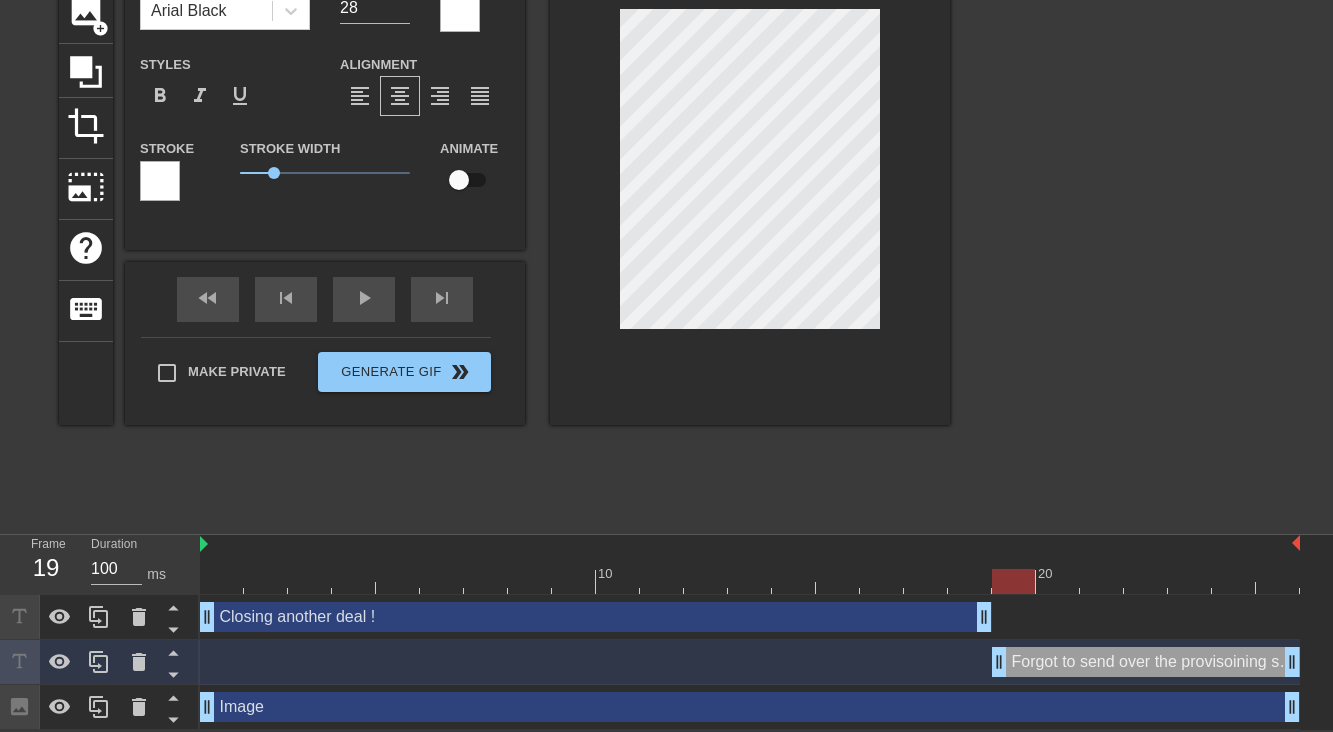 scroll, scrollTop: 1, scrollLeft: 20, axis: both 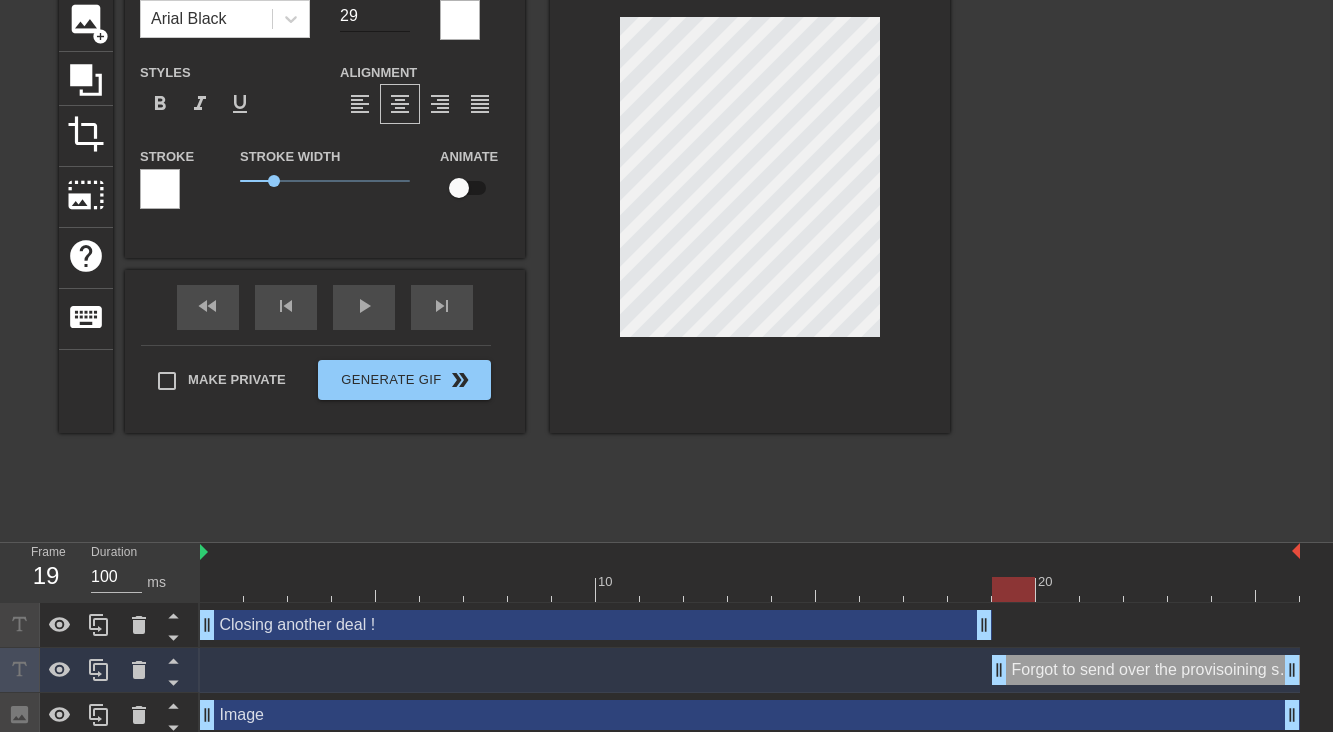 click on "29" at bounding box center (375, 16) 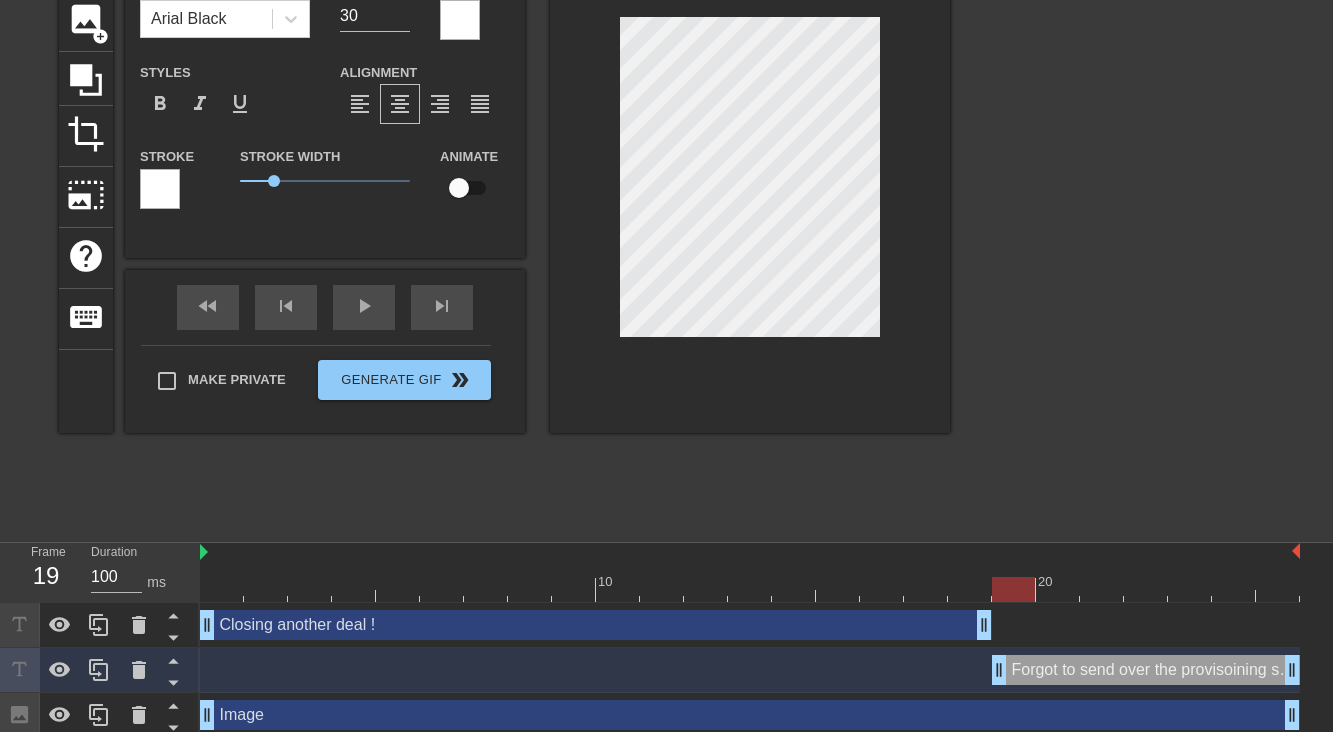 click on "30" at bounding box center (375, 16) 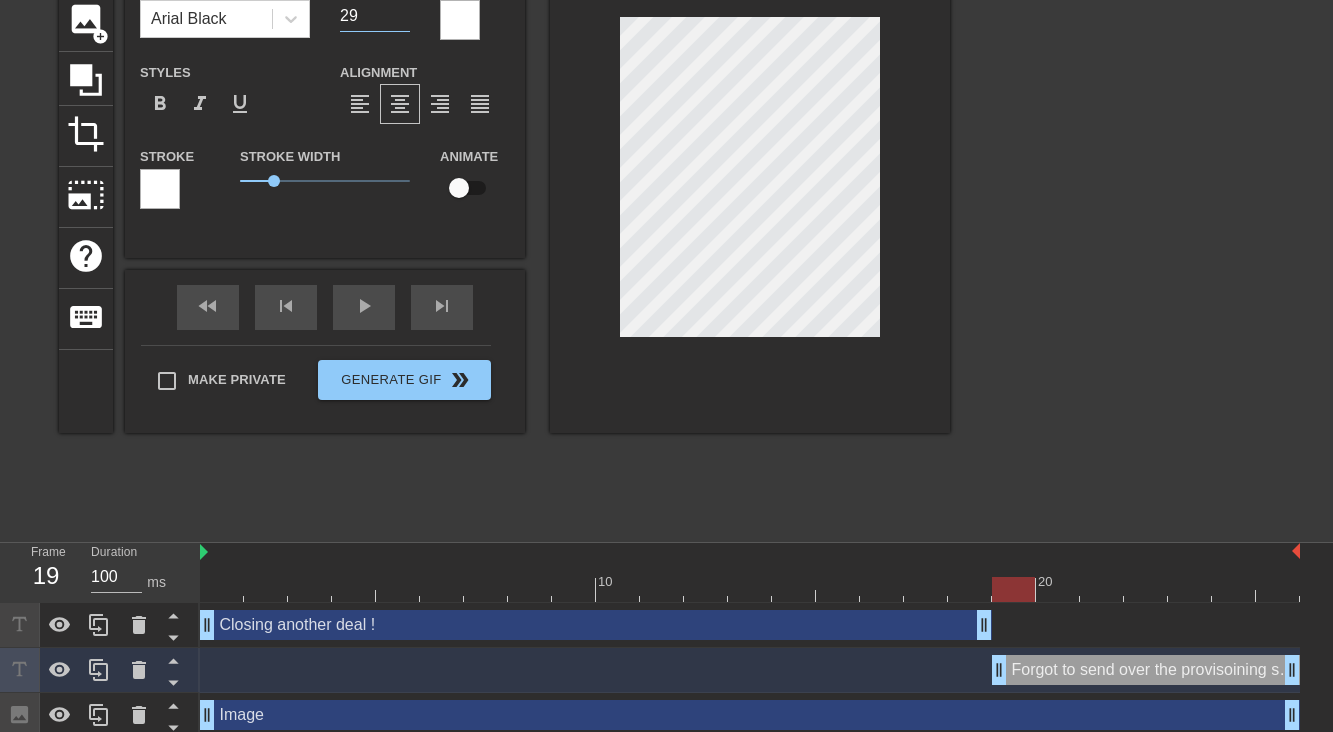 click on "29" at bounding box center (375, 16) 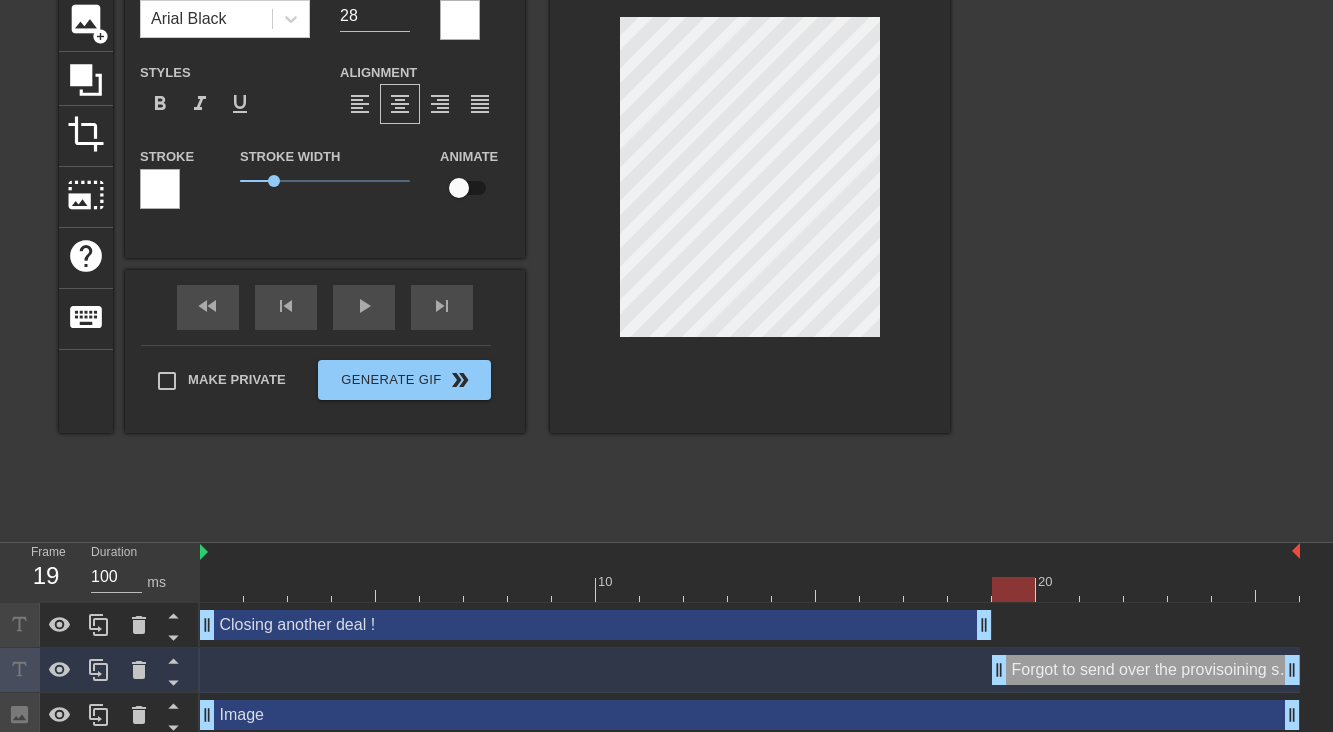 click on "28" at bounding box center (375, 16) 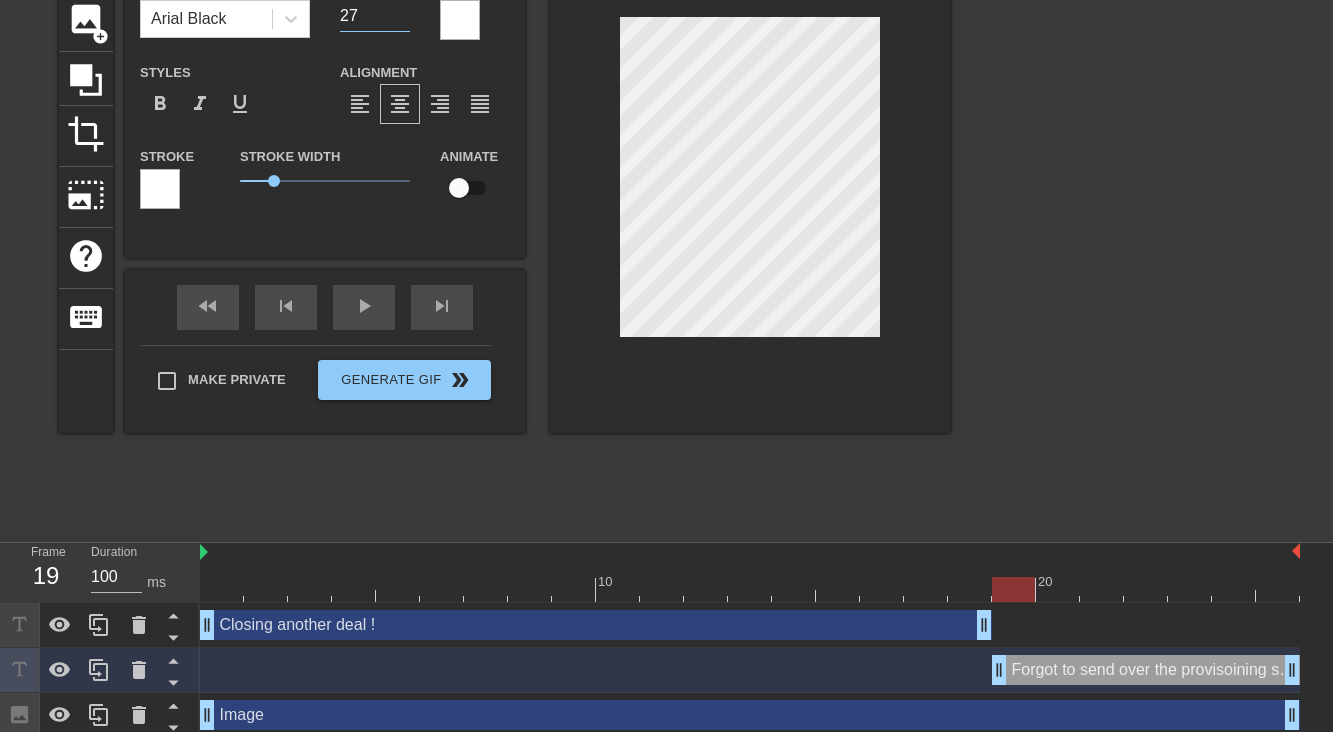 click on "27" at bounding box center (375, 16) 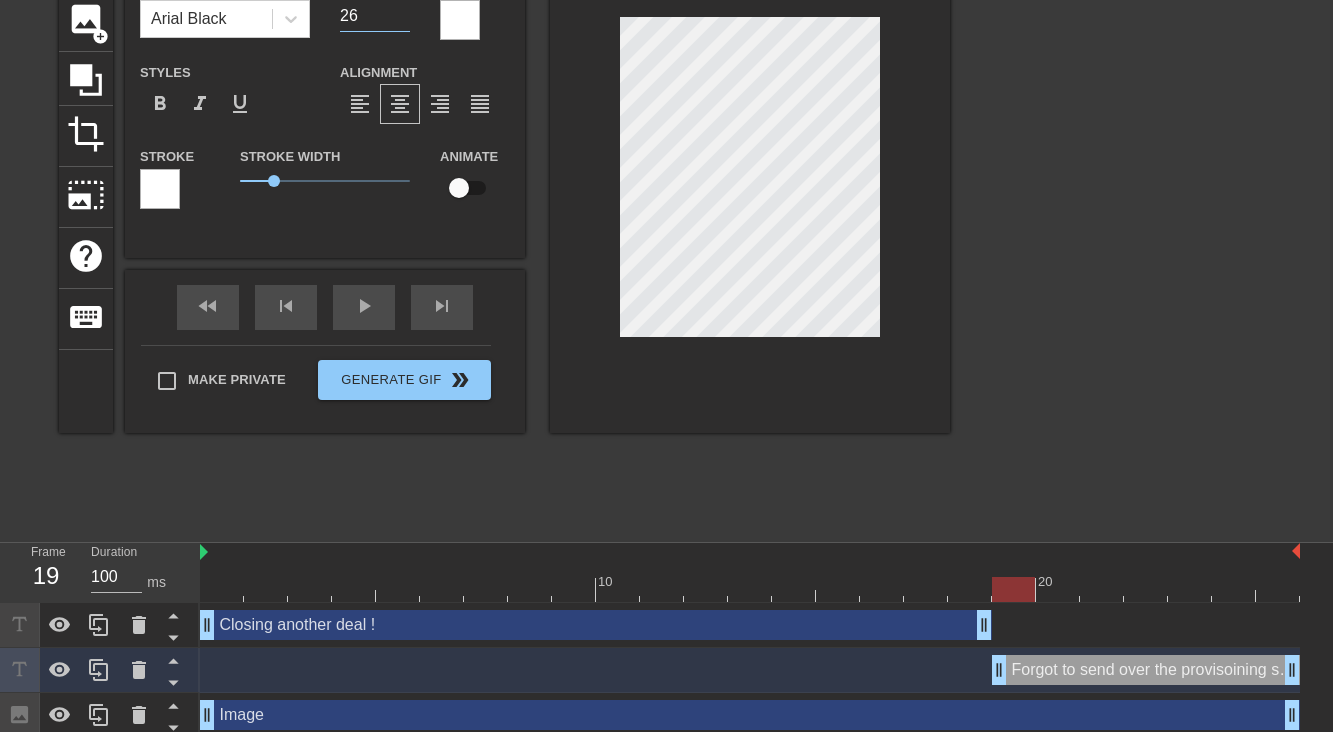 click on "26" at bounding box center [375, 16] 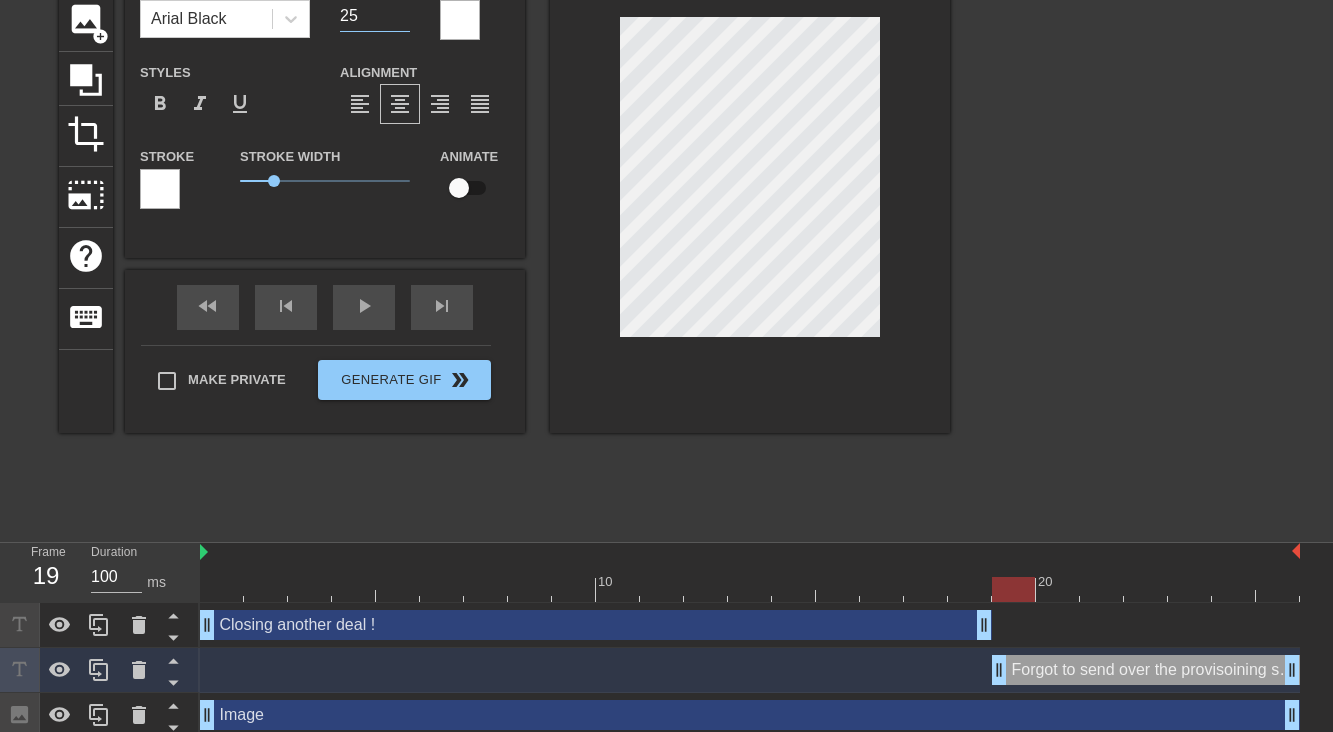 click on "25" at bounding box center (375, 16) 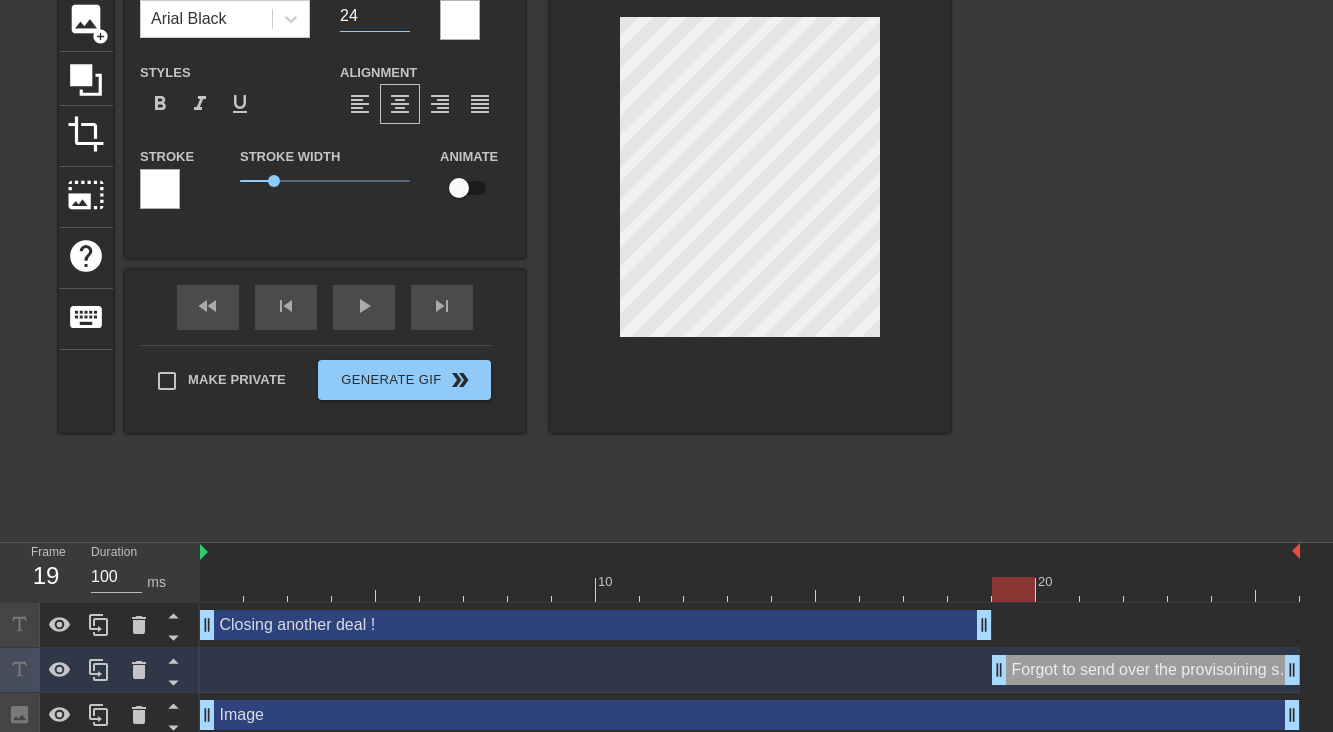 click on "24" at bounding box center [375, 16] 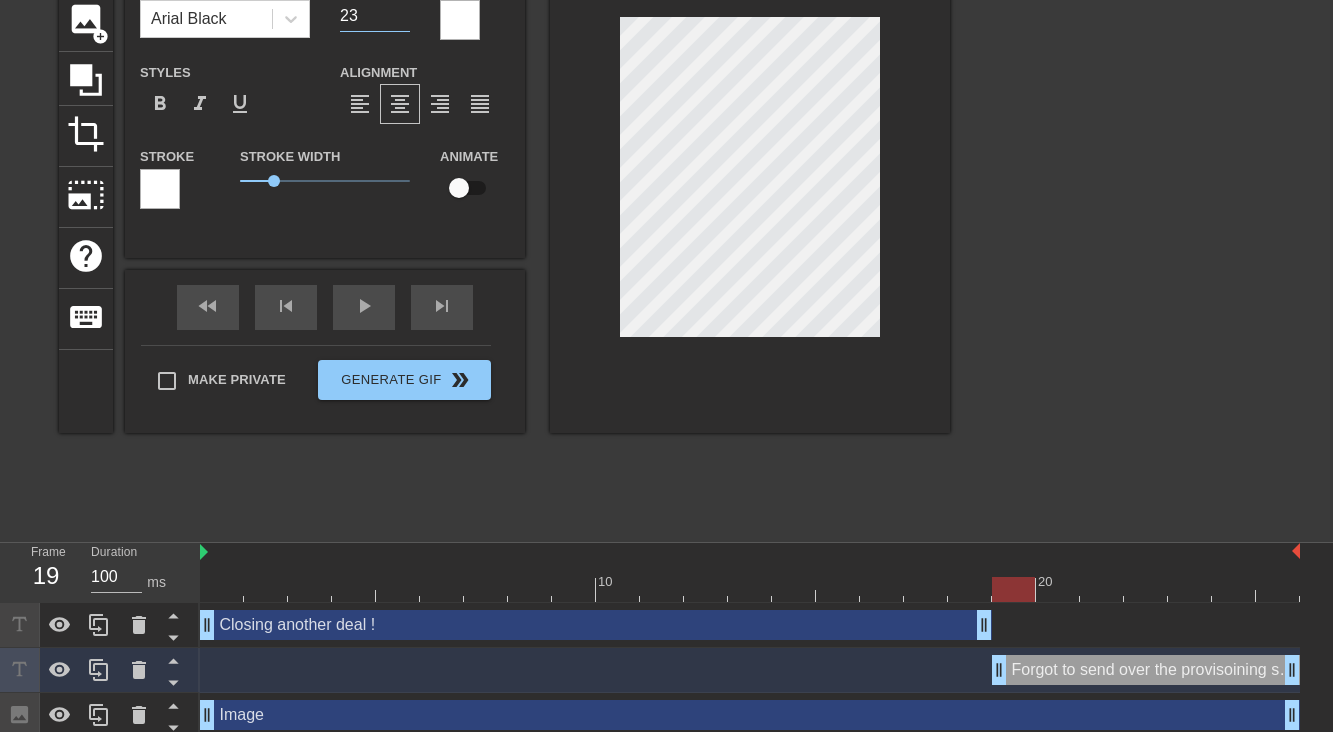 click on "23" at bounding box center [375, 16] 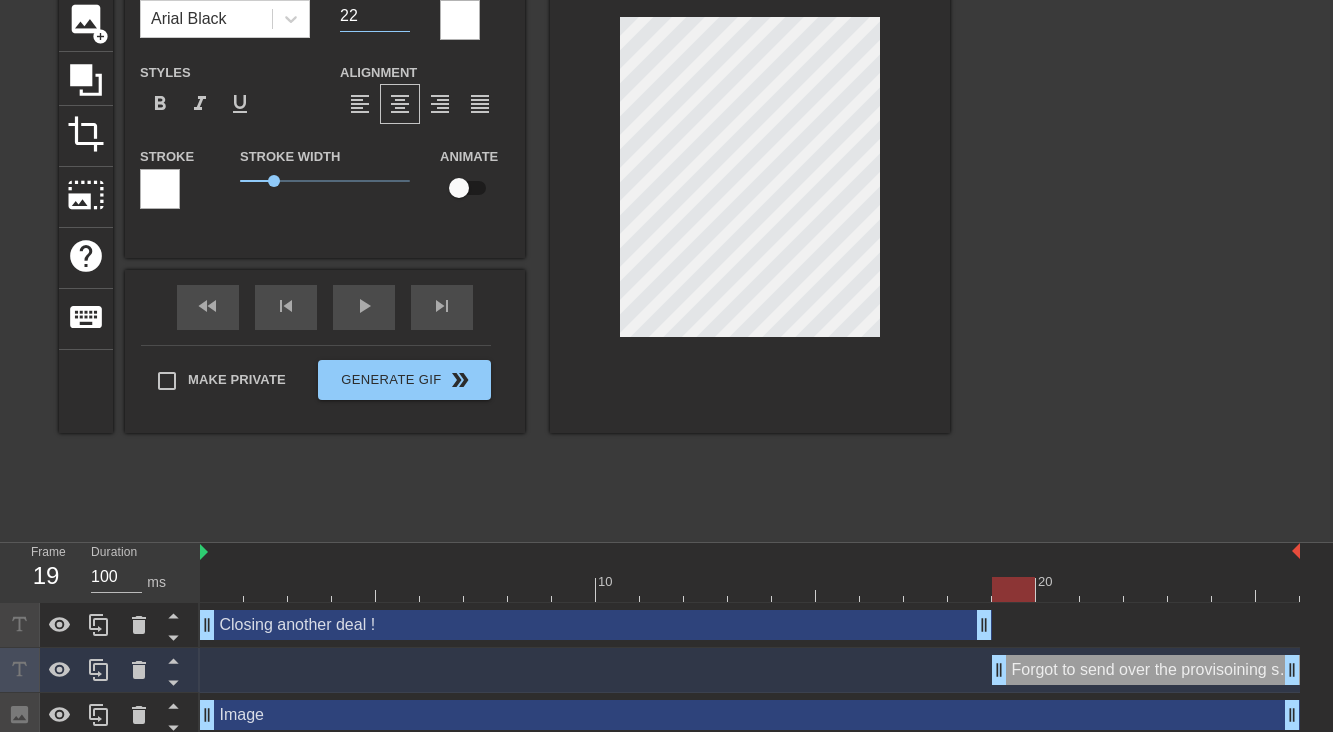 click on "22" at bounding box center [375, 16] 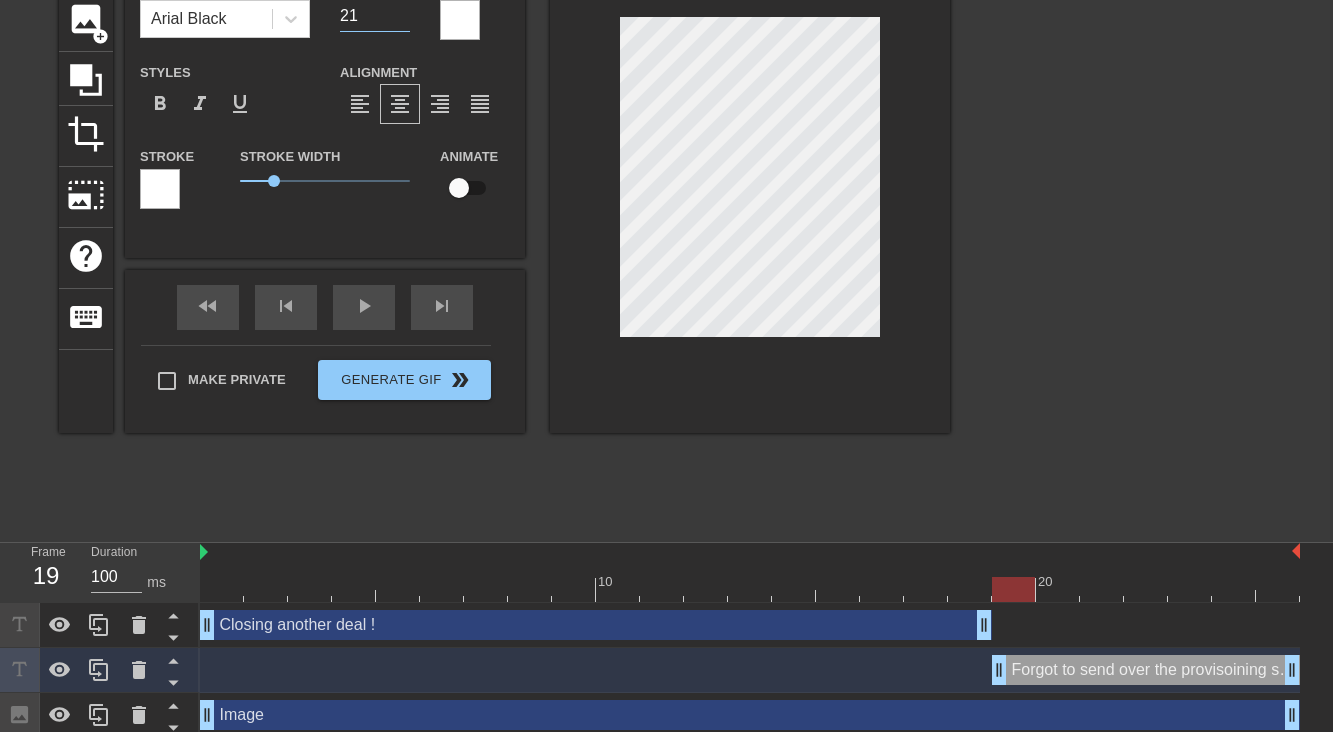 click on "21" at bounding box center [375, 16] 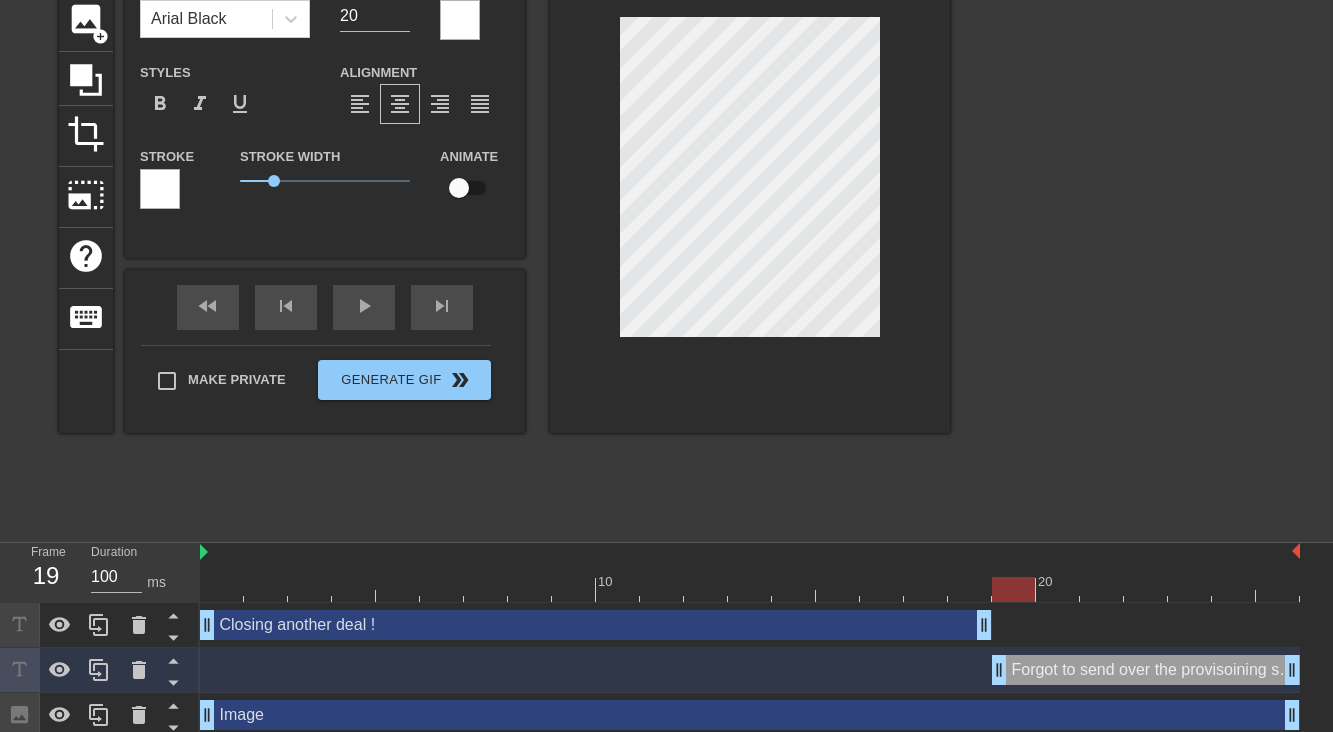 click on "20" at bounding box center [375, 16] 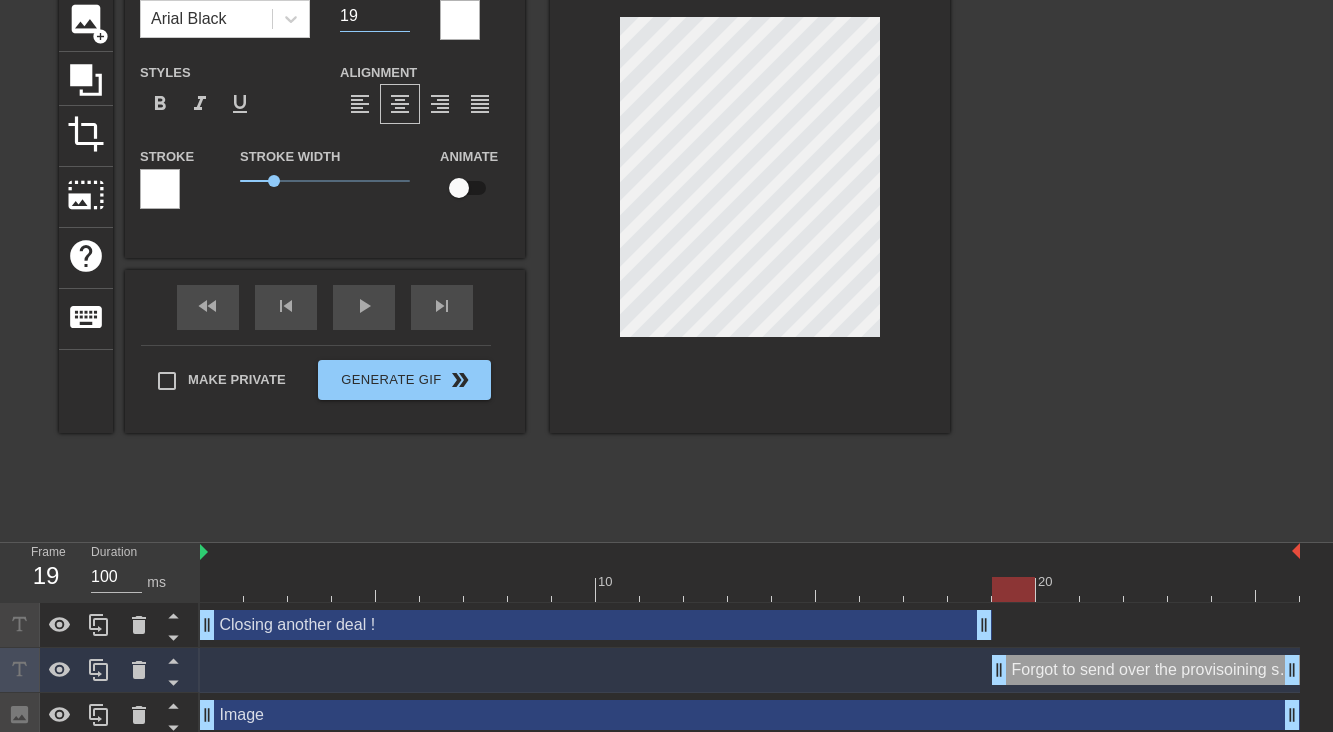 click on "19" at bounding box center (375, 16) 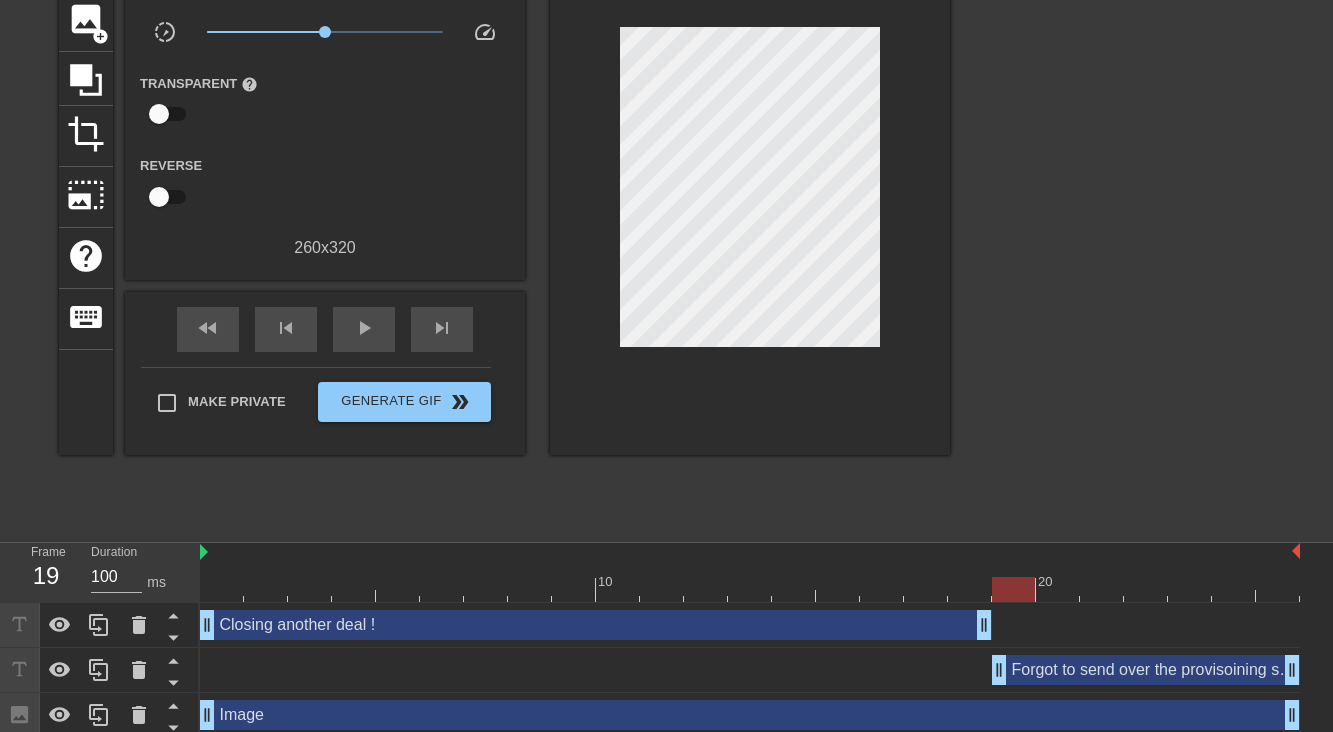 click on "title add_circle image add_circle crop photo_size_select_large help keyboard Gif Settings Speed slow_motion_video x1.00 speed Transparent help Reverse 260  x  320 fast_rewind skip_previous play_arrow skip_next Make Private Generate Gif double_arrow" at bounding box center (666, 230) 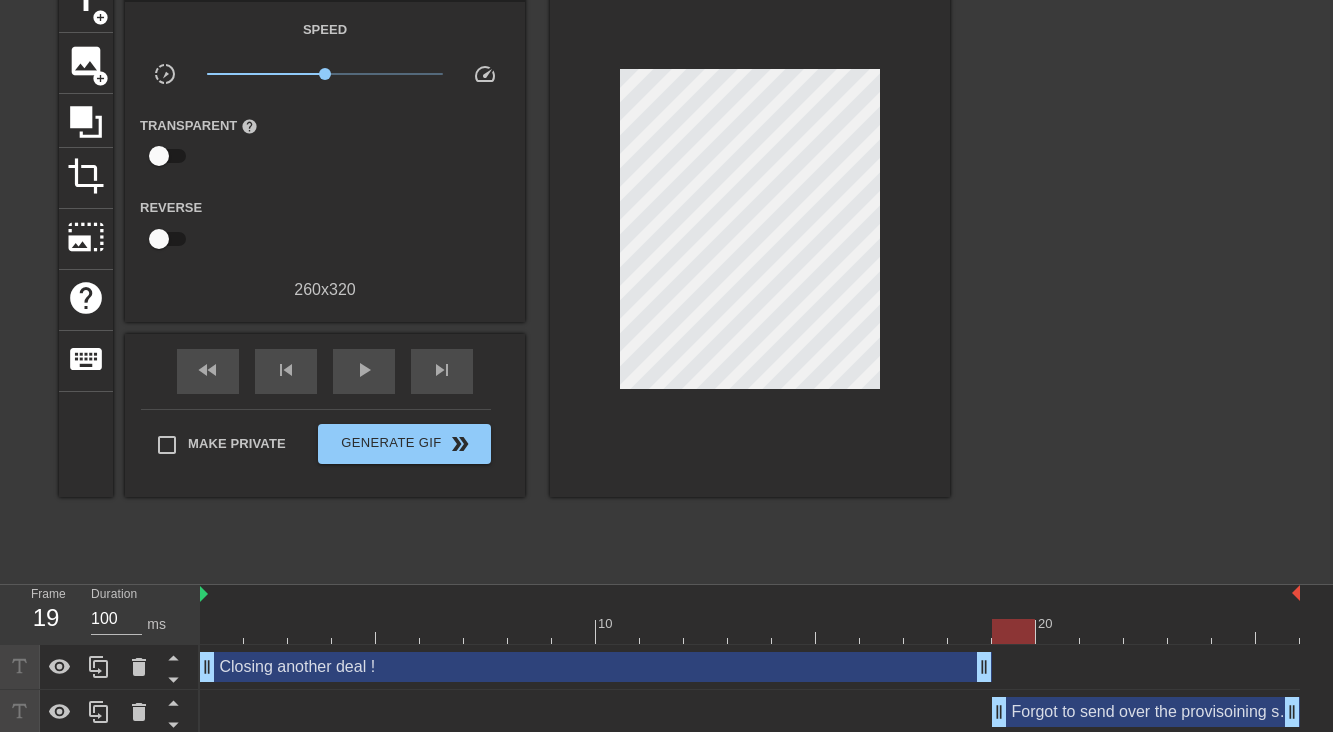 scroll, scrollTop: 100, scrollLeft: 0, axis: vertical 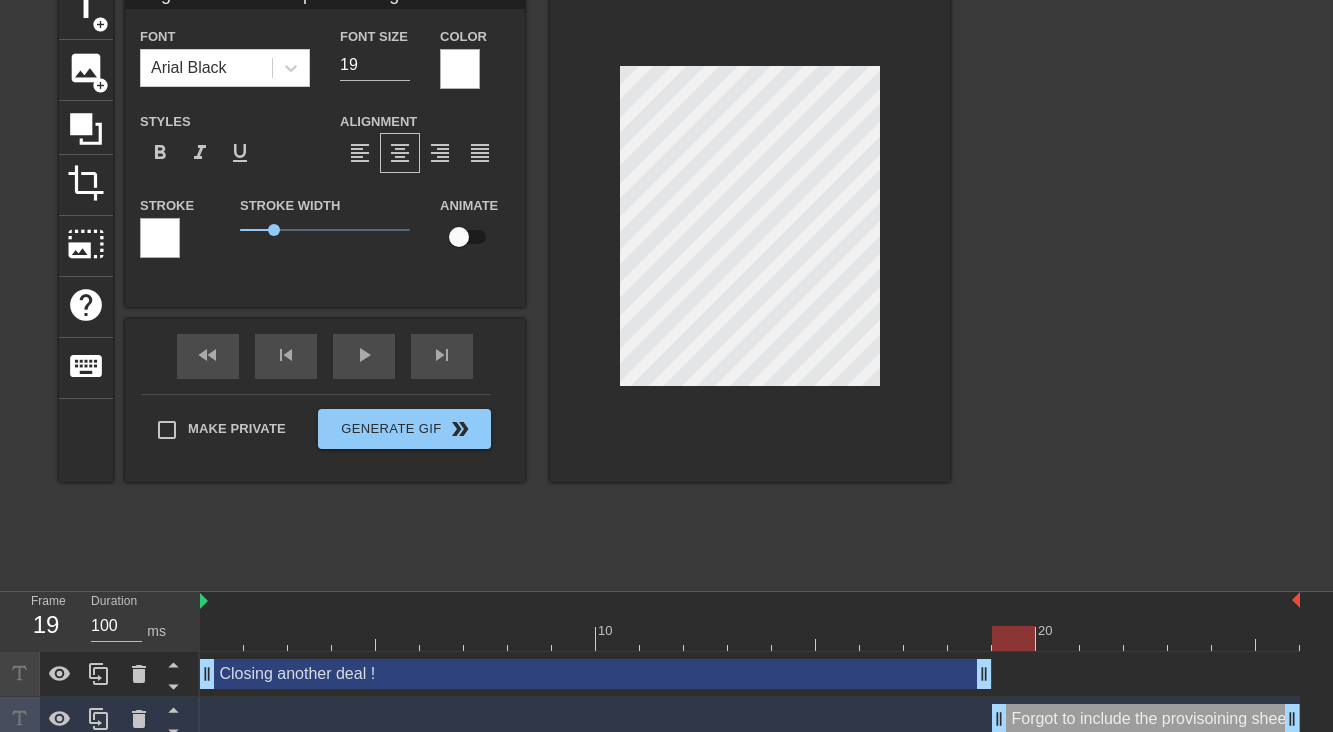click at bounding box center [1124, 279] 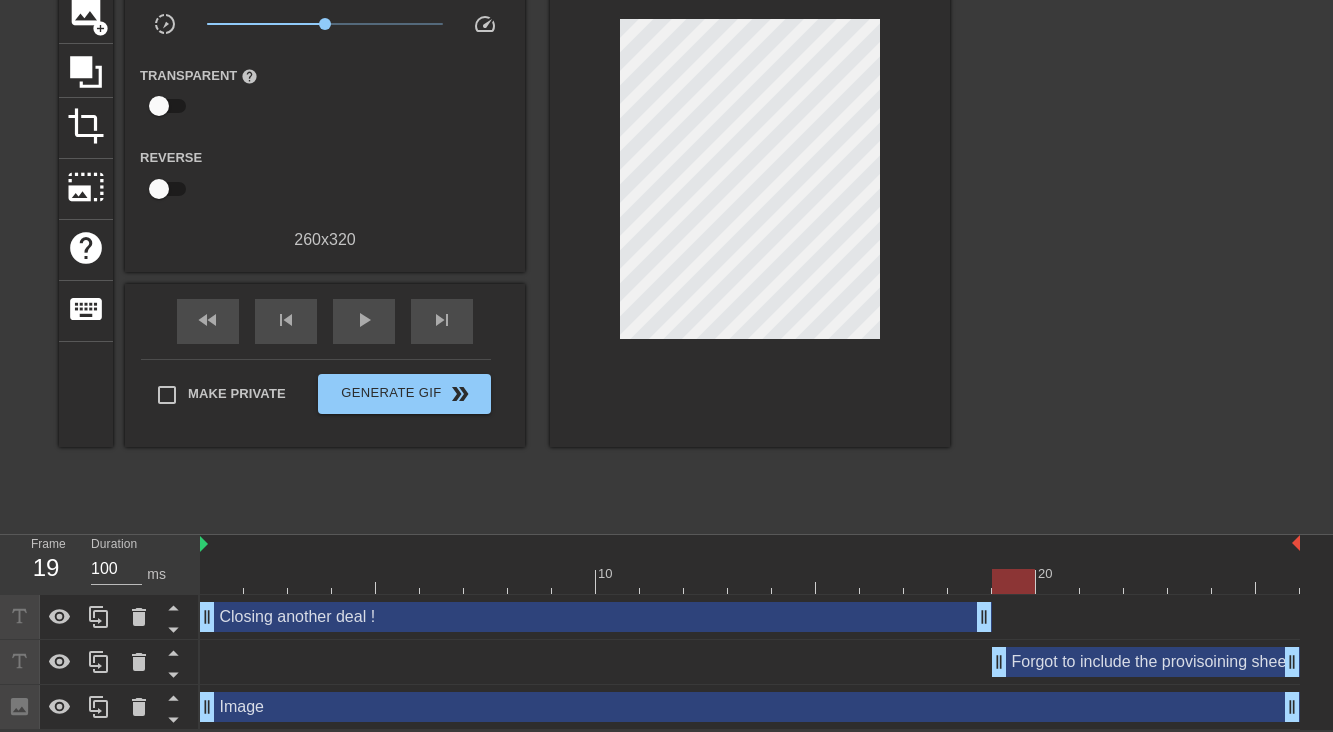 scroll, scrollTop: 0, scrollLeft: 0, axis: both 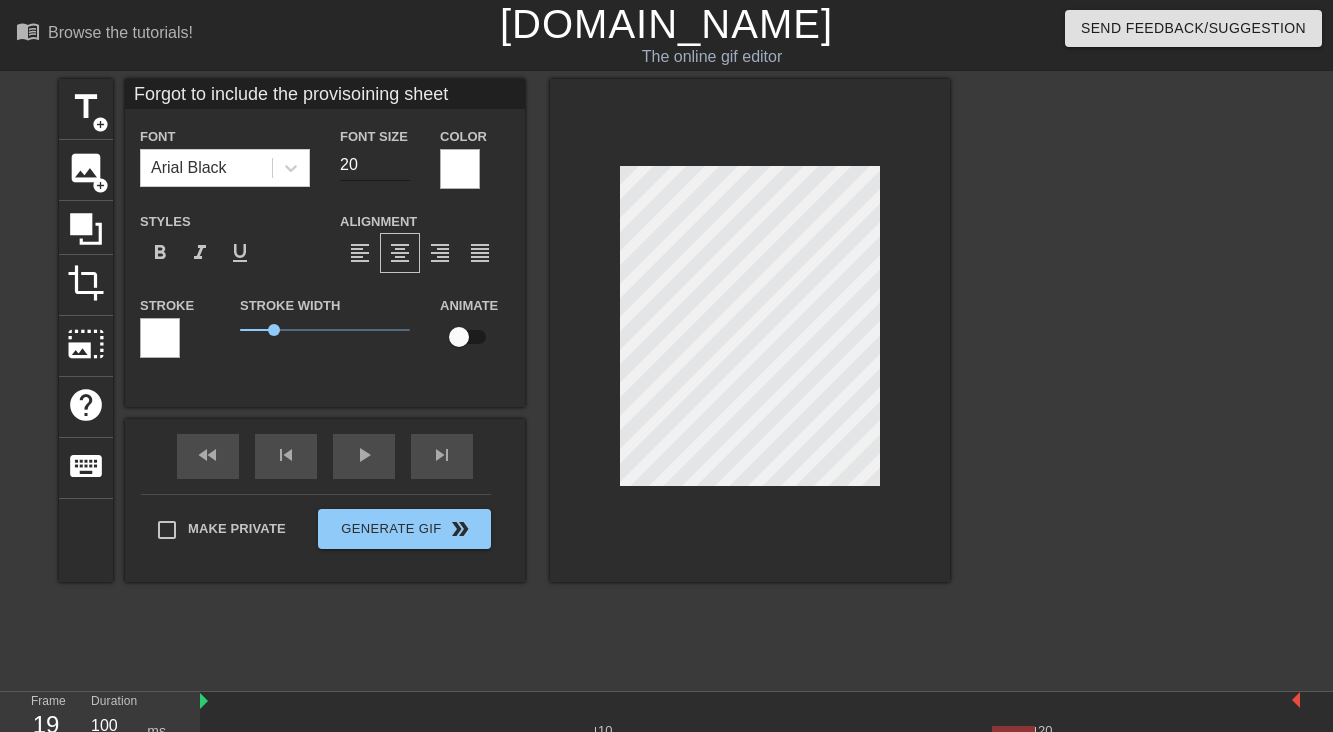 click on "20" at bounding box center (375, 165) 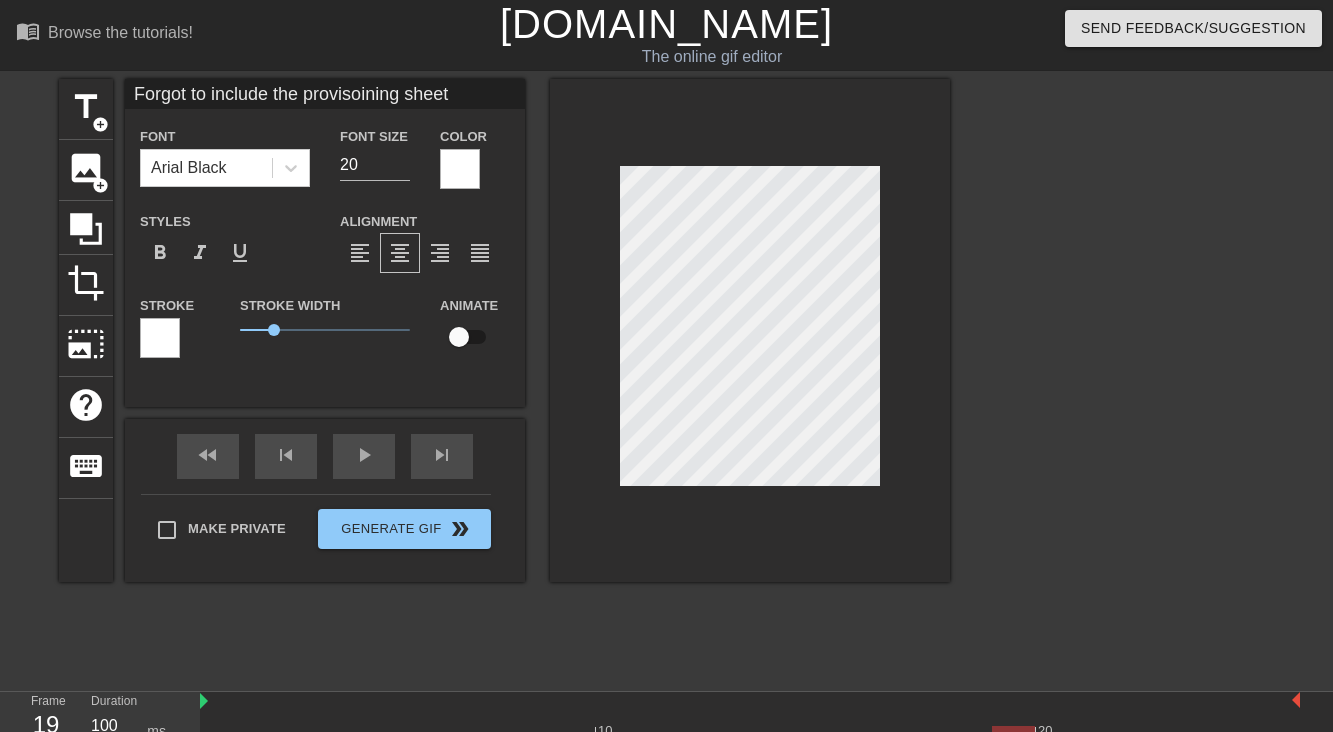 scroll, scrollTop: 1, scrollLeft: 3, axis: both 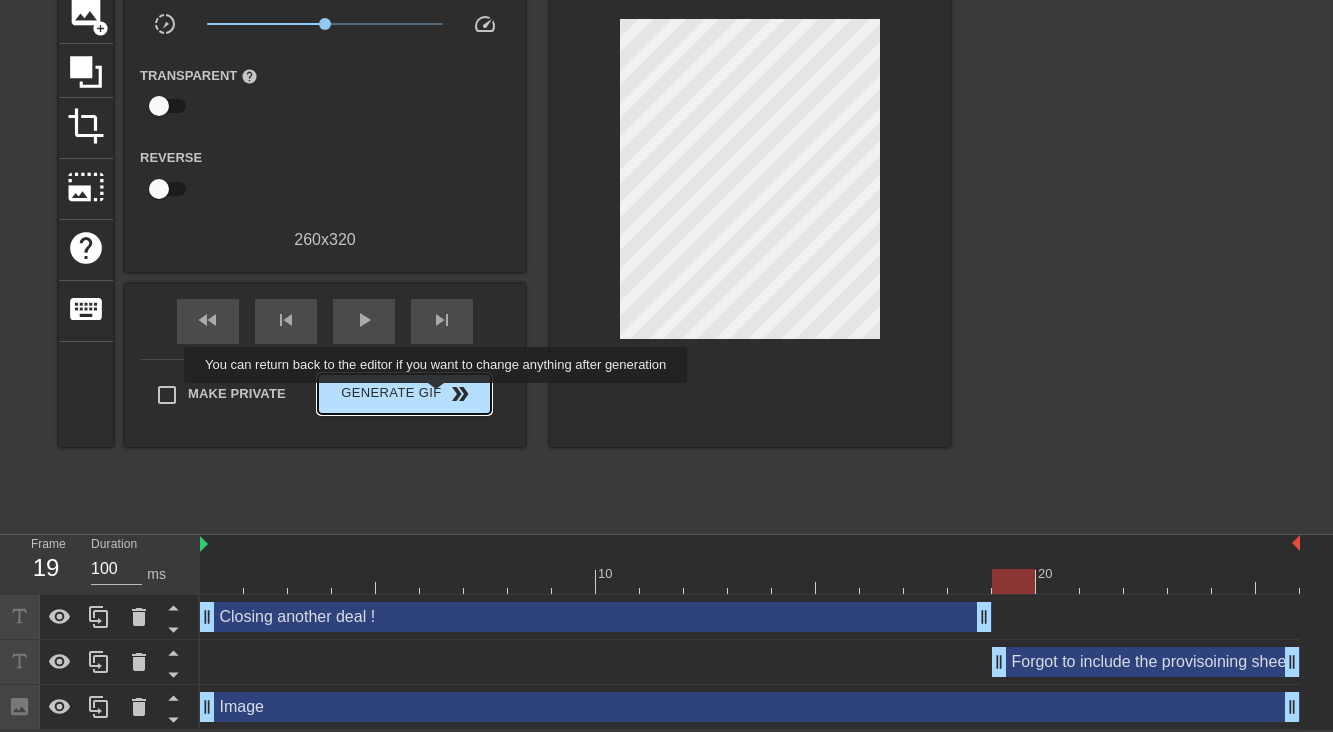 click on "double_arrow" at bounding box center [460, 394] 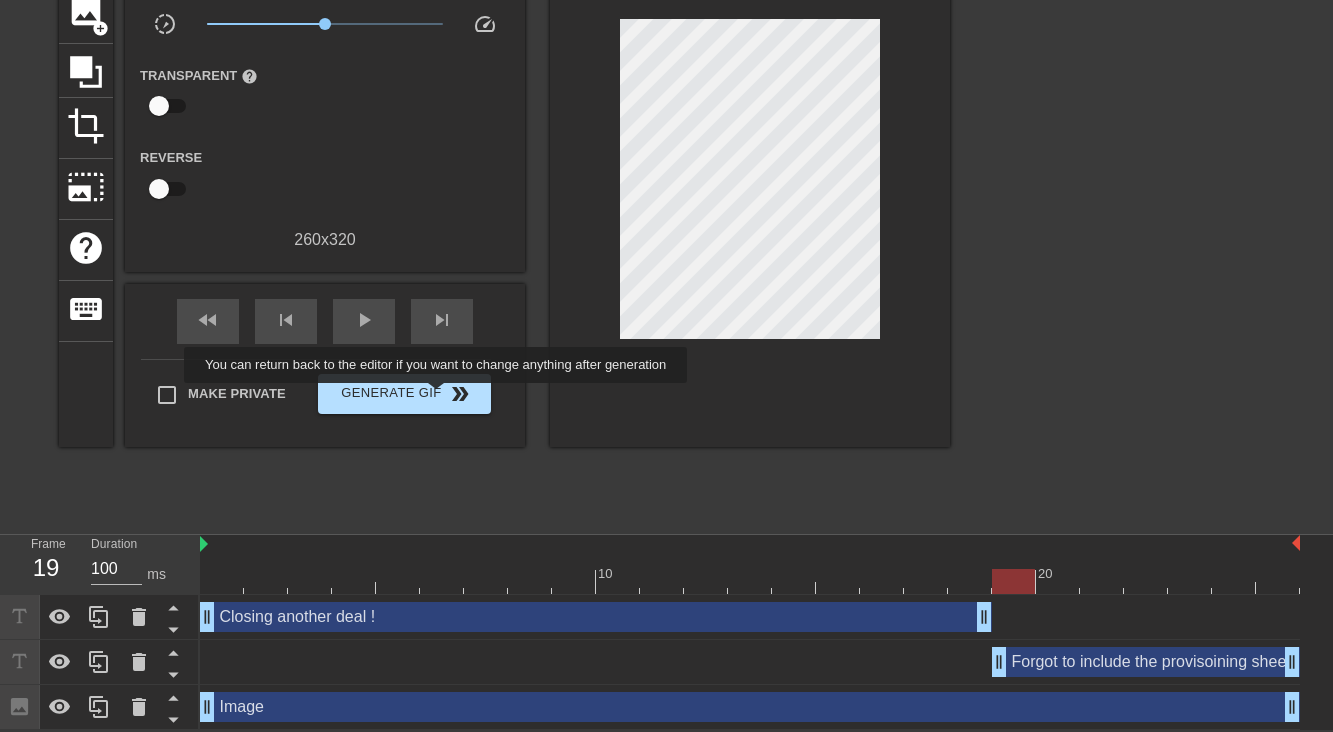 scroll, scrollTop: 0, scrollLeft: 0, axis: both 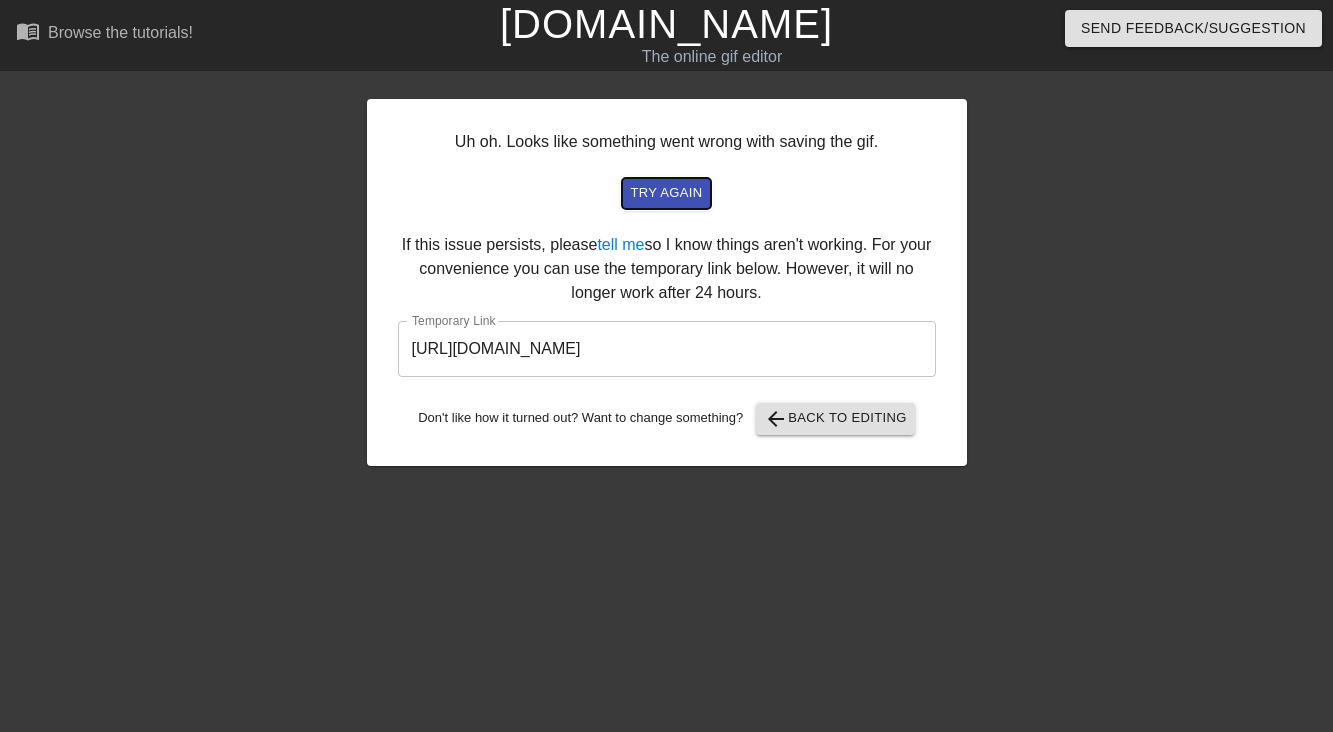 click on "try again" at bounding box center [666, 193] 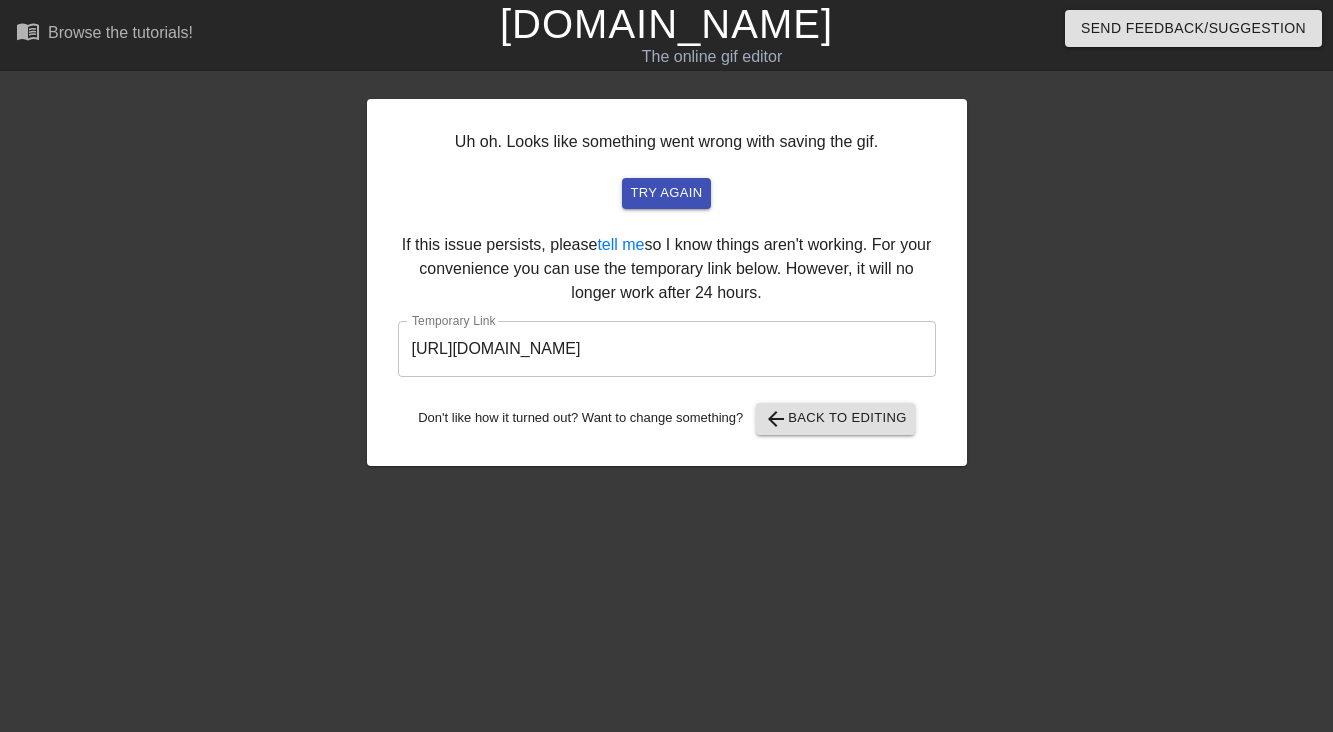 click on "[URL][DOMAIN_NAME]" at bounding box center [667, 349] 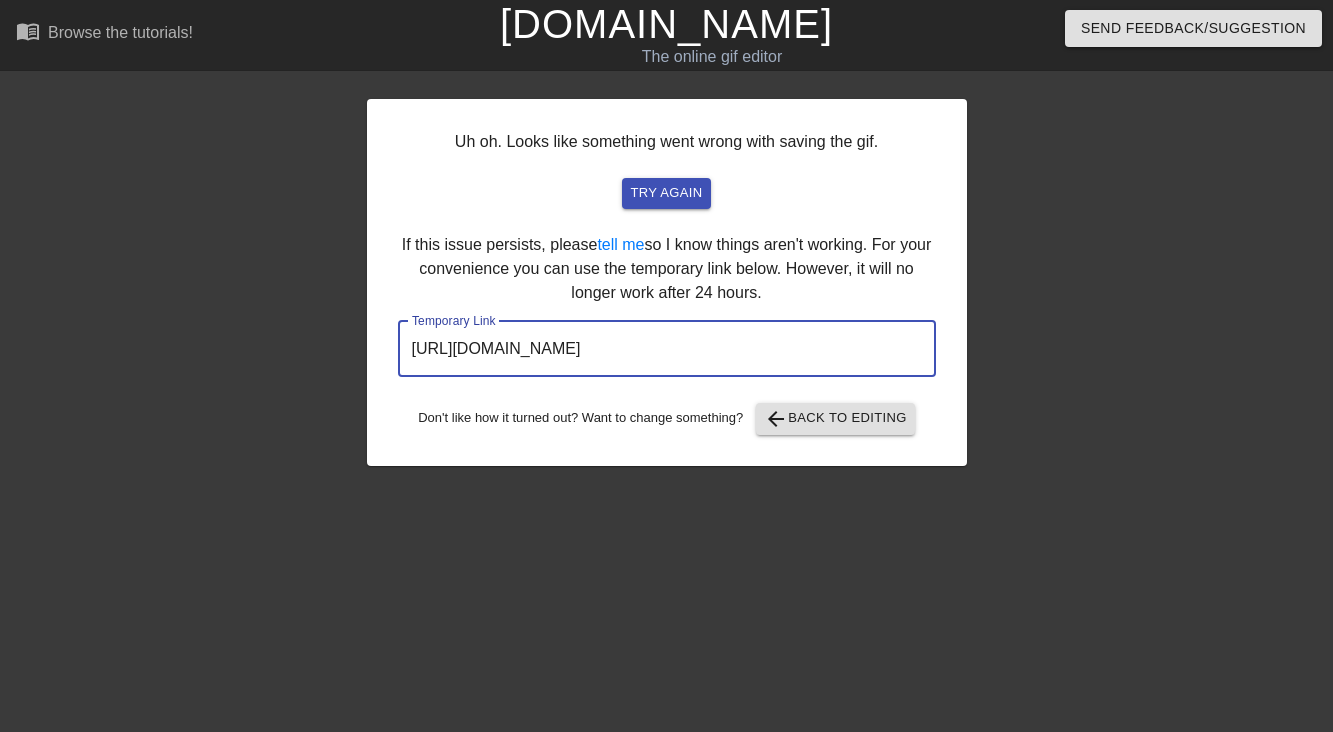 click on "[URL][DOMAIN_NAME]" at bounding box center (667, 349) 